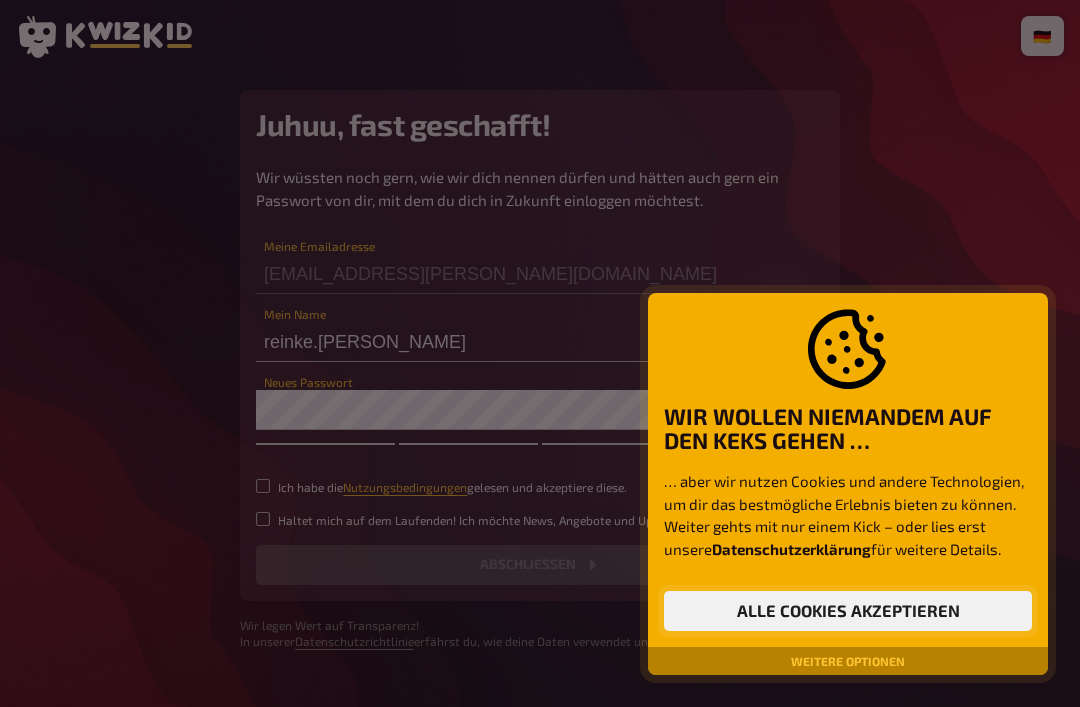 scroll, scrollTop: 0, scrollLeft: 0, axis: both 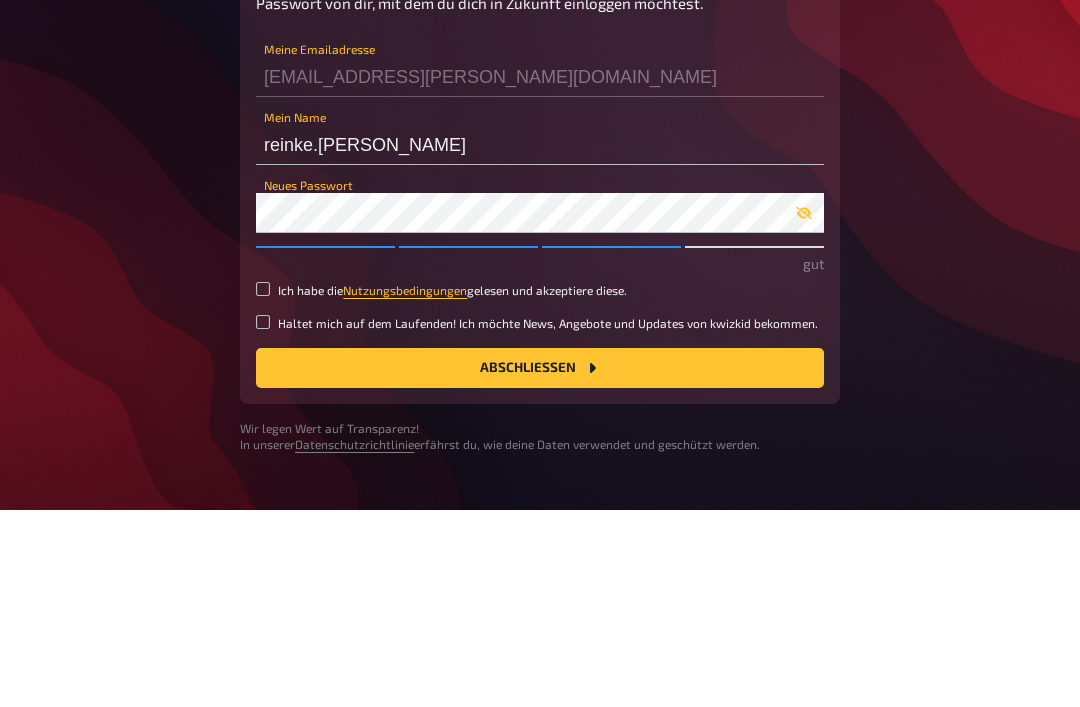 click on "Ich habe die  Nutzungsbedingungen  gelesen und akzeptiere diese." at bounding box center [540, 487] 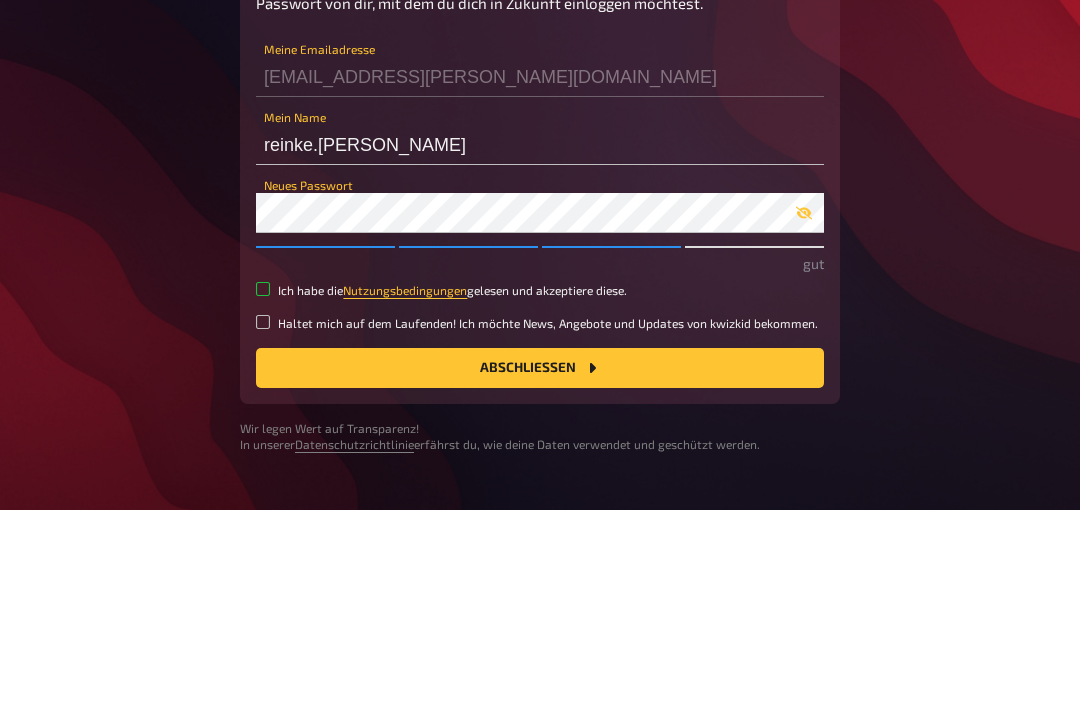 checkbox on "true" 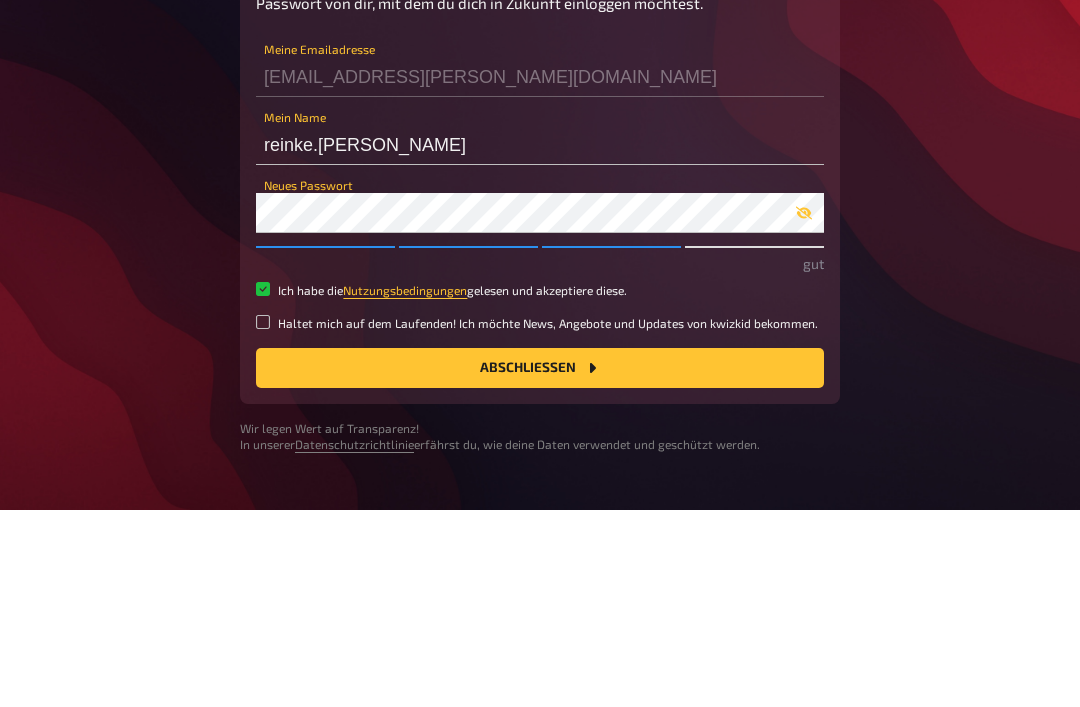 scroll, scrollTop: 64, scrollLeft: 0, axis: vertical 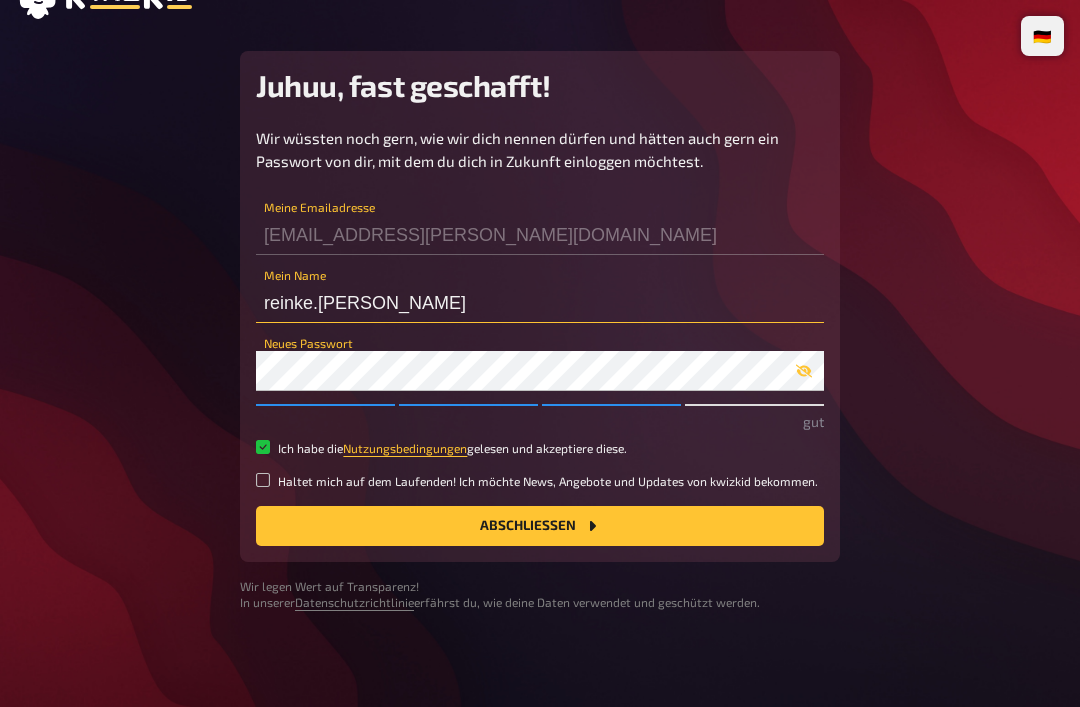 click on "reinke.[PERSON_NAME]" at bounding box center (540, 303) 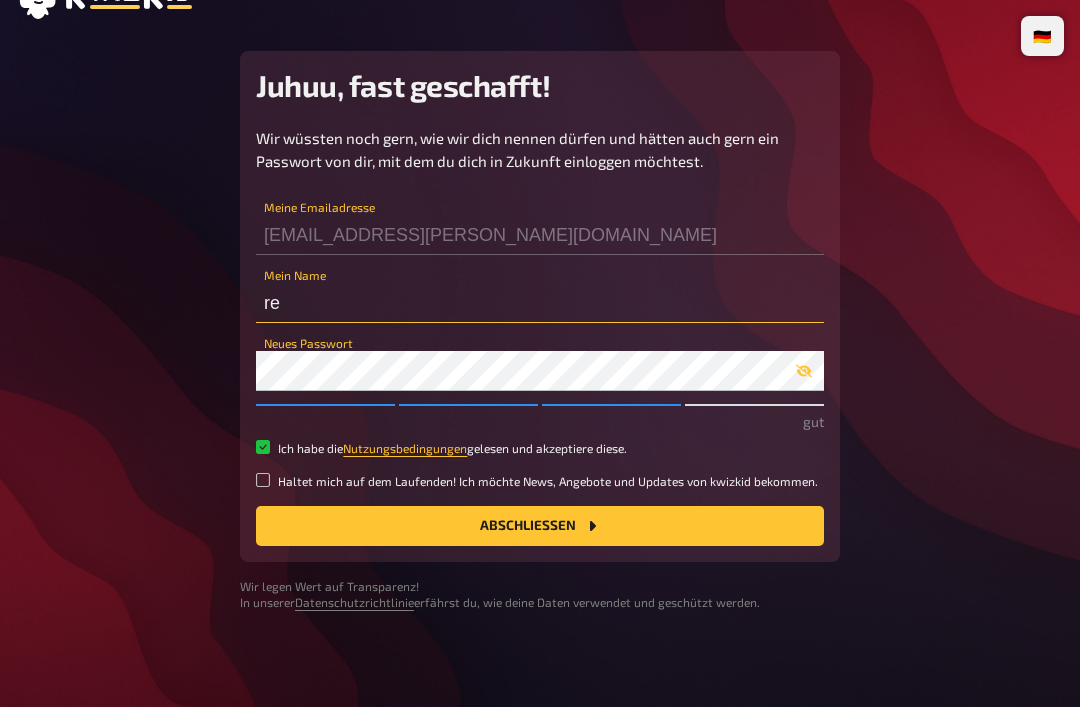 type on "r" 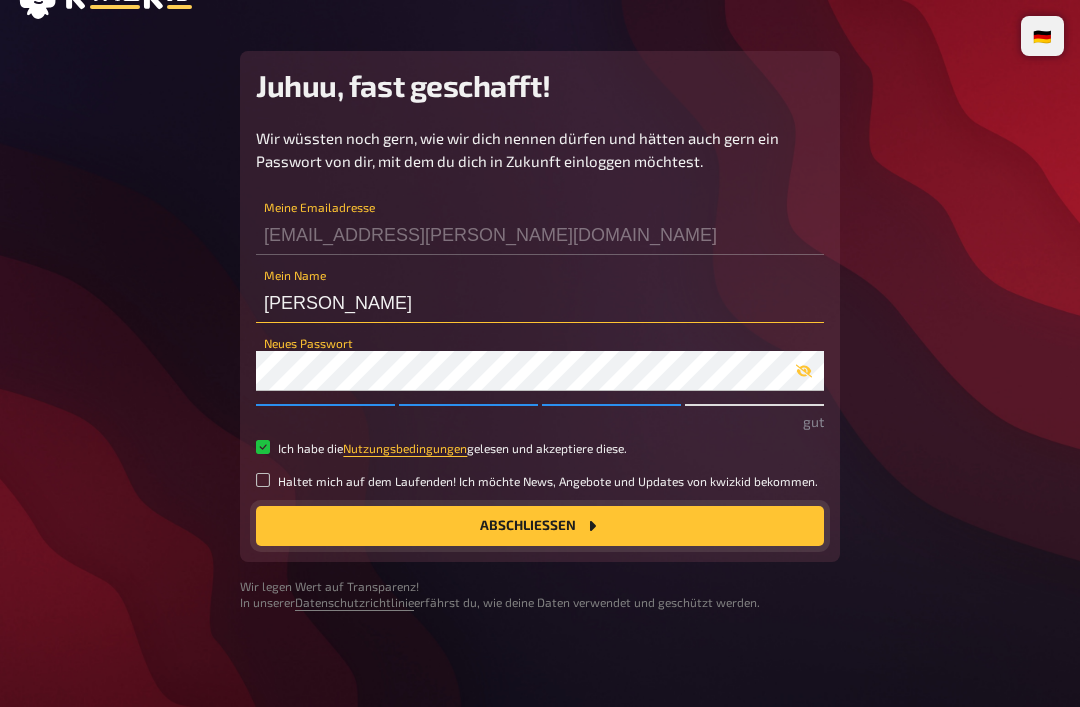 type on "[PERSON_NAME]" 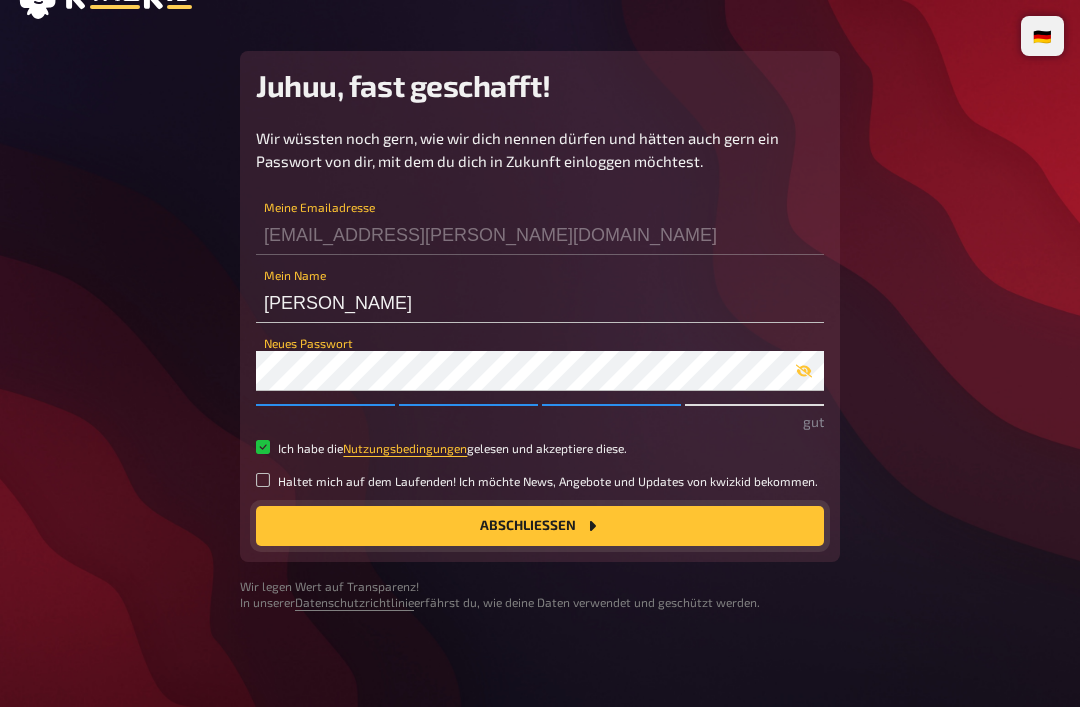 click on "Abschließen" at bounding box center (540, 526) 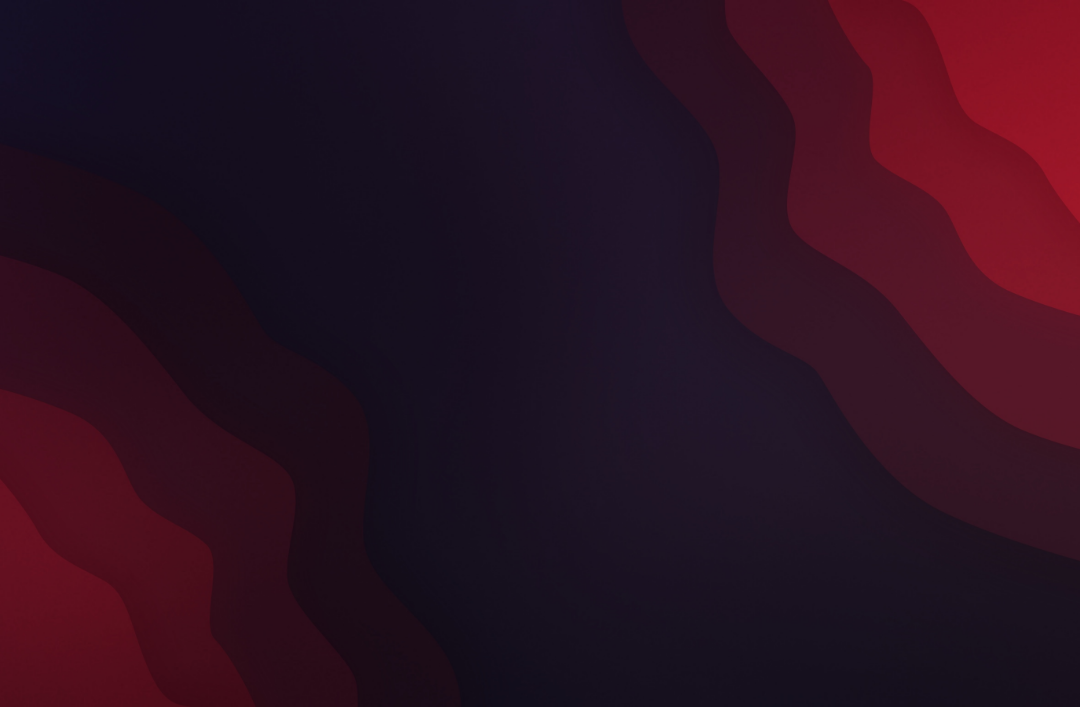 scroll, scrollTop: 0, scrollLeft: 0, axis: both 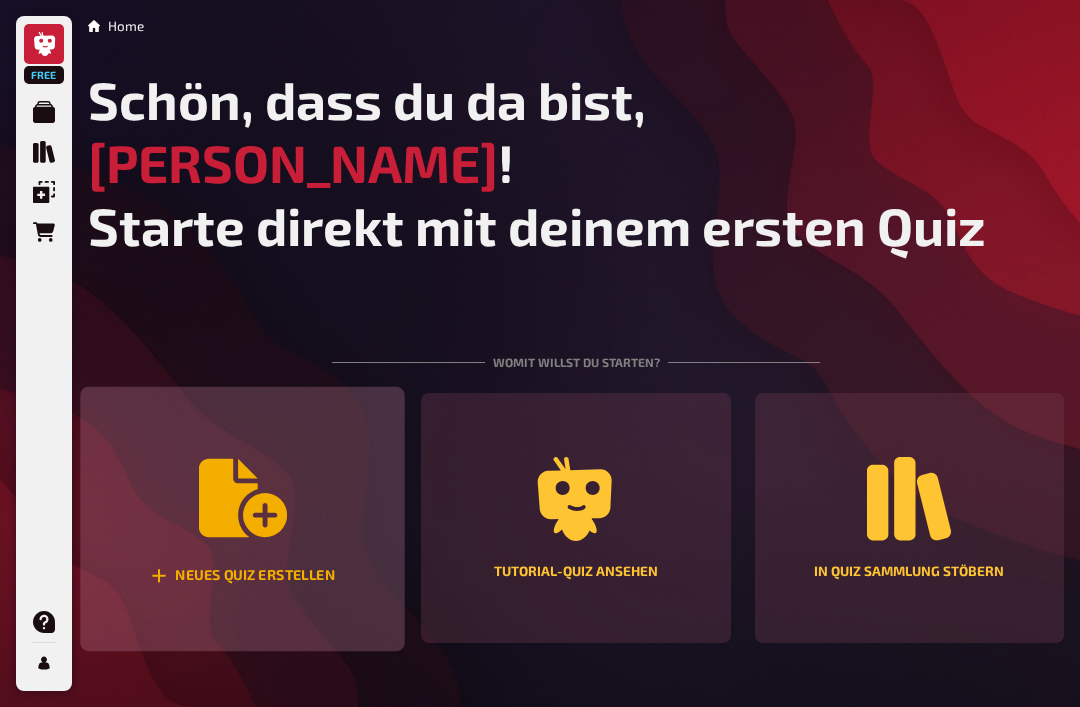 click on "Neues Quiz erstellen" at bounding box center [242, 519] 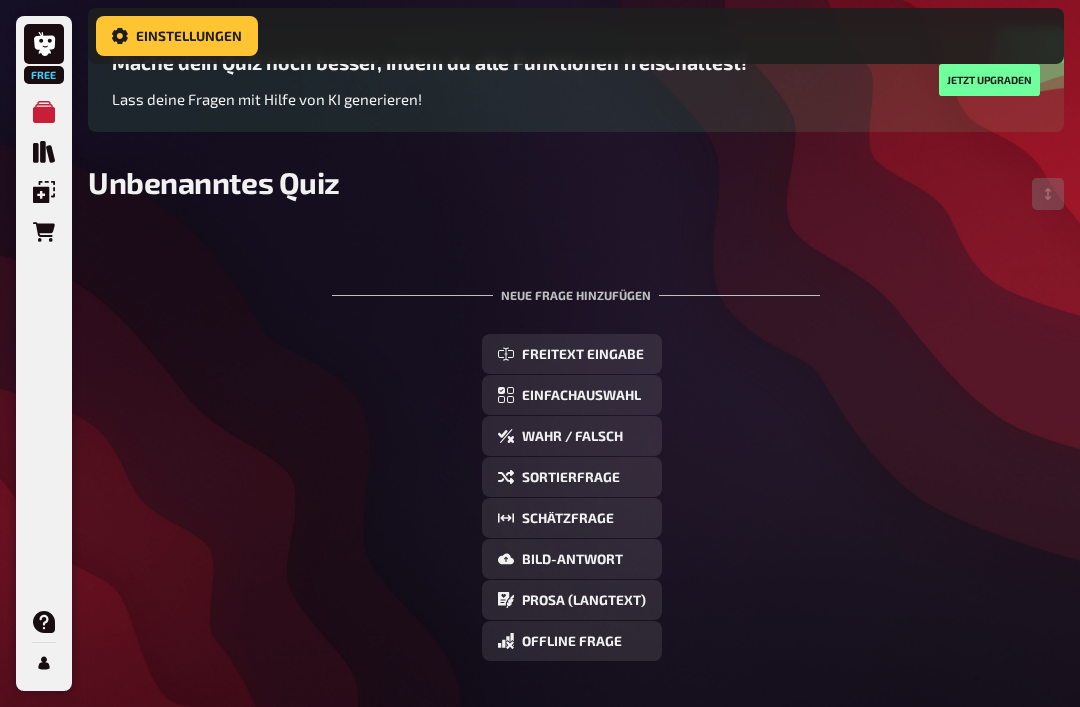 scroll, scrollTop: 199, scrollLeft: 0, axis: vertical 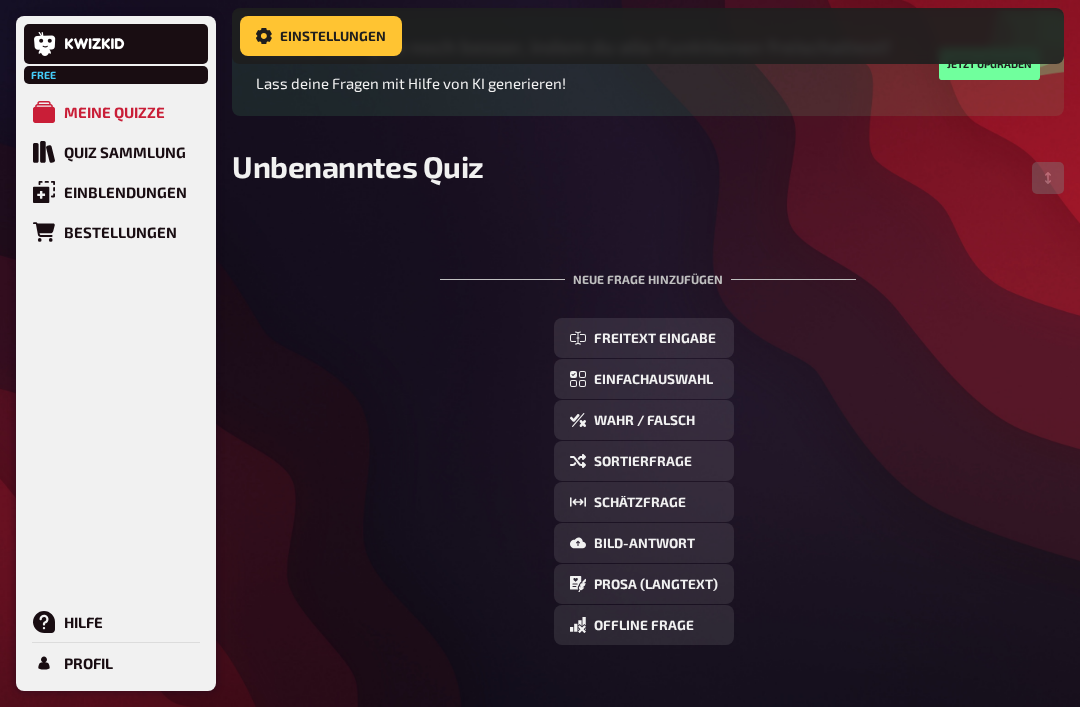 click on "Freitext Eingabe Einfachauswahl Wahr / Falsch Sortierfrage Schätzfrage Bild-Antwort Prosa (Langtext) Offline Frage Mit KI erstellen Selbst schreiben" at bounding box center [648, 481] 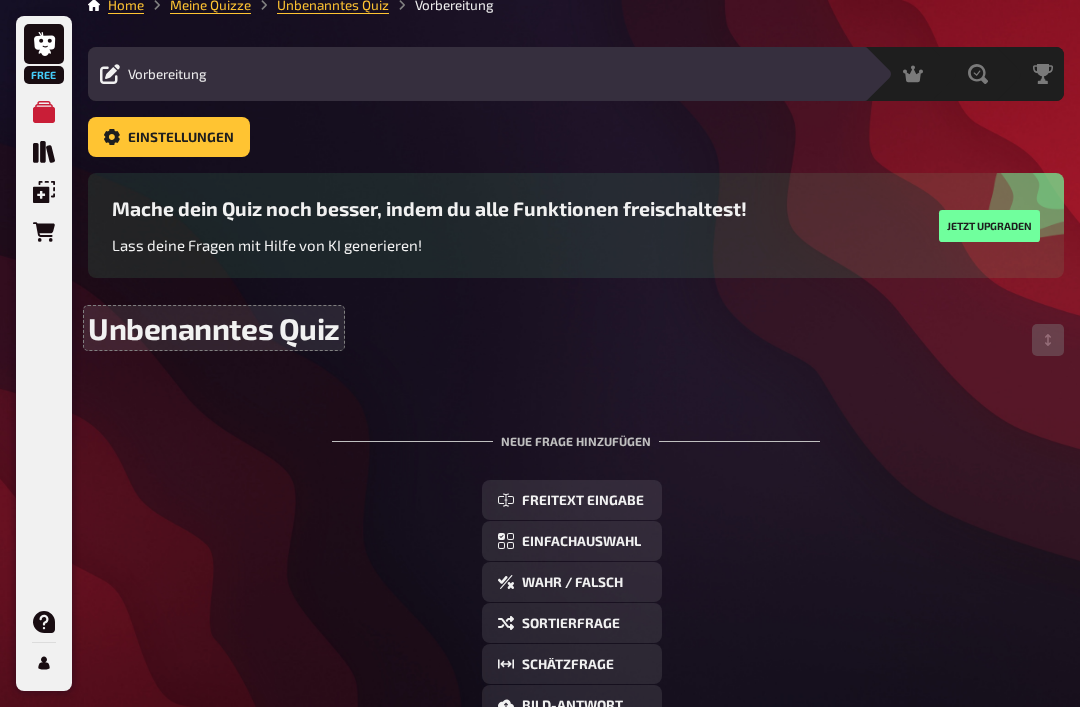 scroll, scrollTop: 23, scrollLeft: 0, axis: vertical 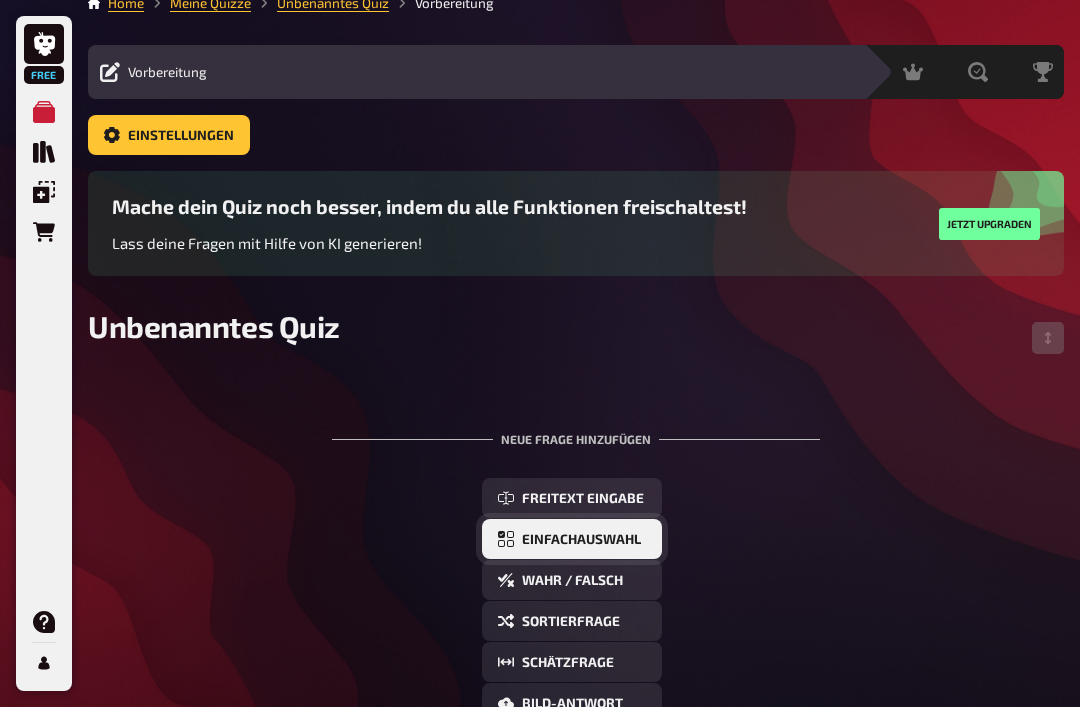 click on "Einfachauswahl" at bounding box center [581, 540] 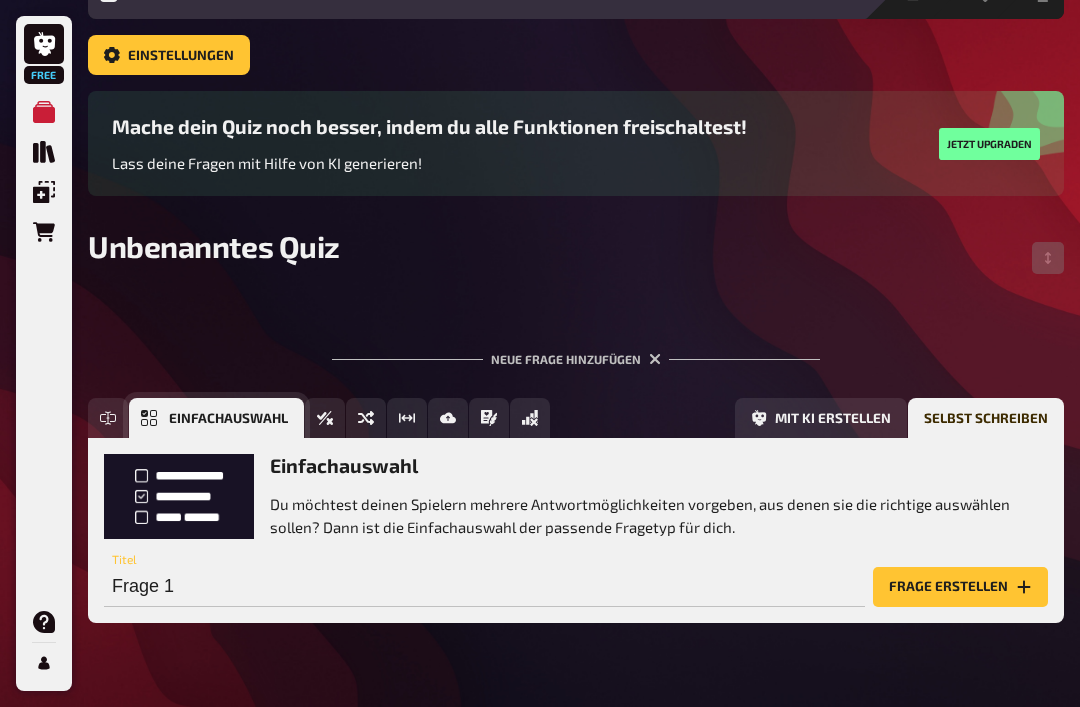 scroll, scrollTop: 150, scrollLeft: 0, axis: vertical 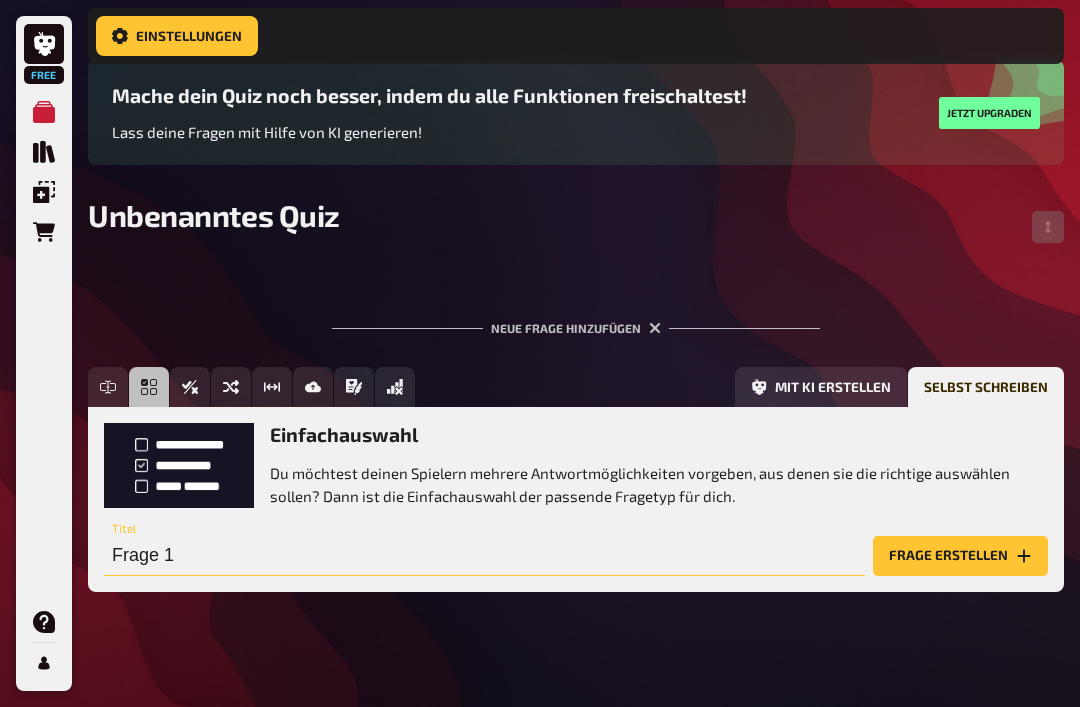 click on "Frage 1" at bounding box center (484, 556) 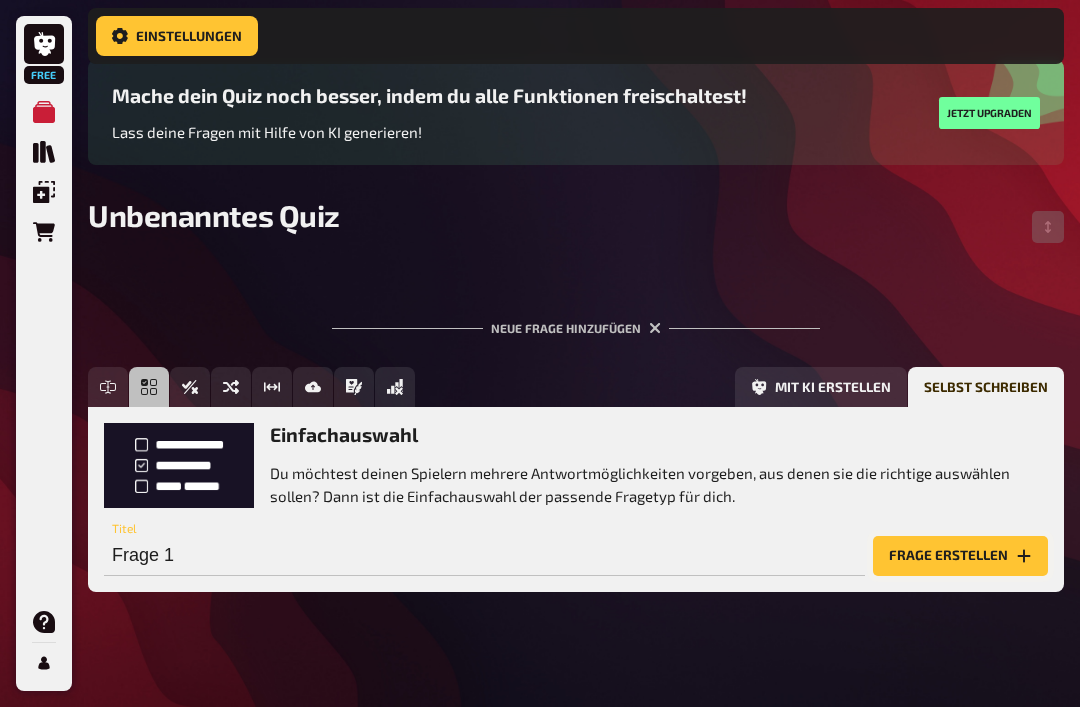 click on "Frage erstellen" at bounding box center [960, 556] 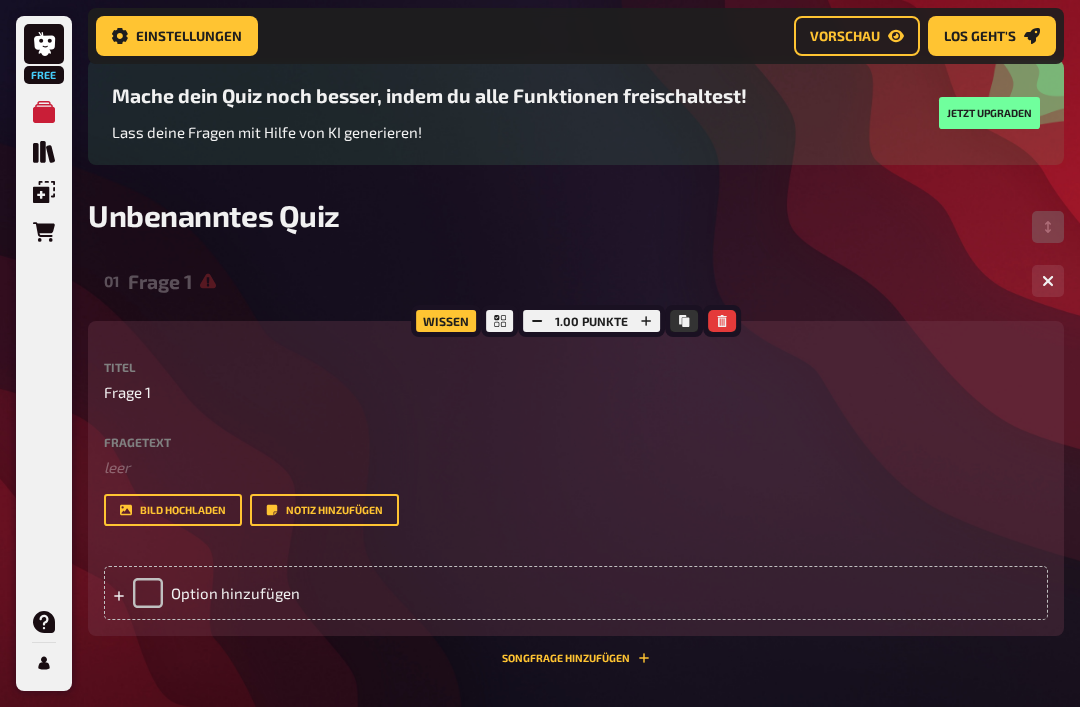 click on "Titel Frage 1 Fragetext ﻿ leer Hier hinziehen für Dateiupload Bild hochladen   Notiz hinzufügen" at bounding box center (576, 443) 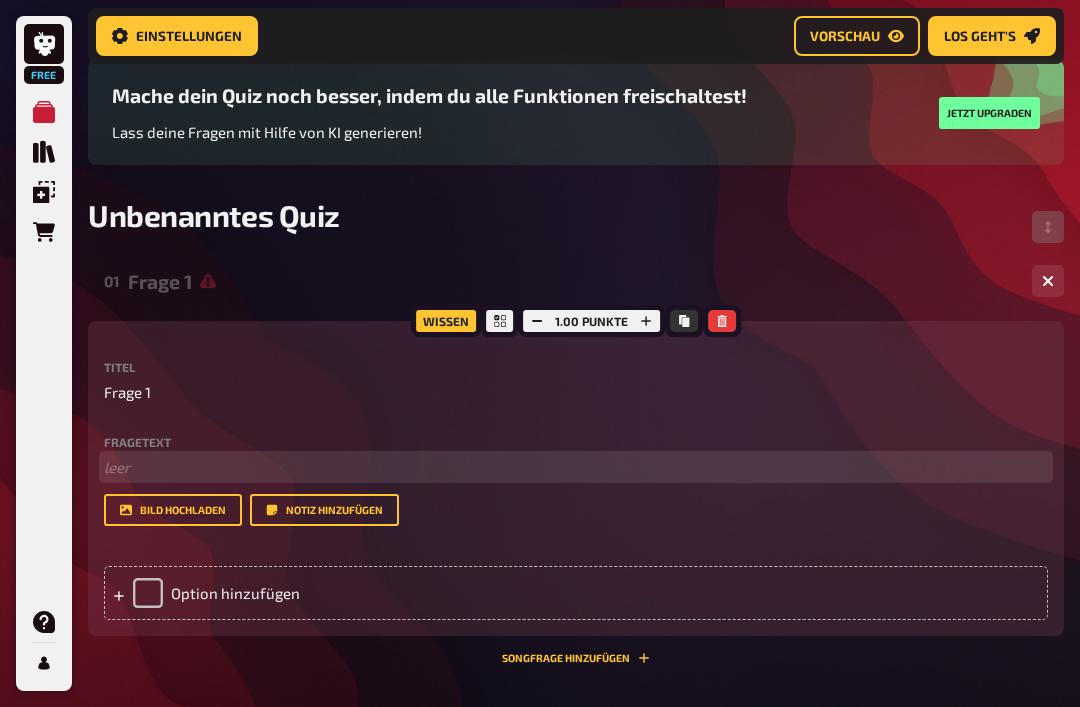 click on "﻿ leer" at bounding box center (576, 467) 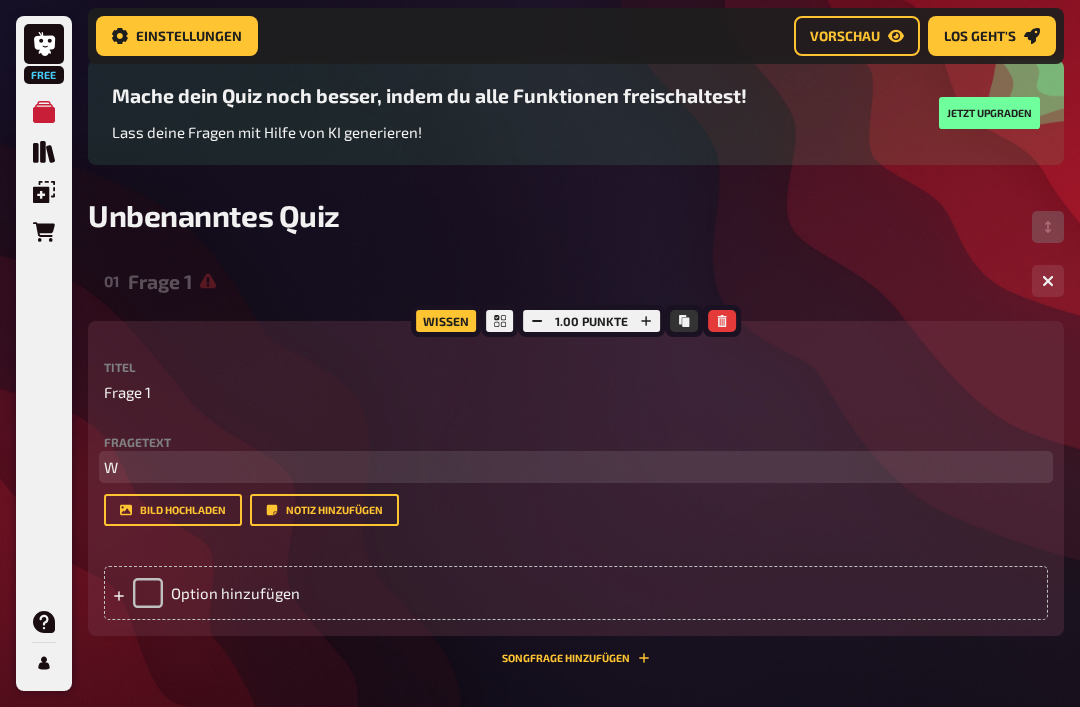 type 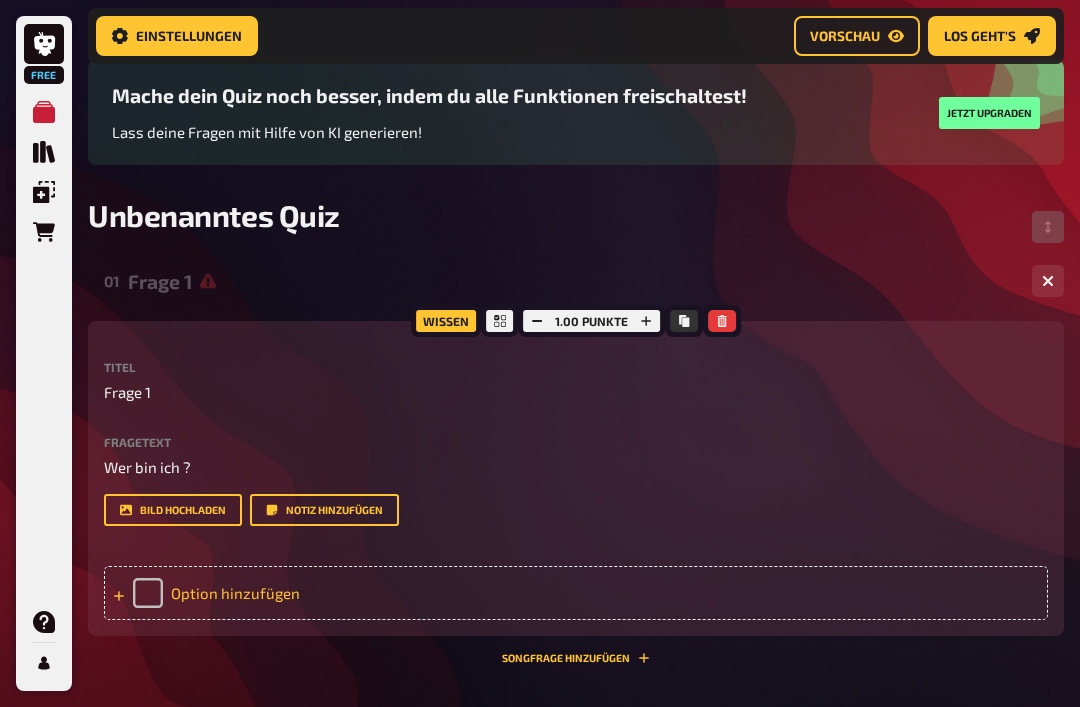 click on "Option hinzufügen" at bounding box center [576, 593] 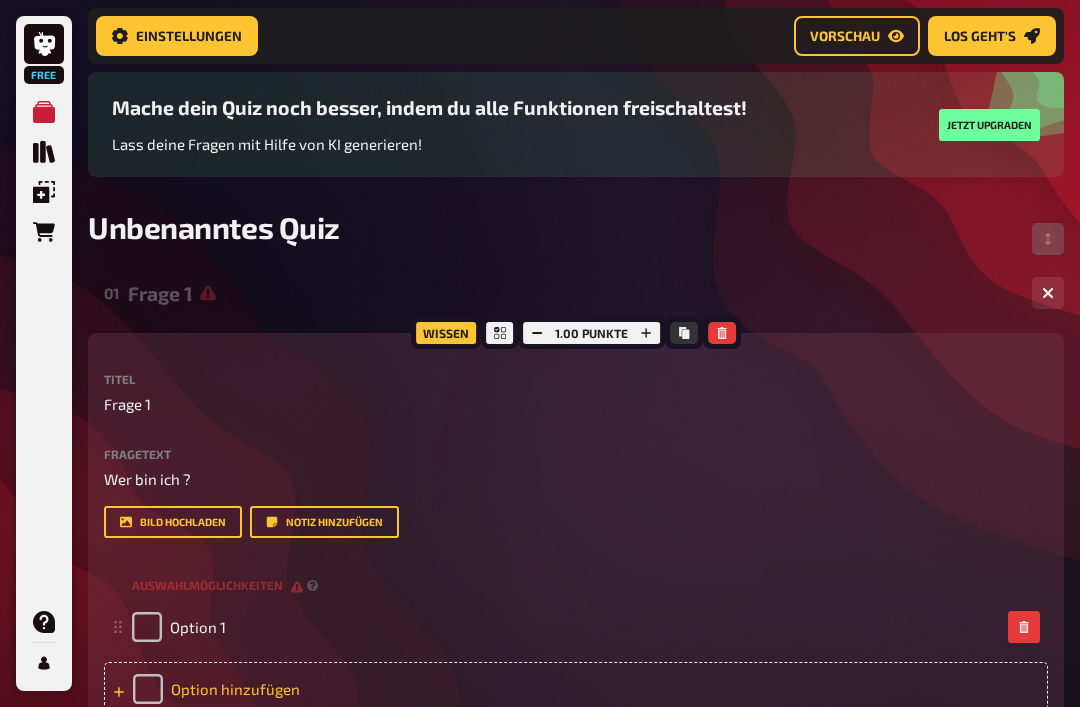 scroll, scrollTop: 137, scrollLeft: 0, axis: vertical 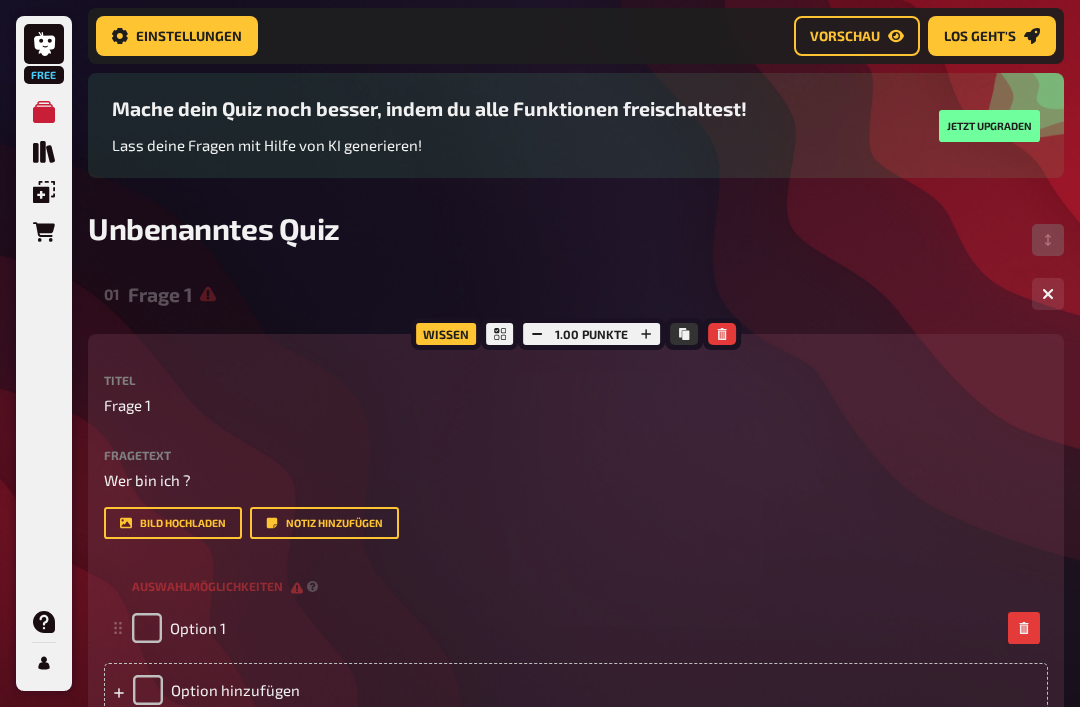 click on "Auswahlmöglichkeiten Option 1
To pick up a draggable item, press the space bar.
While dragging, use the arrow keys to move the item.
Press space again to drop the item in its new position, or press escape to cancel.
Option hinzufügen" at bounding box center (576, 644) 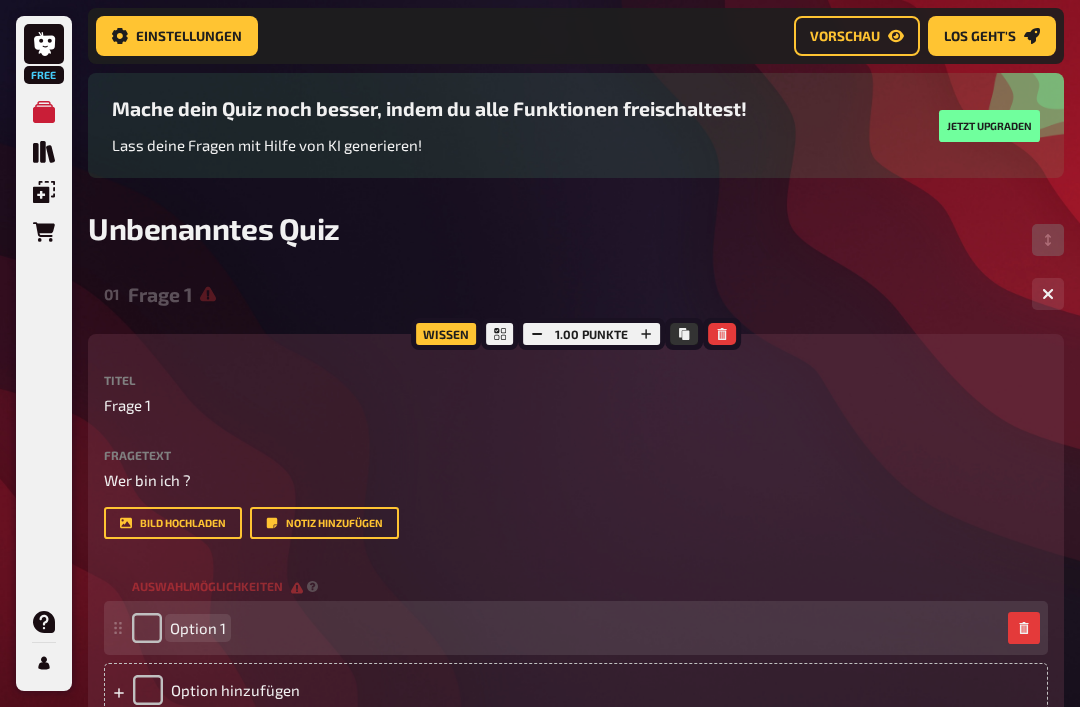 click on "Option 1" at bounding box center (566, 628) 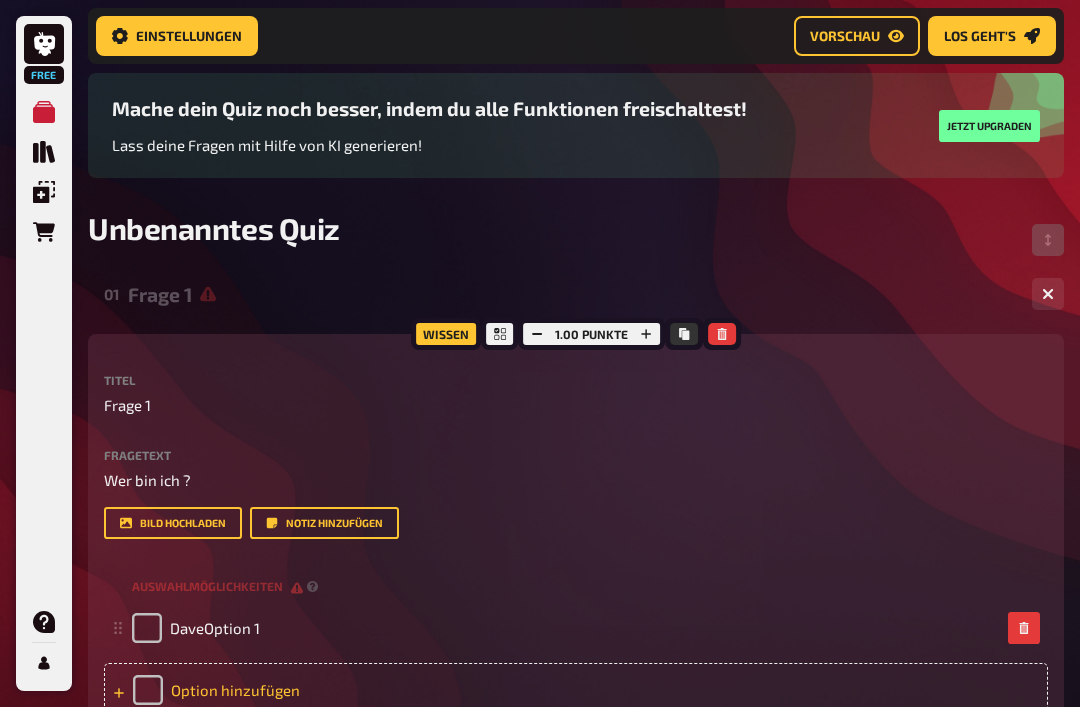 click on "Option hinzufügen" at bounding box center (576, 690) 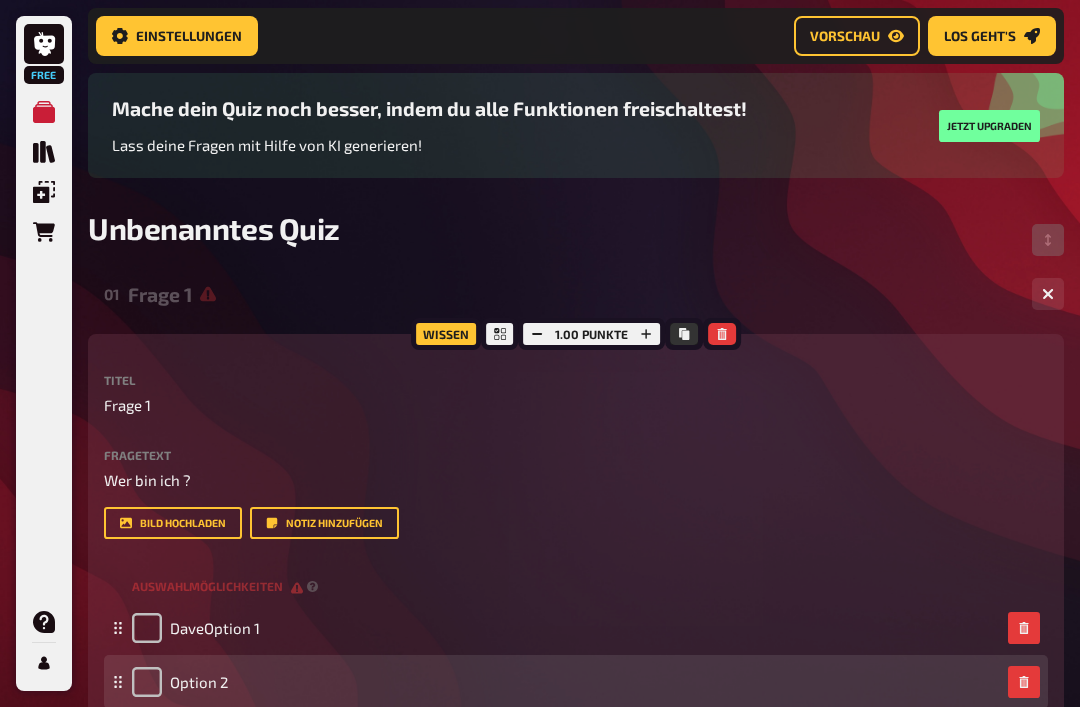 type 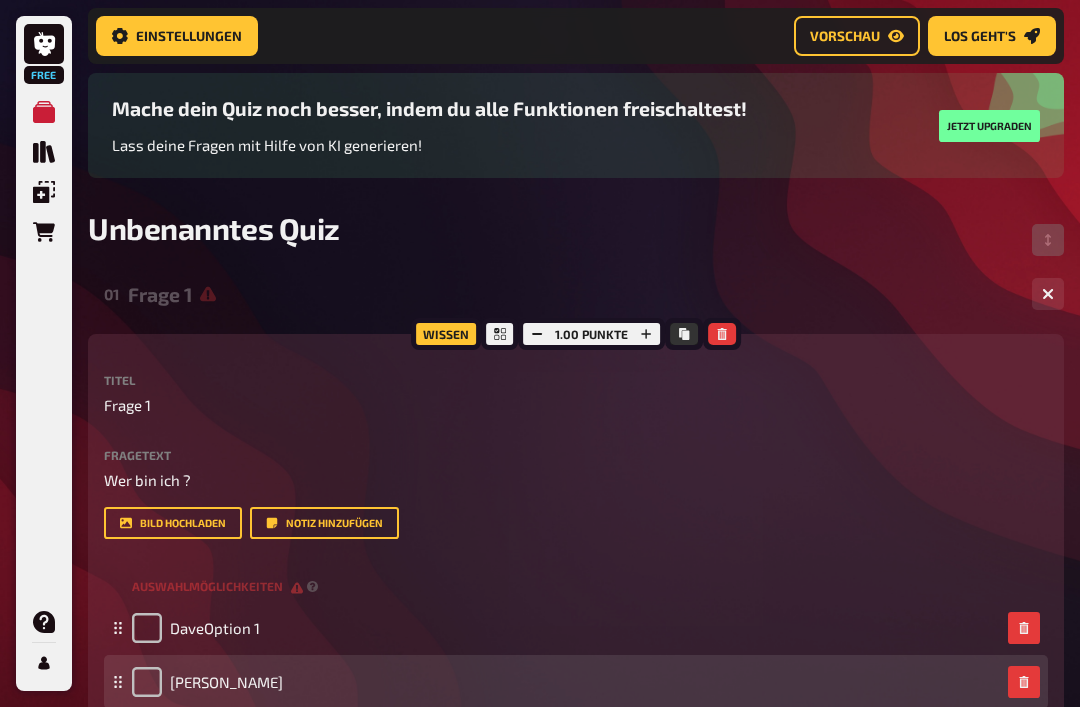 click on "Free Meine Quizze Quiz Sammlung Einblendungen Bestellungen Hilfe Profil Home Meine Quizze Unbenanntes Quiz Vorbereitung Vorbereitung Inhalte Bearbeiten Quiz Lobby Moderation undefined Auswertung Siegerehrung Einstellungen Vorschau Los geht's Los geht's Mache dein Quiz noch besser, indem du alle Funktionen freischaltest! Lass deine Fragen mit Hilfe von KI generieren! Jetzt upgraden Unbenanntes Quiz 01 Frage 1 2 Wissen 1.00 Punkte Titel Frage 1 Fragetext Wer bin ich ? Hier hinziehen für Dateiupload Bild hochladen   Notiz hinzufügen Auswahlmöglichkeiten DaveOption 1 [PERSON_NAME]
To pick up a draggable item, press the space bar.
While dragging, use the arrow keys to move the item.
Press space again to drop the item in its new position, or press escape to cancel.
Option hinzufügen Songfrage hinzufügen
To pick up a draggable item, press the space bar.
While dragging, use the arrow keys to move the item.
Press space again to drop the item in its new position, or press escape to cancel." at bounding box center (540, 629) 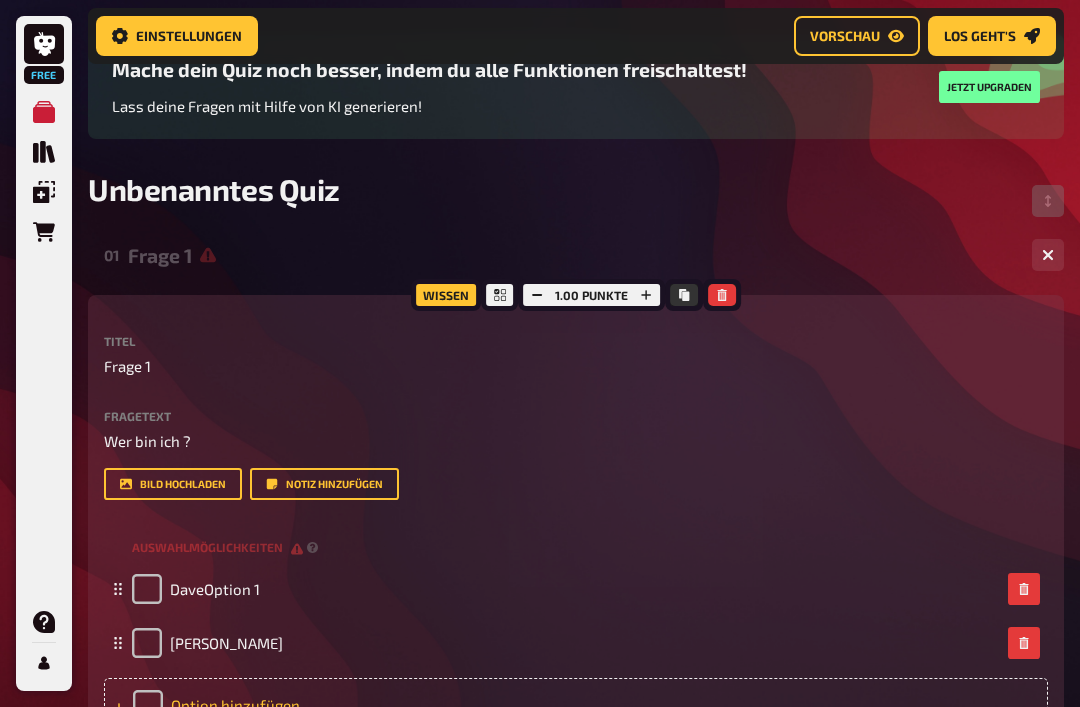 click on "Option hinzufügen" at bounding box center (576, 705) 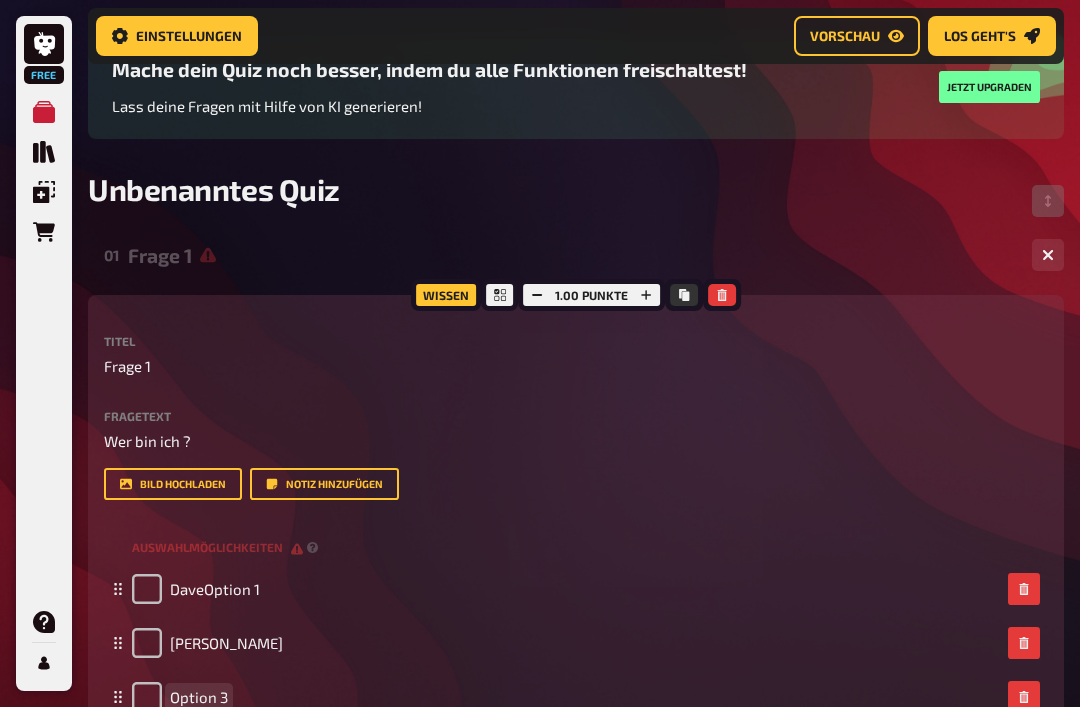 scroll, scrollTop: 177, scrollLeft: 0, axis: vertical 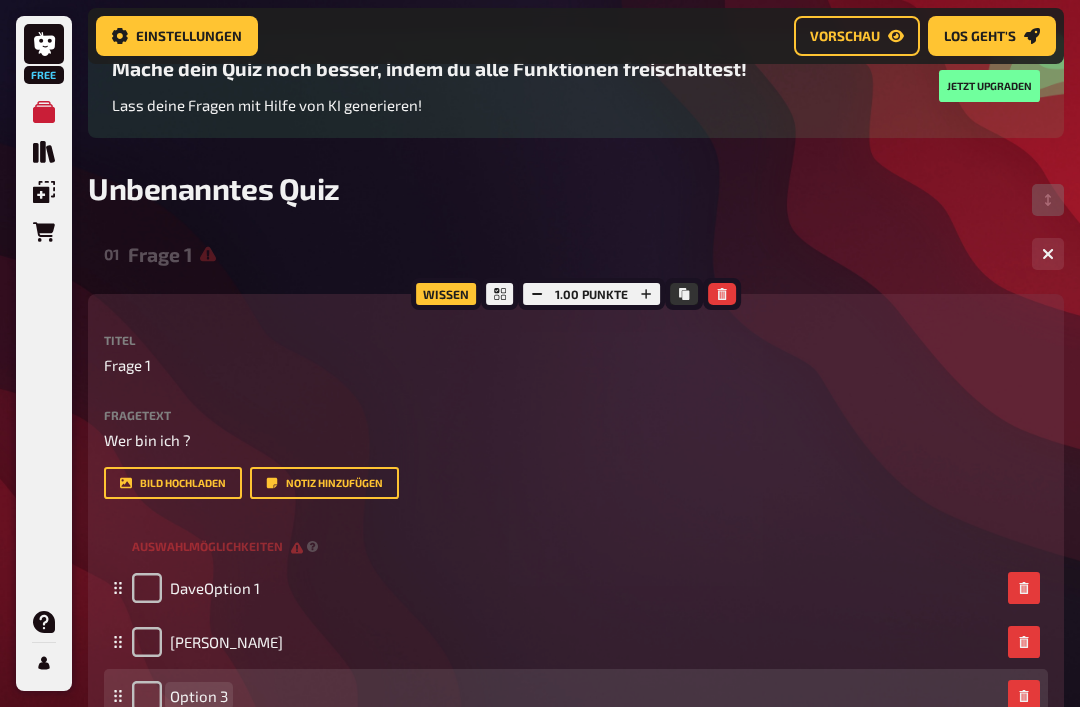 type 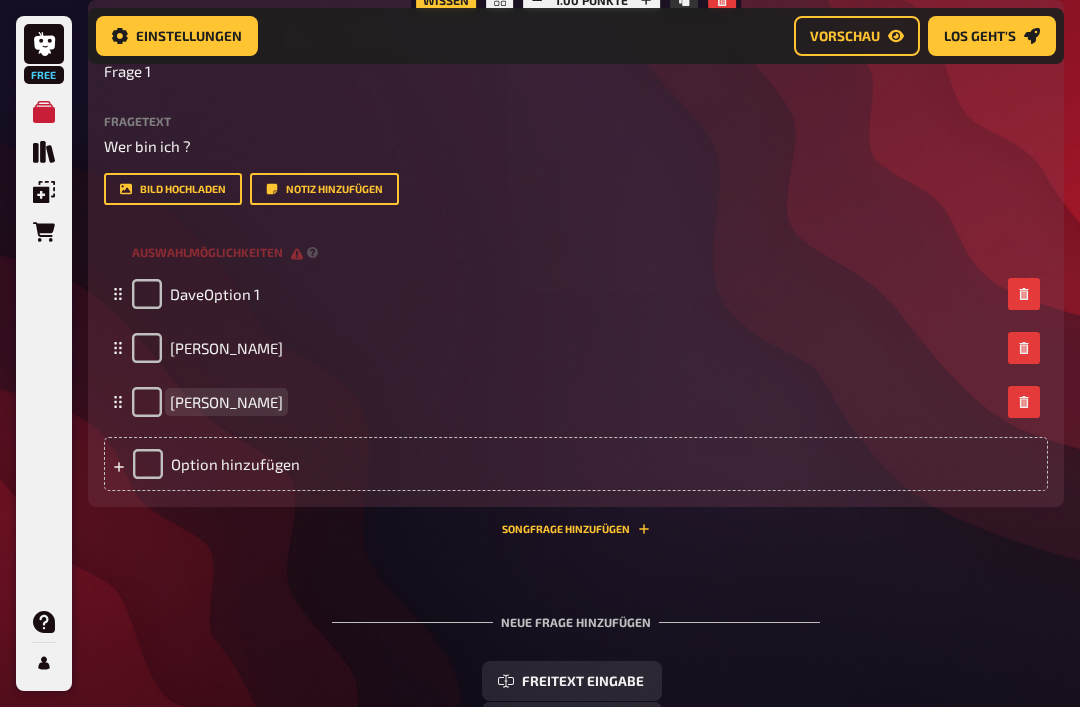 scroll, scrollTop: 488, scrollLeft: 0, axis: vertical 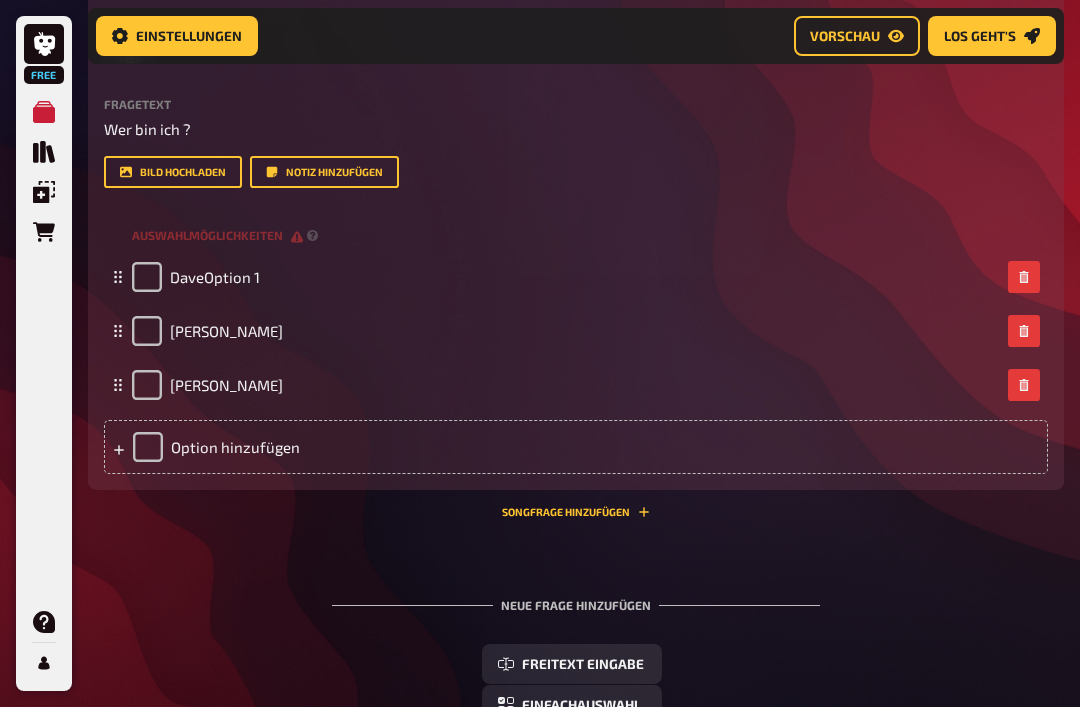 click on "Neue Frage hinzufügen   Freitext Eingabe Einfachauswahl Wahr / Falsch Sortierfrage Schätzfrage Bild-Antwort Prosa (Langtext) Offline Frage Mit KI erstellen Selbst schreiben" at bounding box center (576, 784) 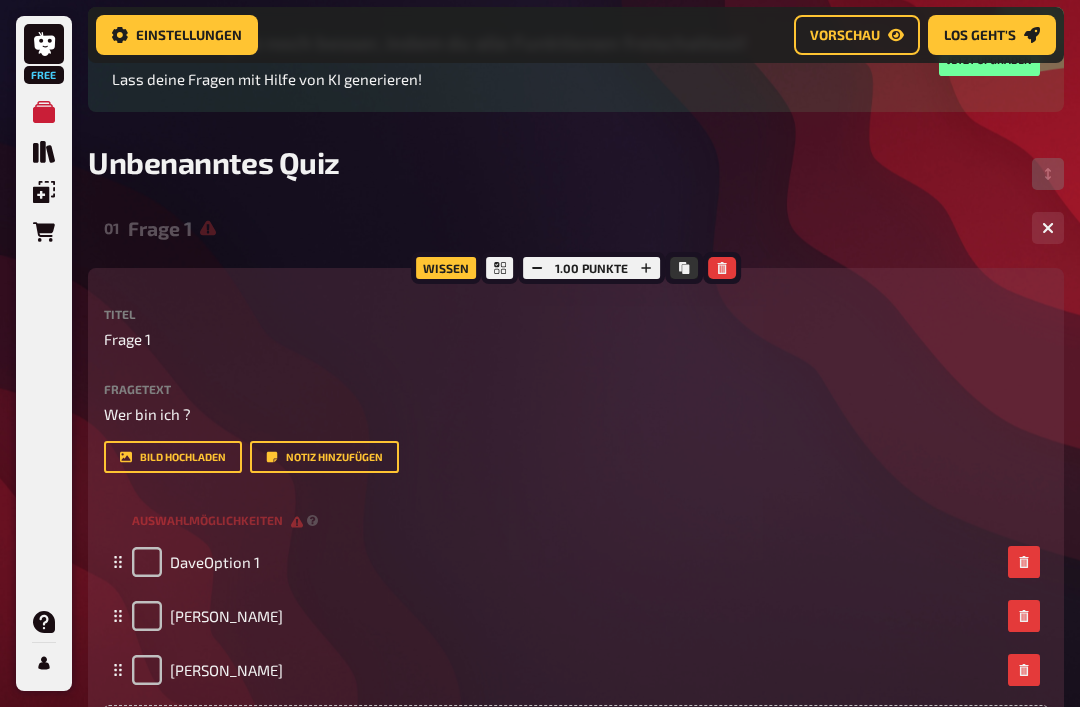 scroll, scrollTop: 203, scrollLeft: 0, axis: vertical 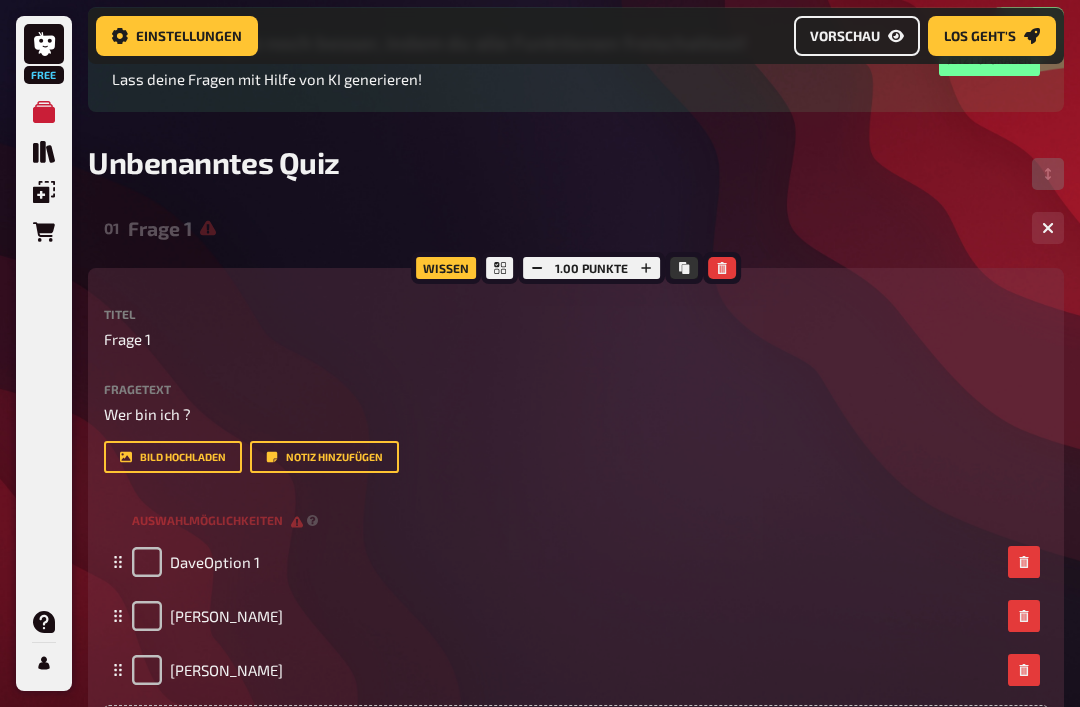 click on "Vorschau" at bounding box center [857, 36] 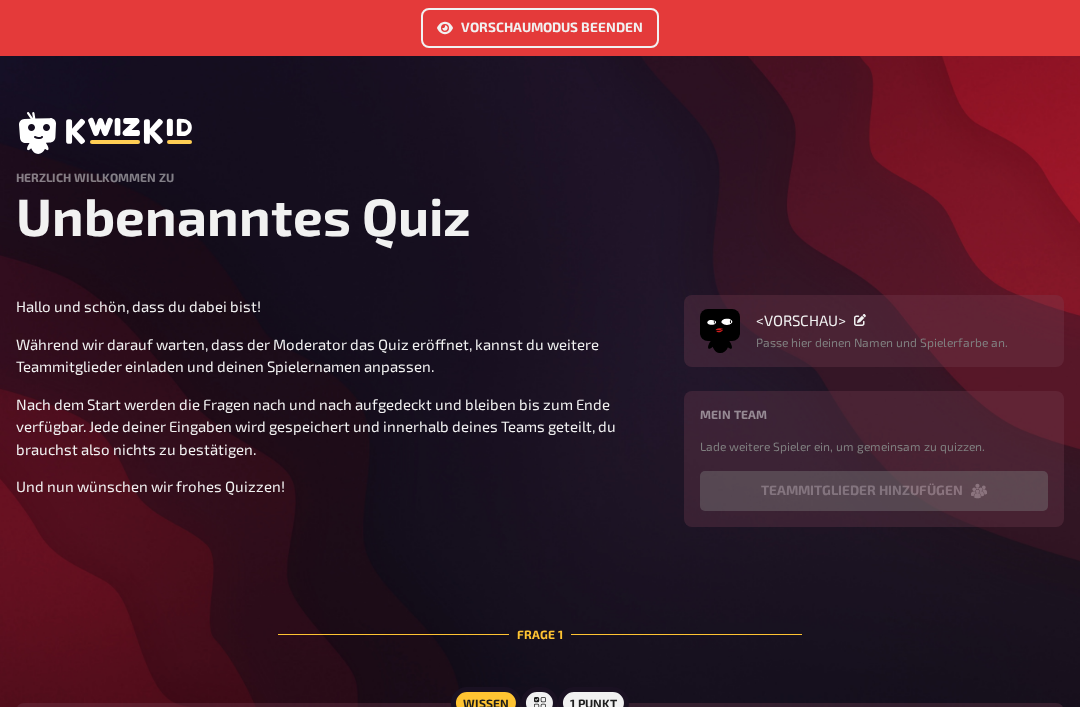 click on "<VORSCHAU> Passe hier deinen Namen und Spielerfarbe an." at bounding box center [874, 331] 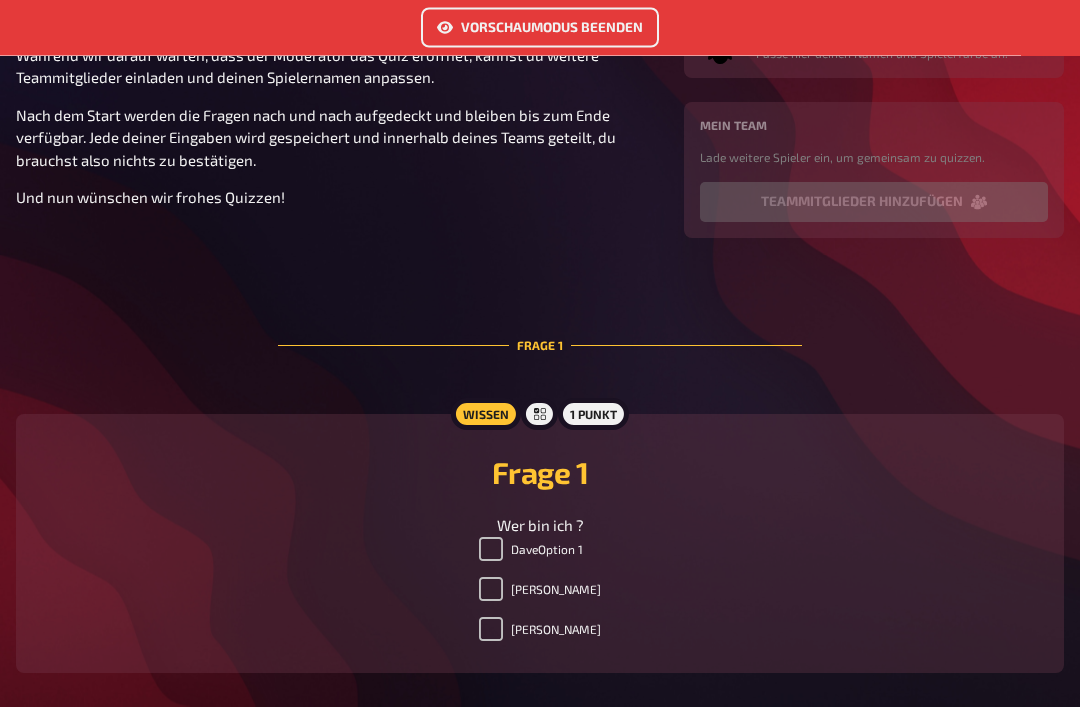 scroll, scrollTop: 324, scrollLeft: 0, axis: vertical 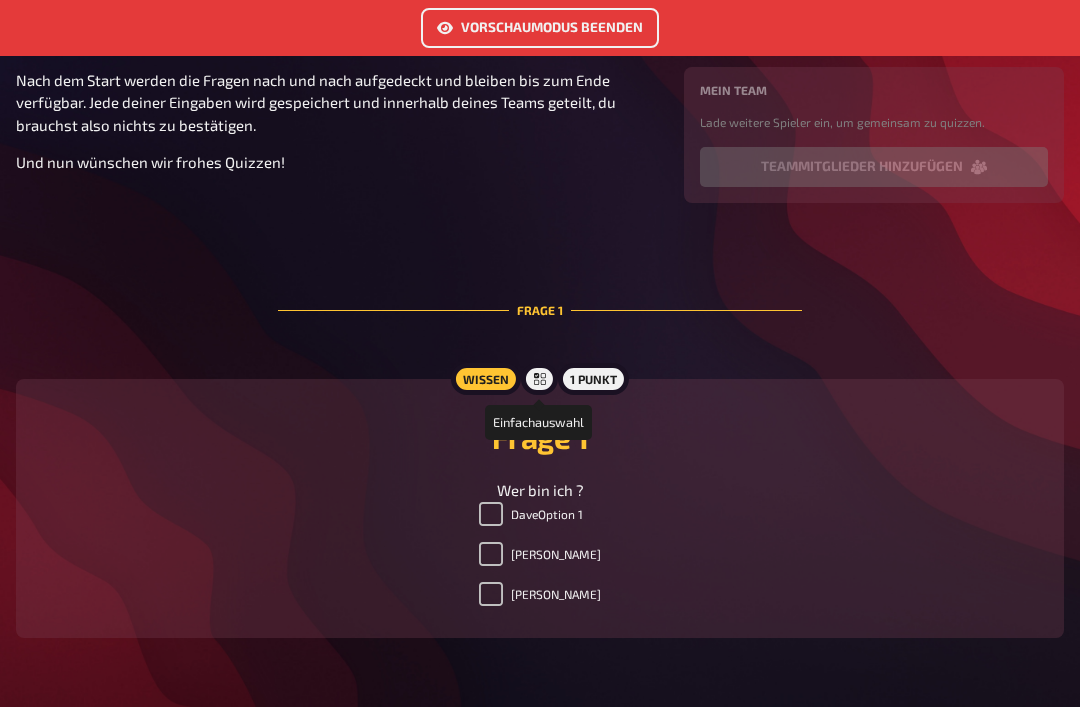 click at bounding box center (539, 379) 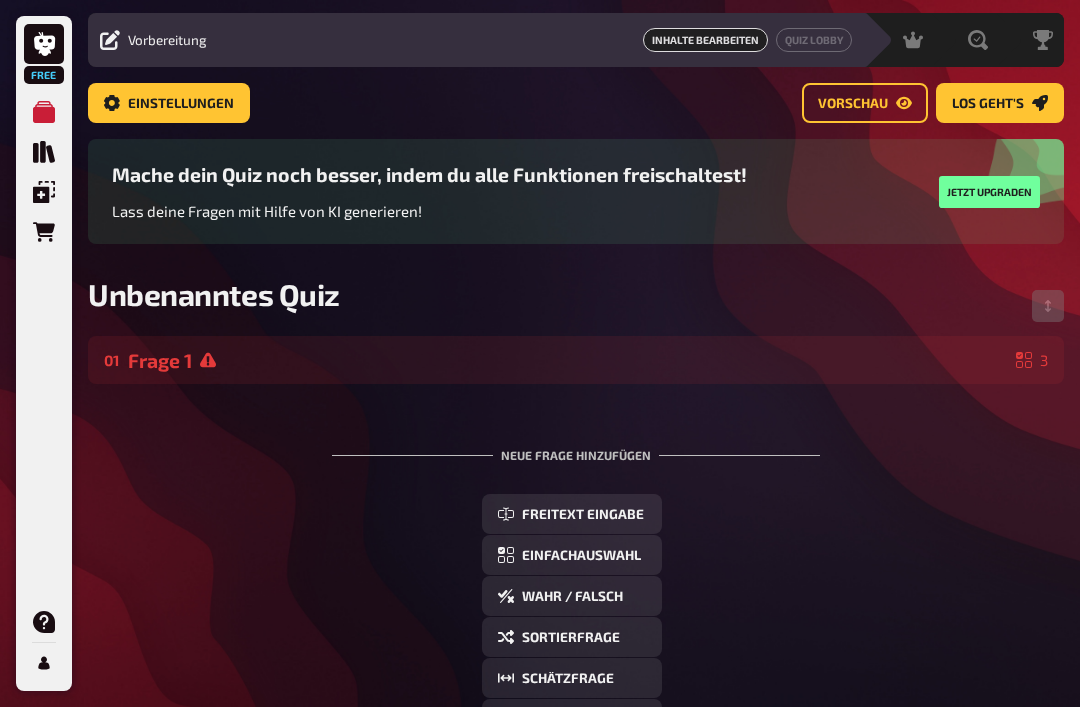 scroll, scrollTop: 57, scrollLeft: 0, axis: vertical 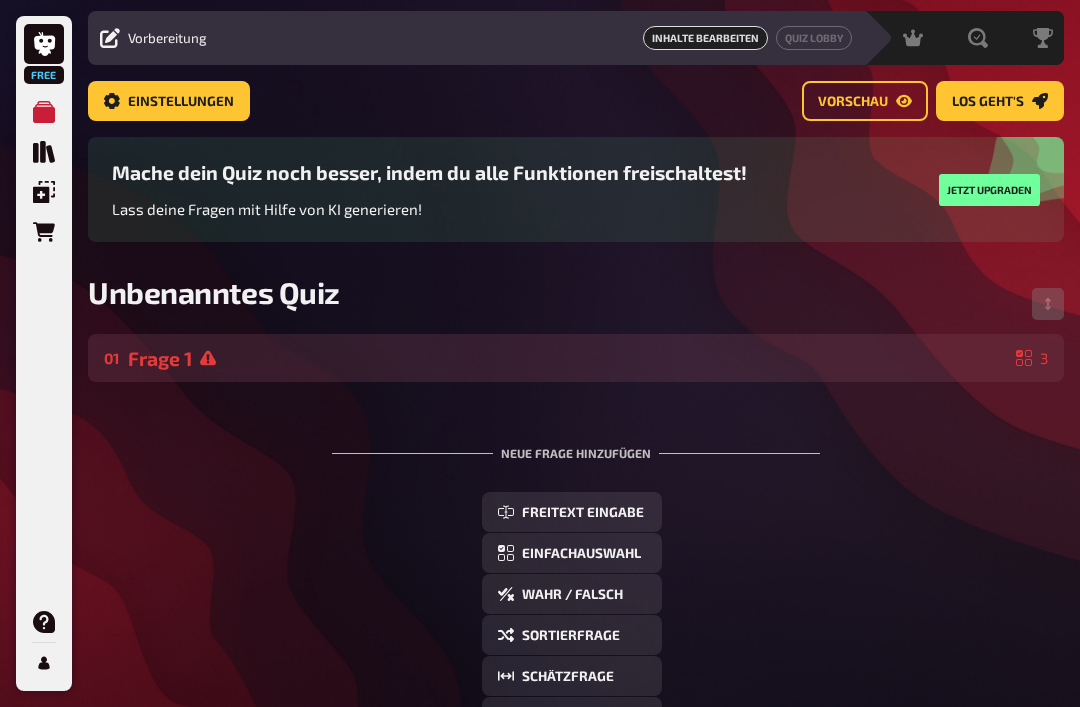 click on "Frage 1" at bounding box center [568, 358] 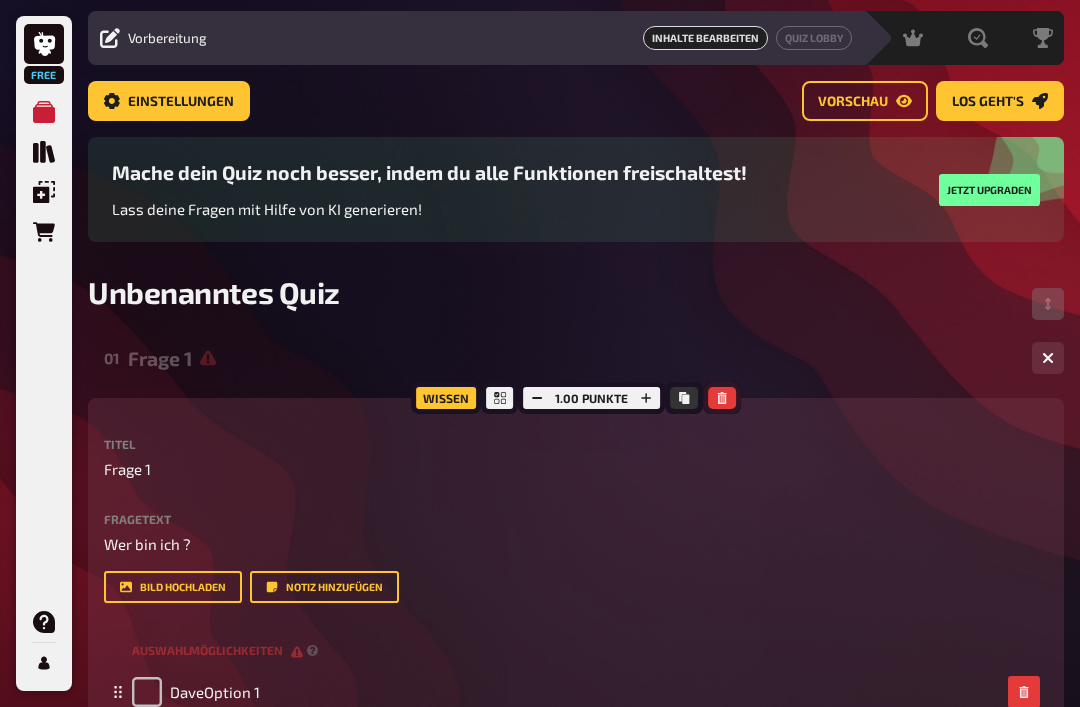 click 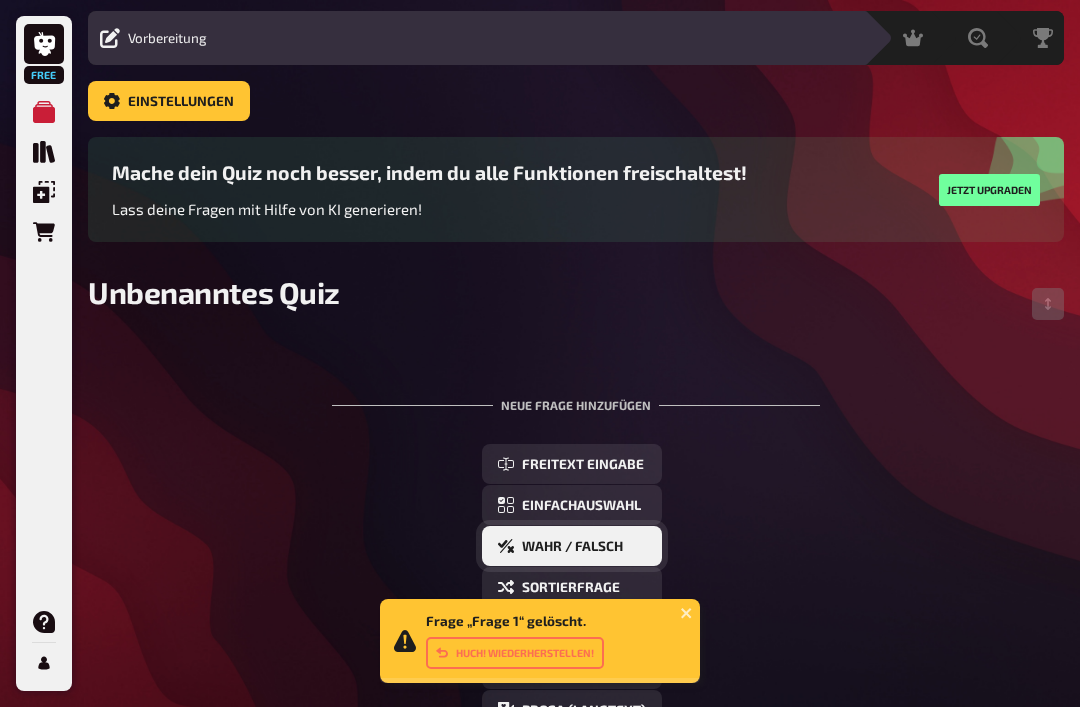click on "Wahr / Falsch" at bounding box center (572, 546) 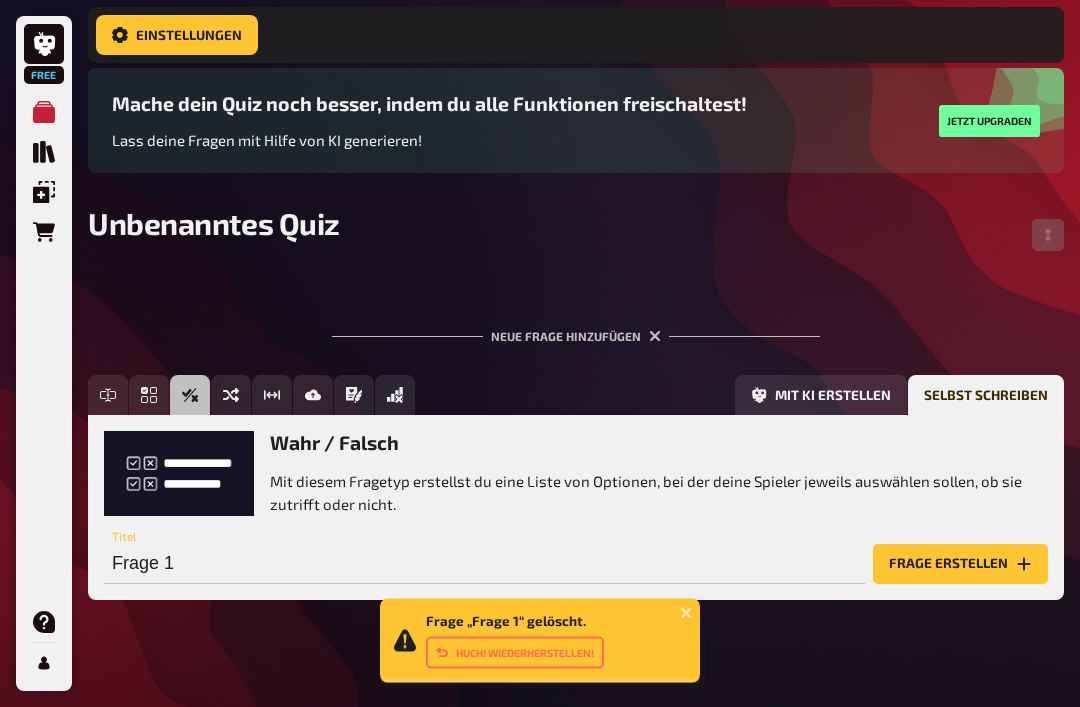 scroll, scrollTop: 150, scrollLeft: 0, axis: vertical 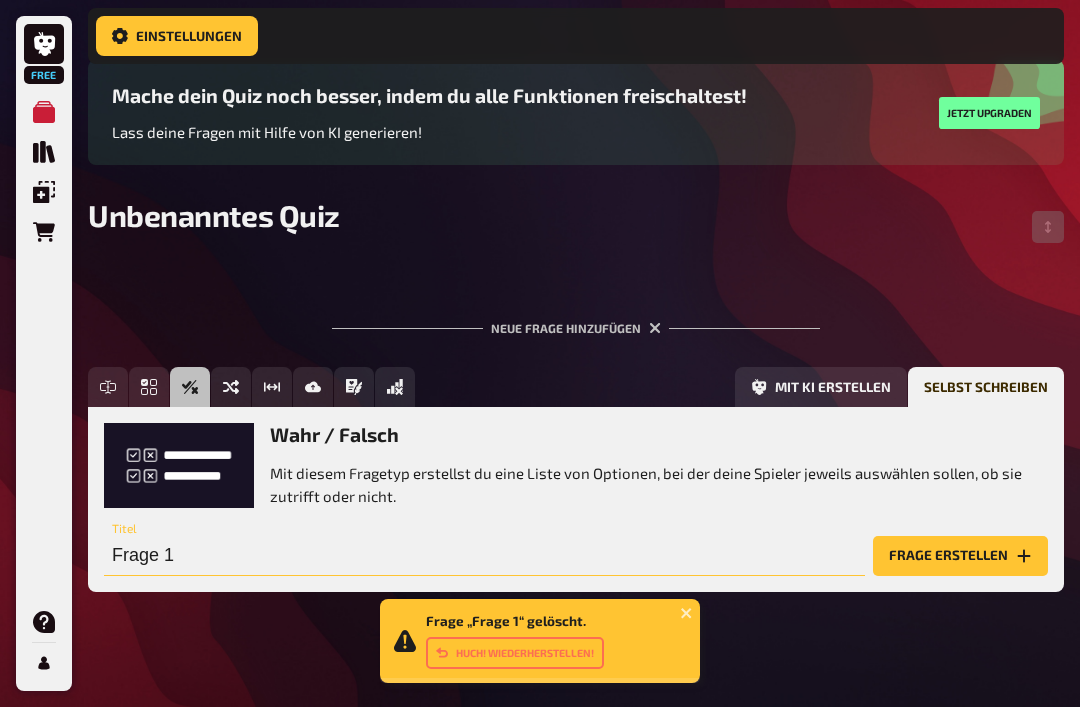 click on "Frage 1" at bounding box center (484, 556) 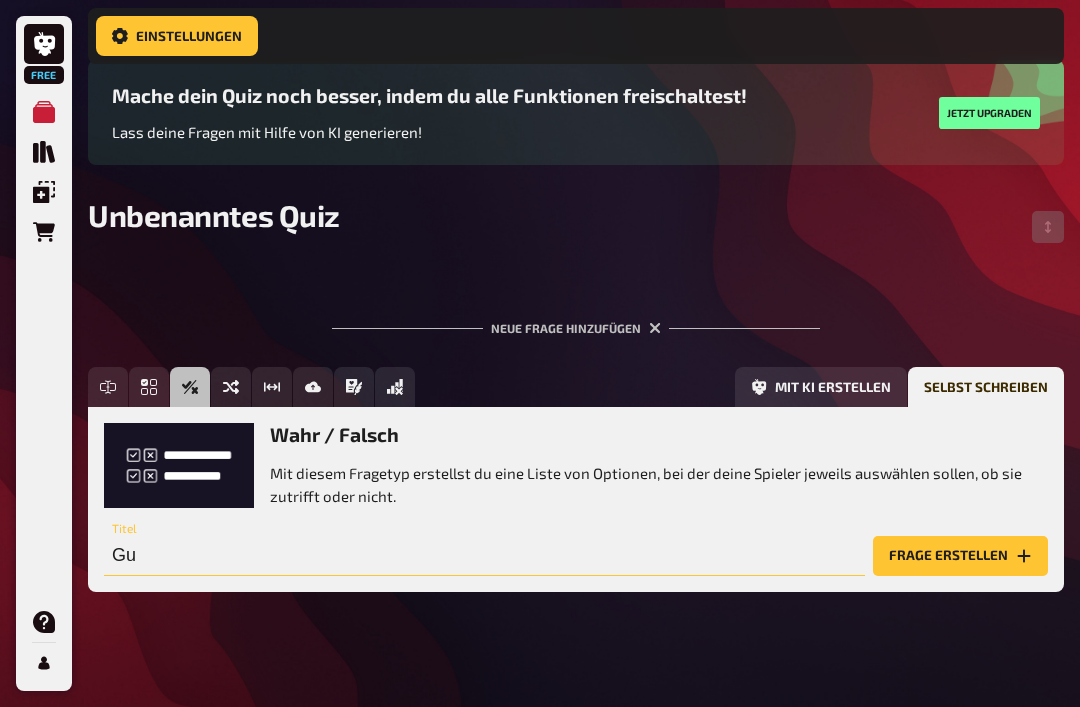type on "G" 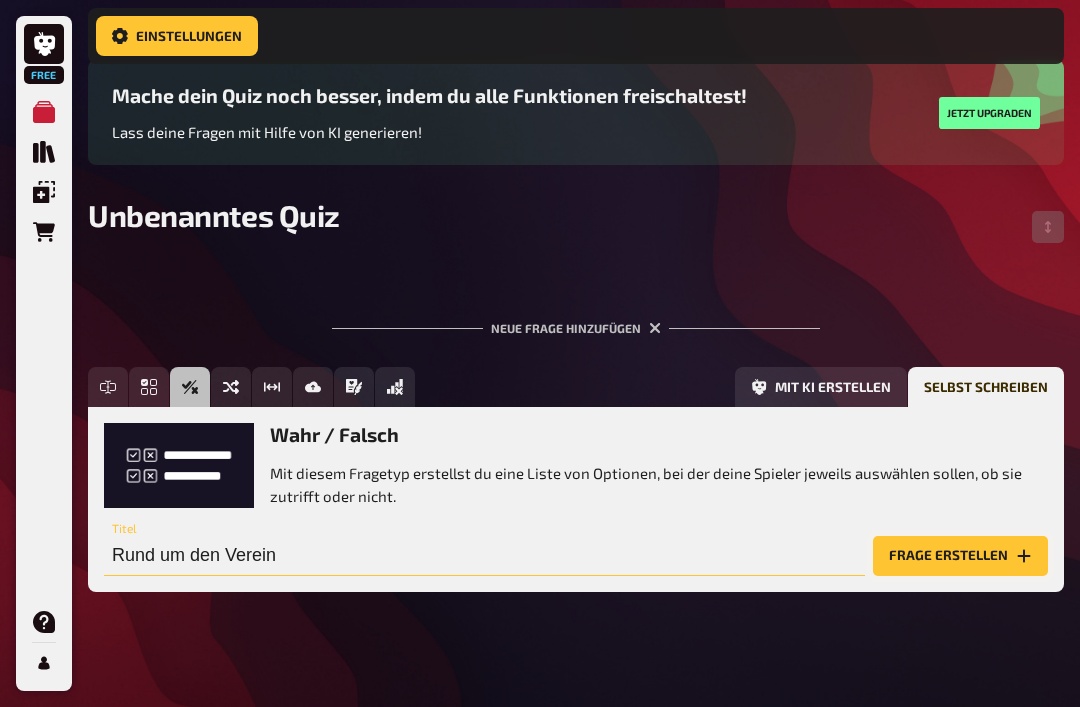 type on "Rund um den Verein" 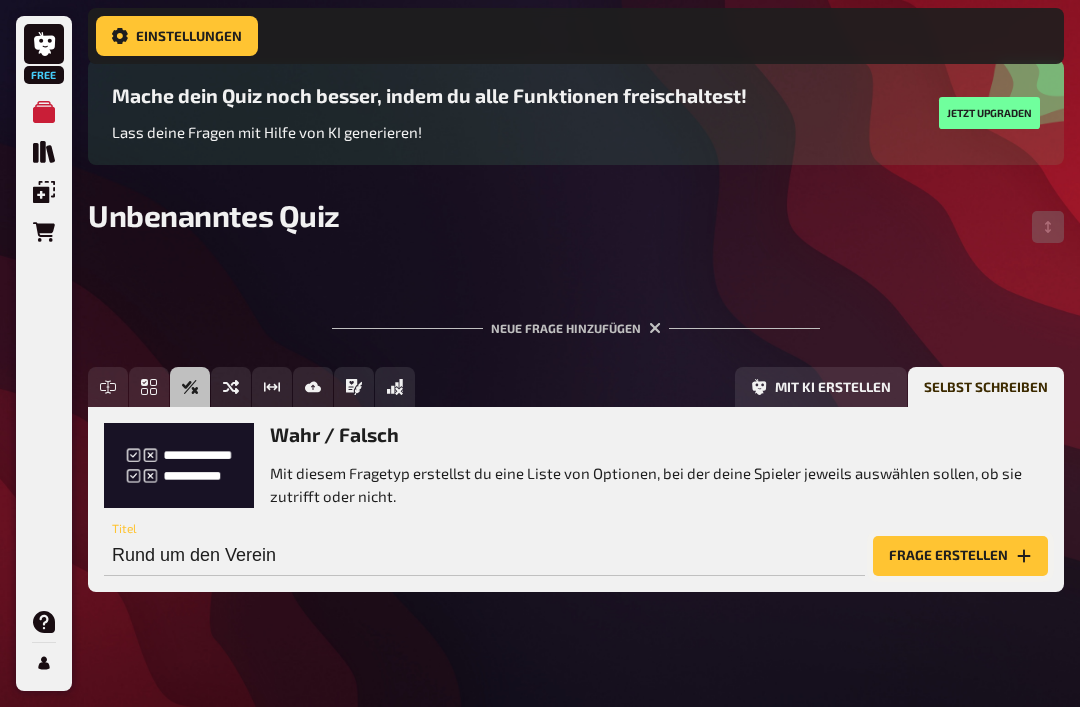 click on "Frage erstellen" at bounding box center (960, 556) 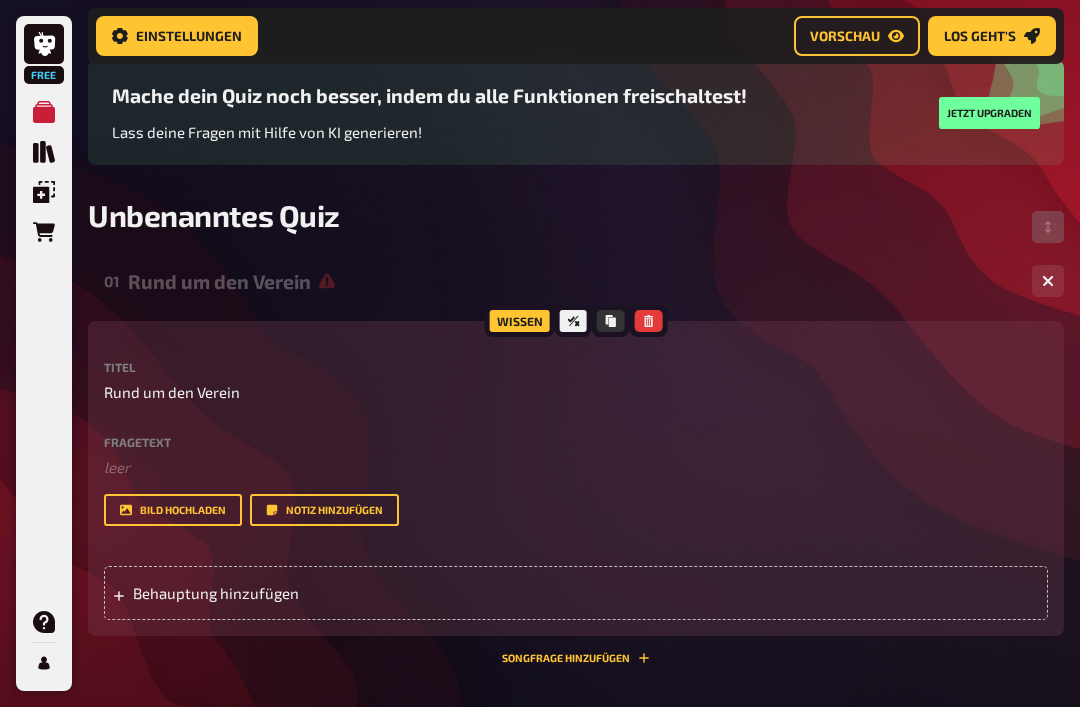 click on "Fragetext ﻿ leer Hier hinziehen für Dateiupload" at bounding box center (576, 457) 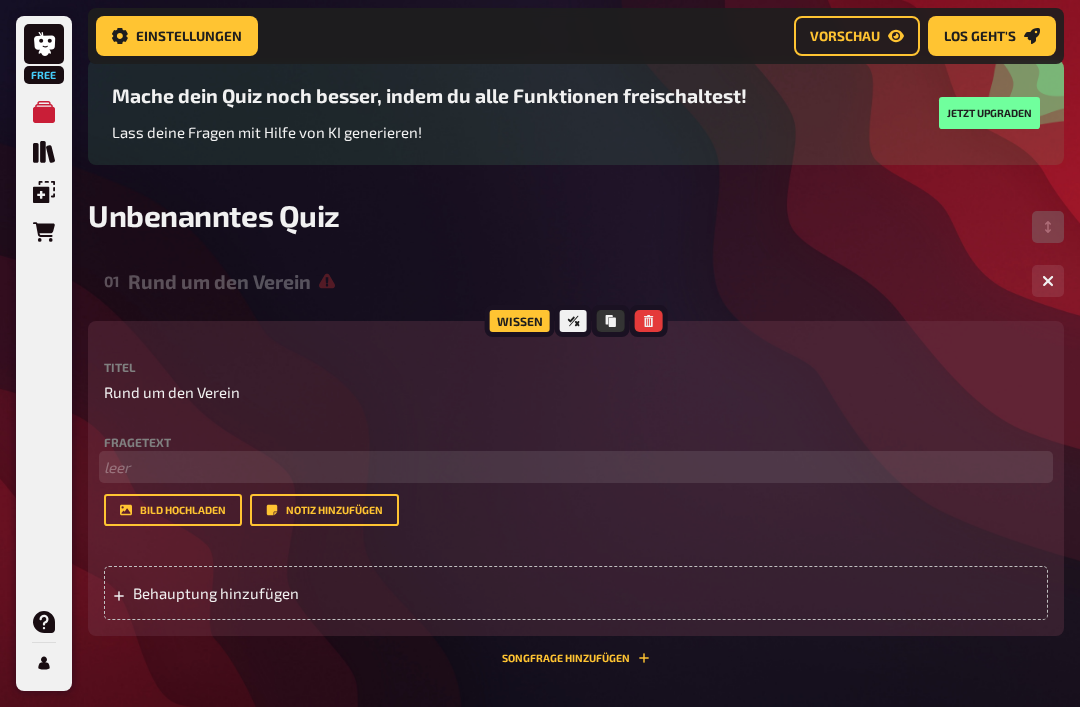 click on "﻿ leer" at bounding box center [576, 467] 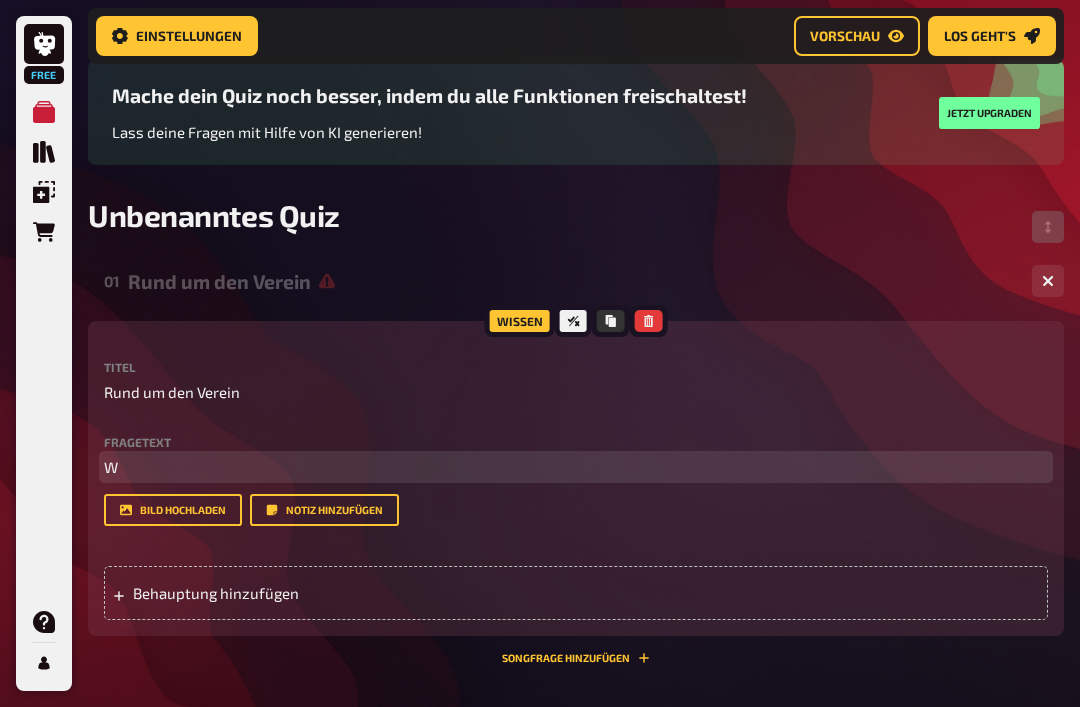 type 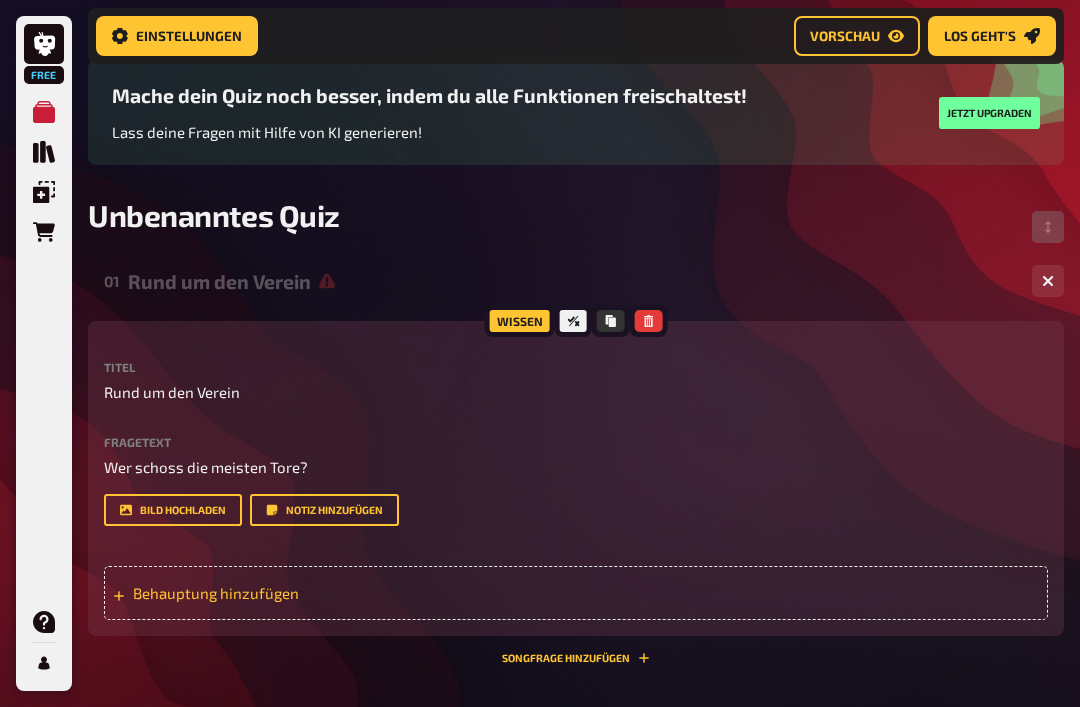 click on "Behauptung hinzufügen" at bounding box center [576, 593] 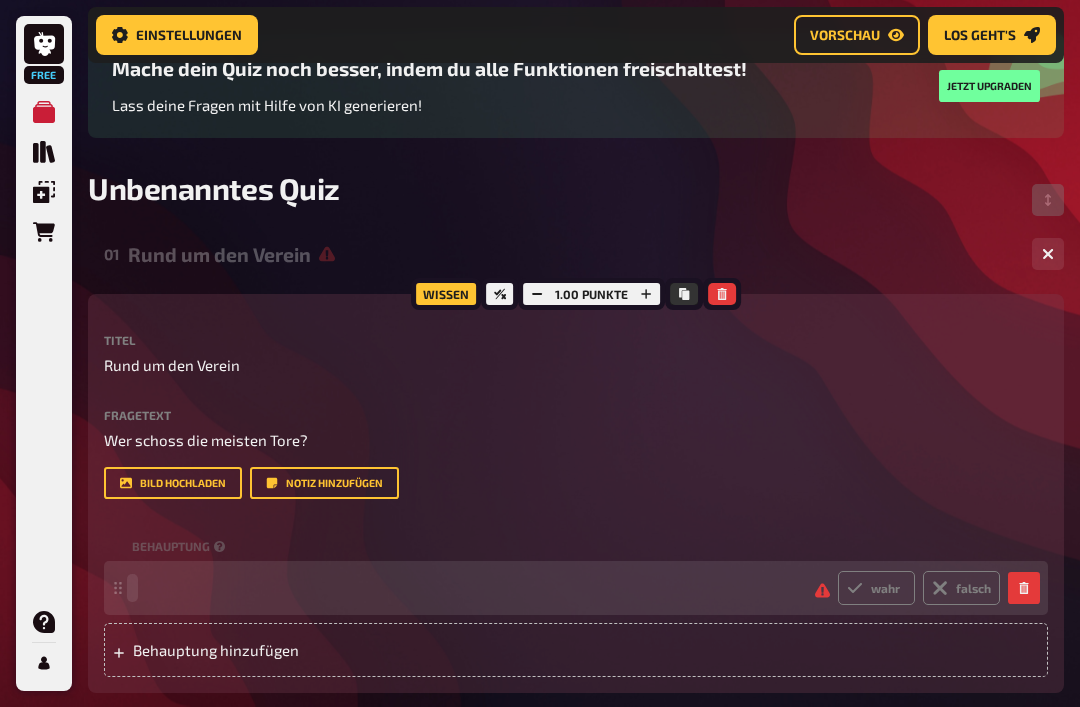 scroll, scrollTop: 177, scrollLeft: 0, axis: vertical 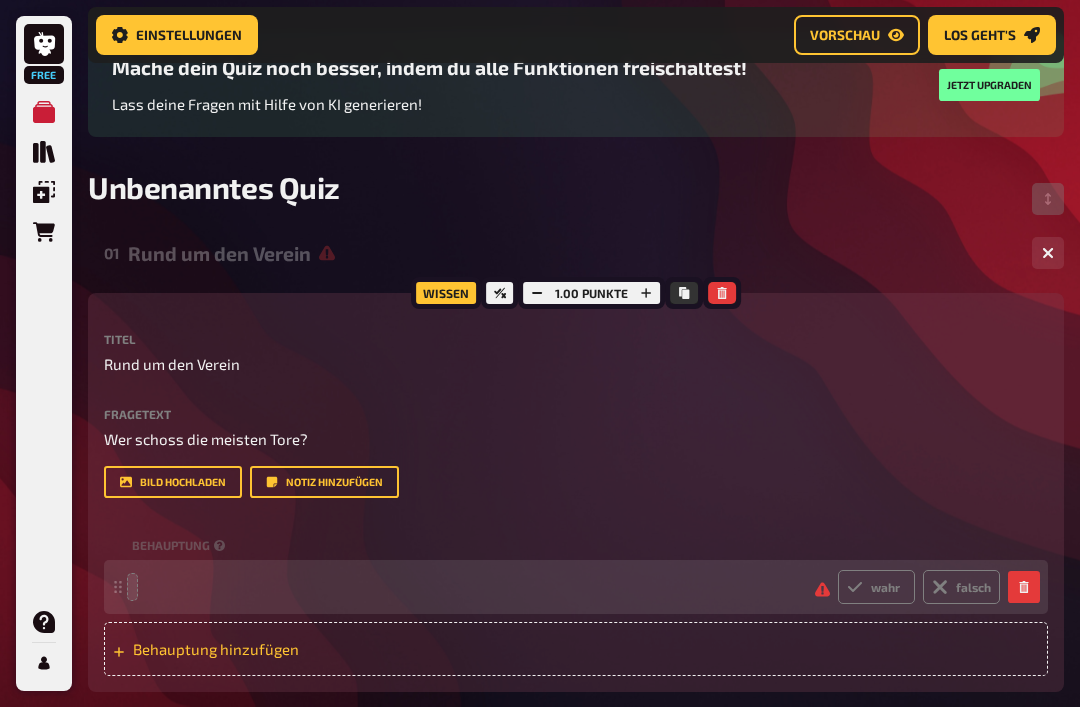 click on "Behauptung hinzufügen" at bounding box center (576, 650) 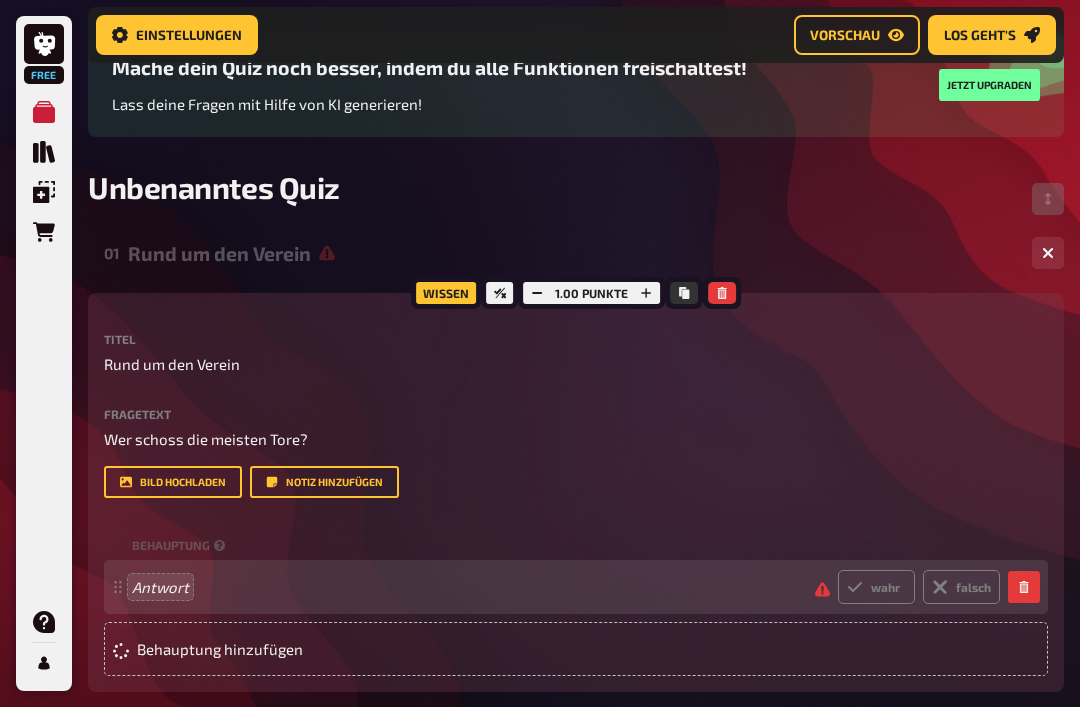 scroll, scrollTop: 178, scrollLeft: 0, axis: vertical 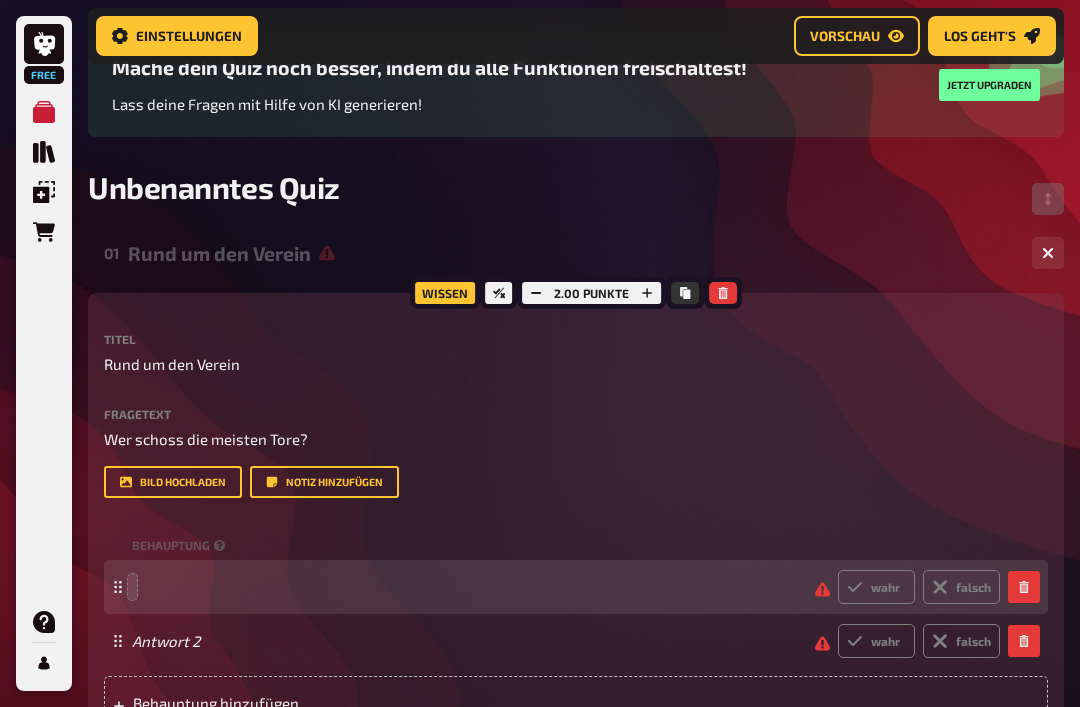 click on "wahr falsch" at bounding box center [576, 587] 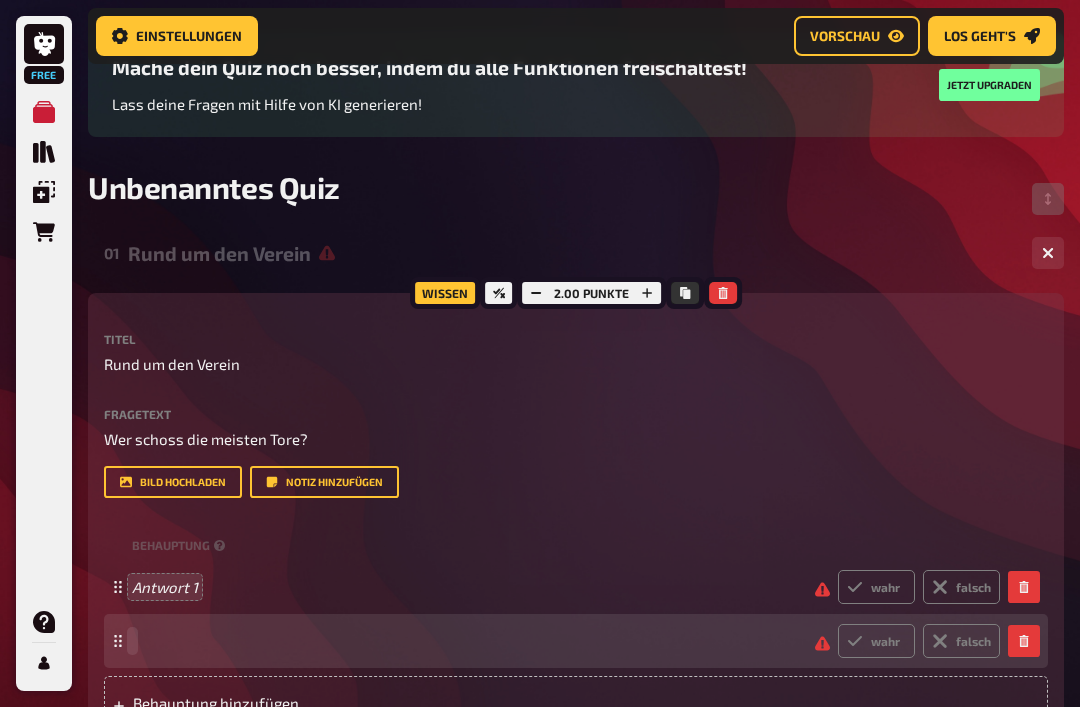 type 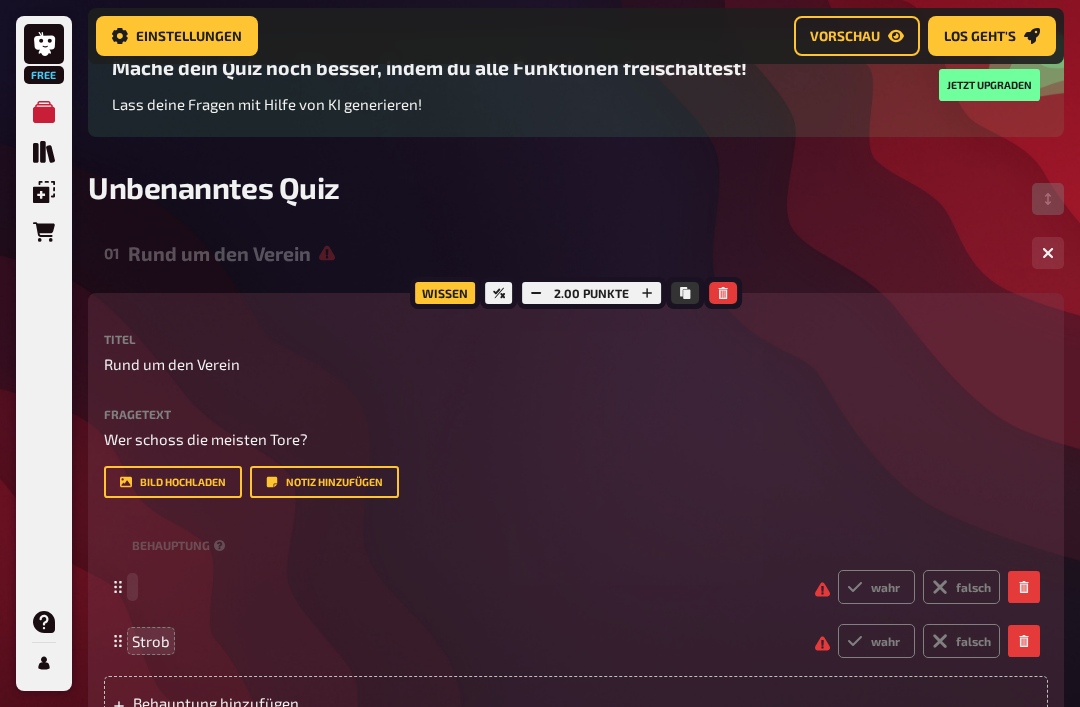 type 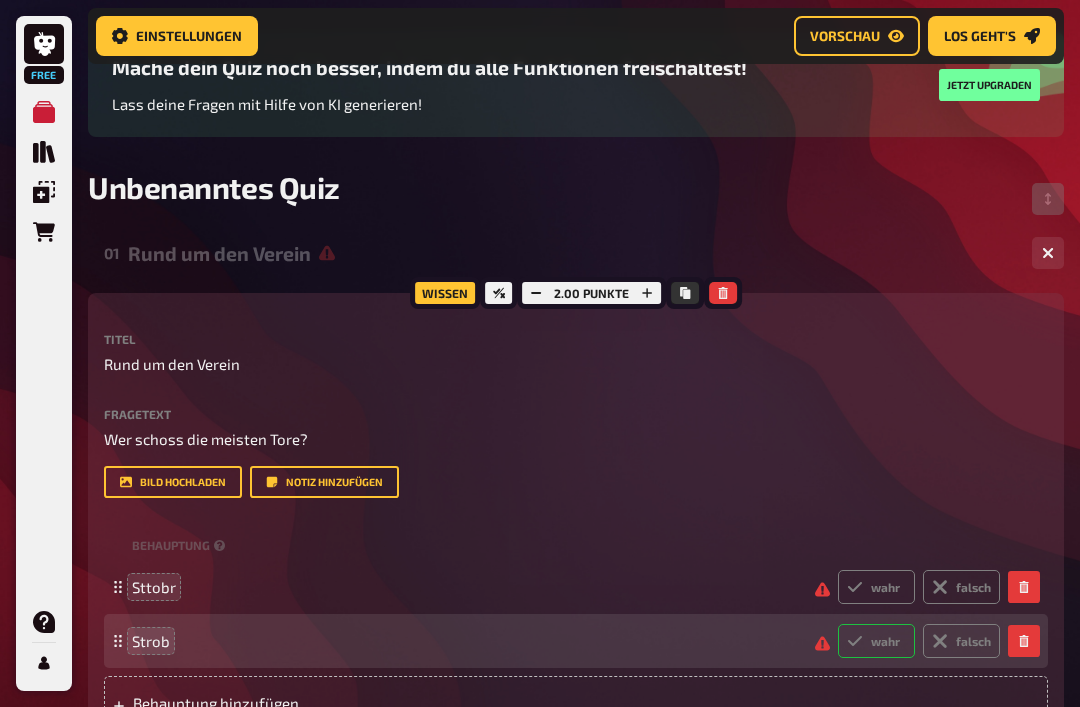 click 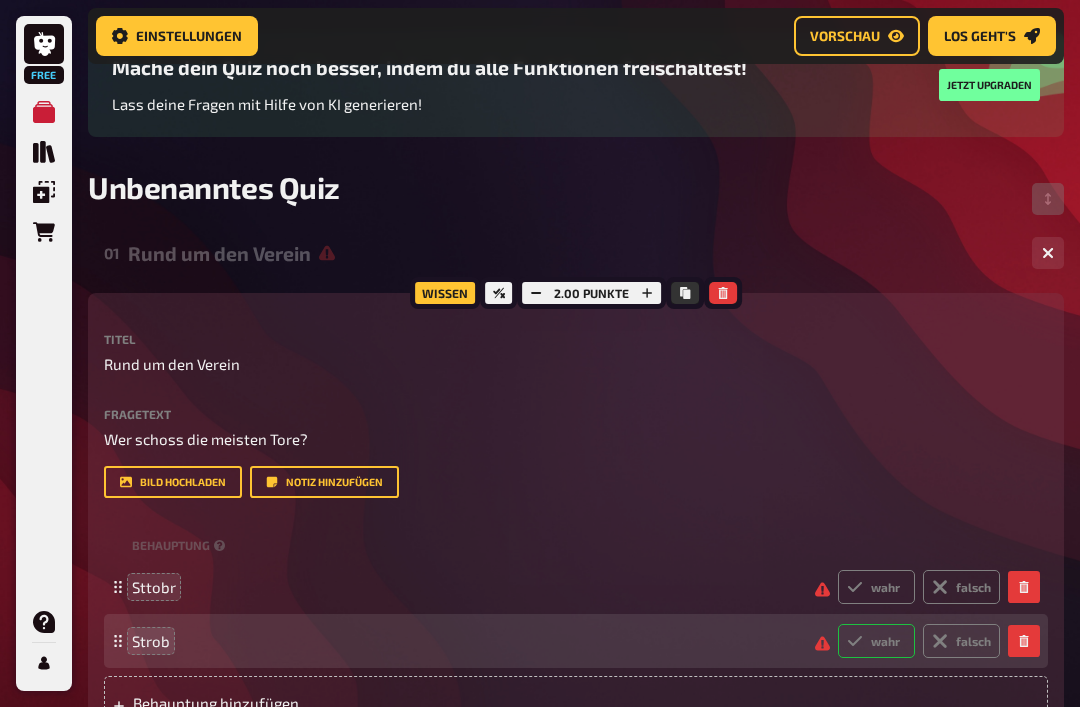 click on "wahr" at bounding box center [837, 623] 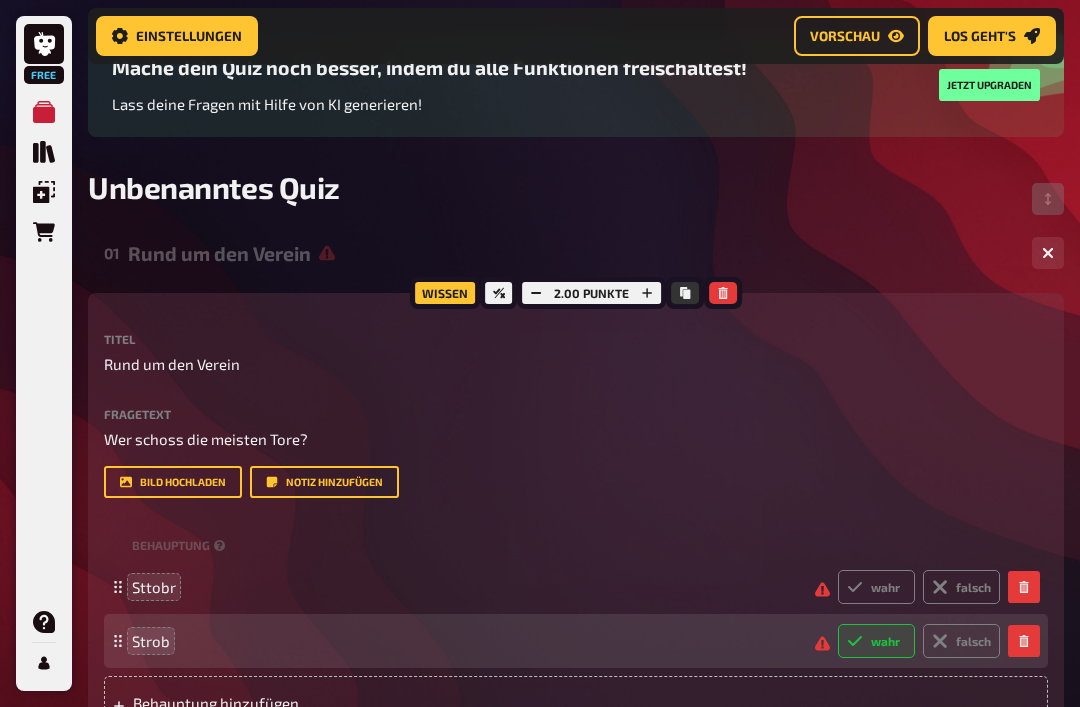 radio on "true" 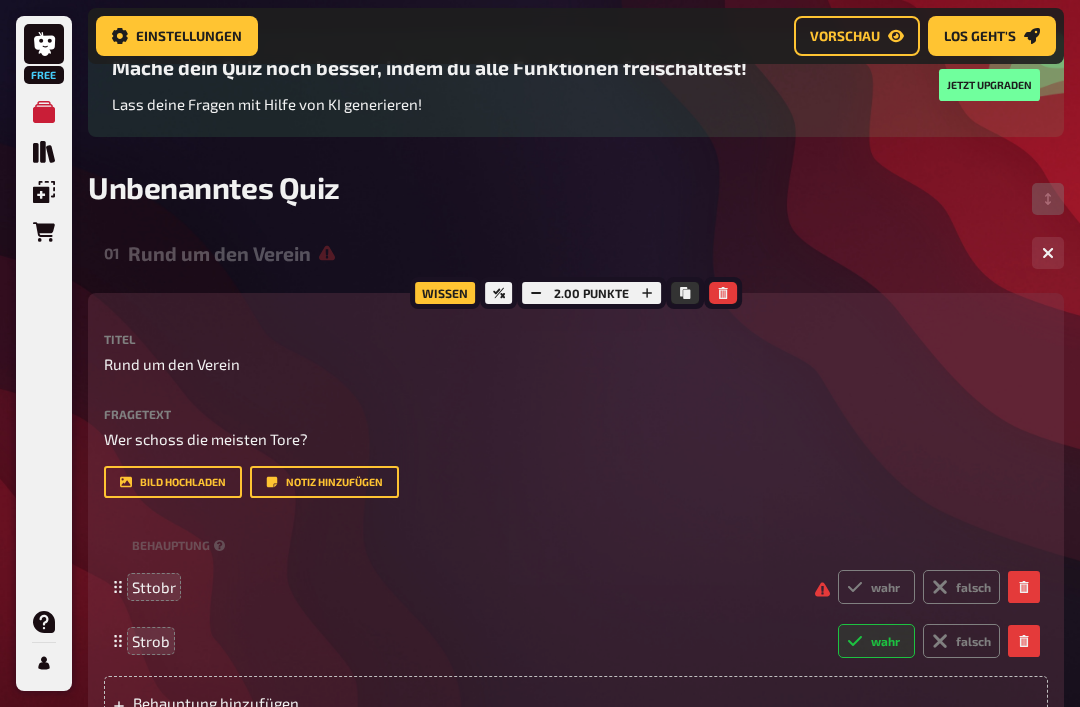 click on "Bild hochladen   Notiz hinzufügen" at bounding box center (576, 482) 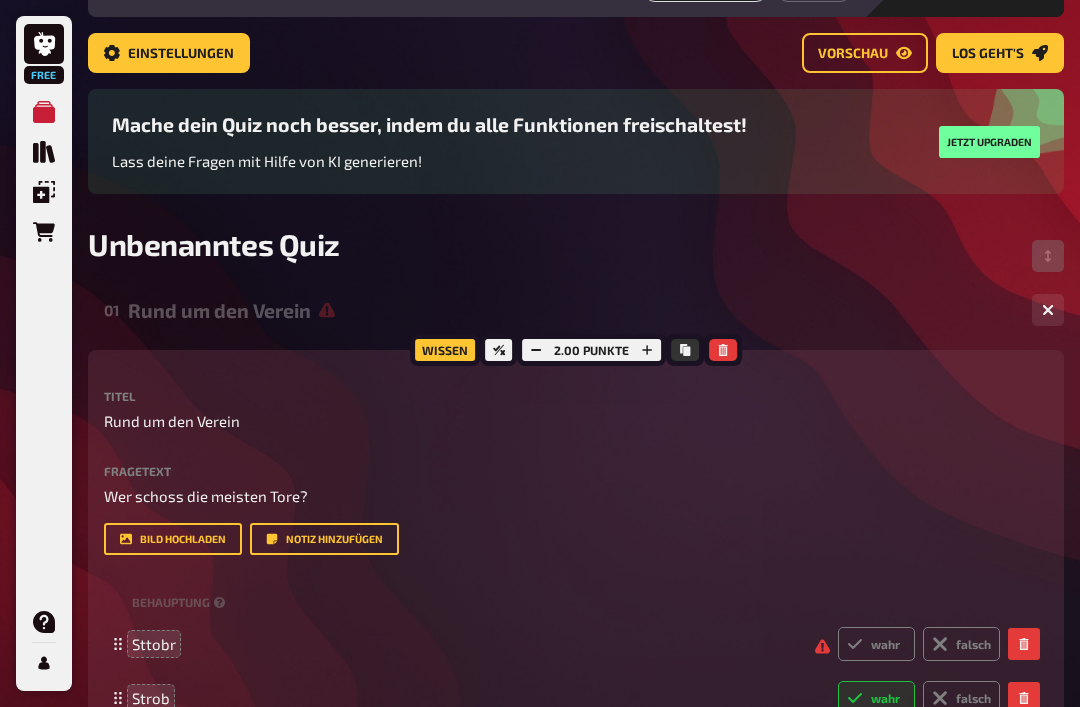 scroll, scrollTop: 106, scrollLeft: 0, axis: vertical 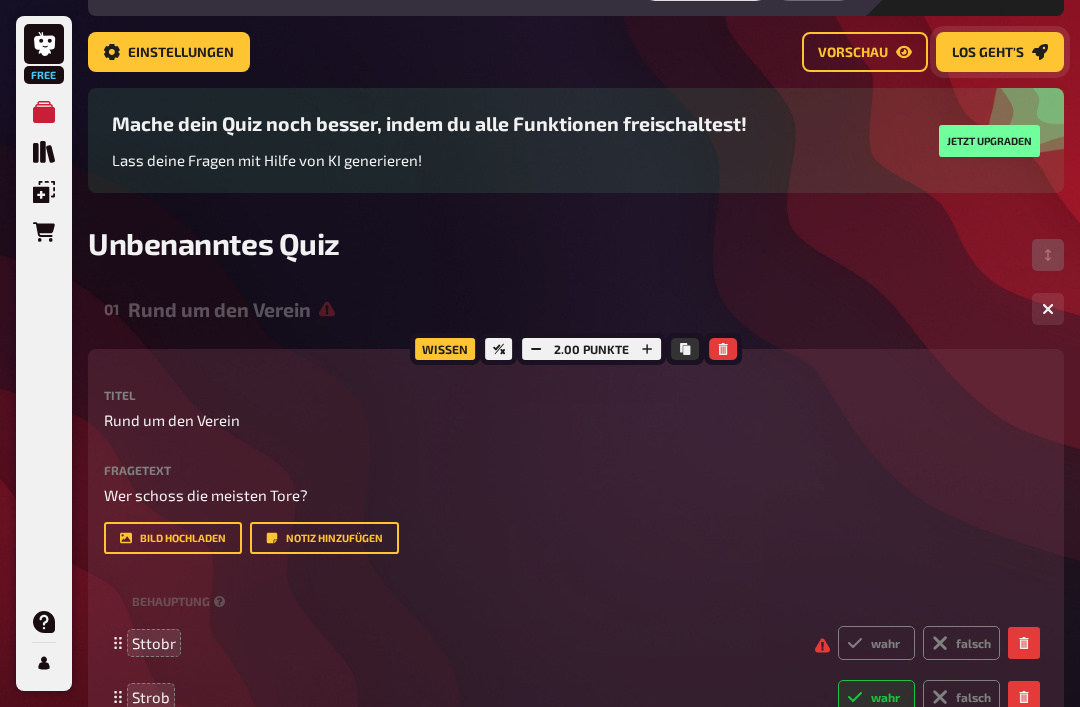 click on "Los geht's" at bounding box center (988, 53) 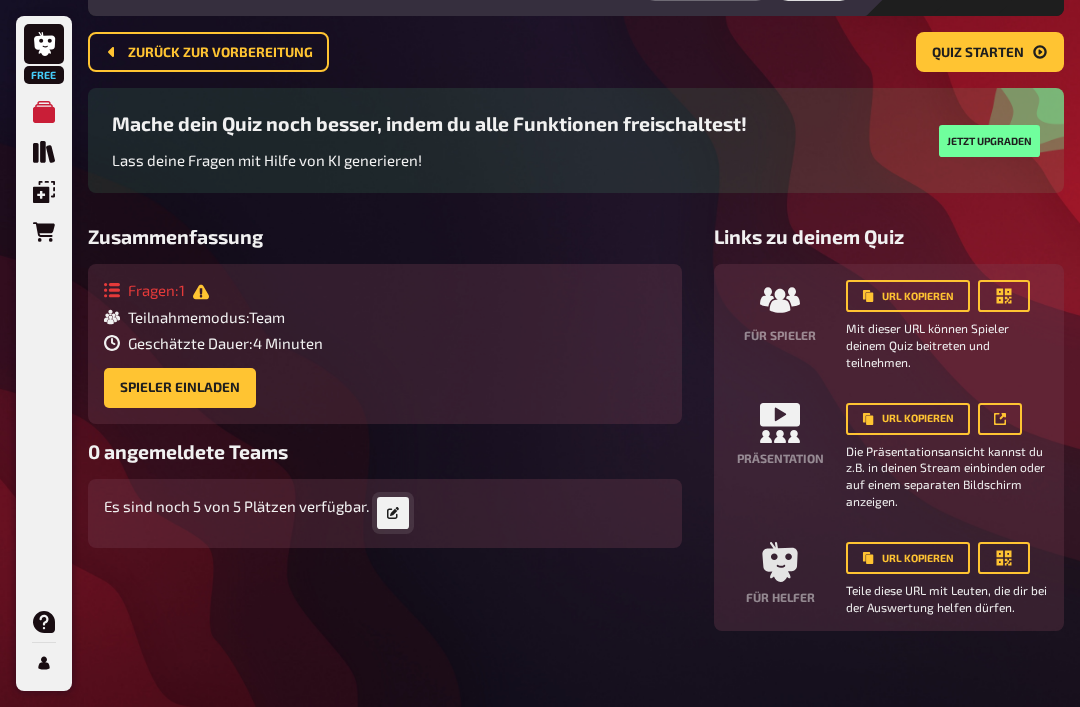 click at bounding box center [393, 513] 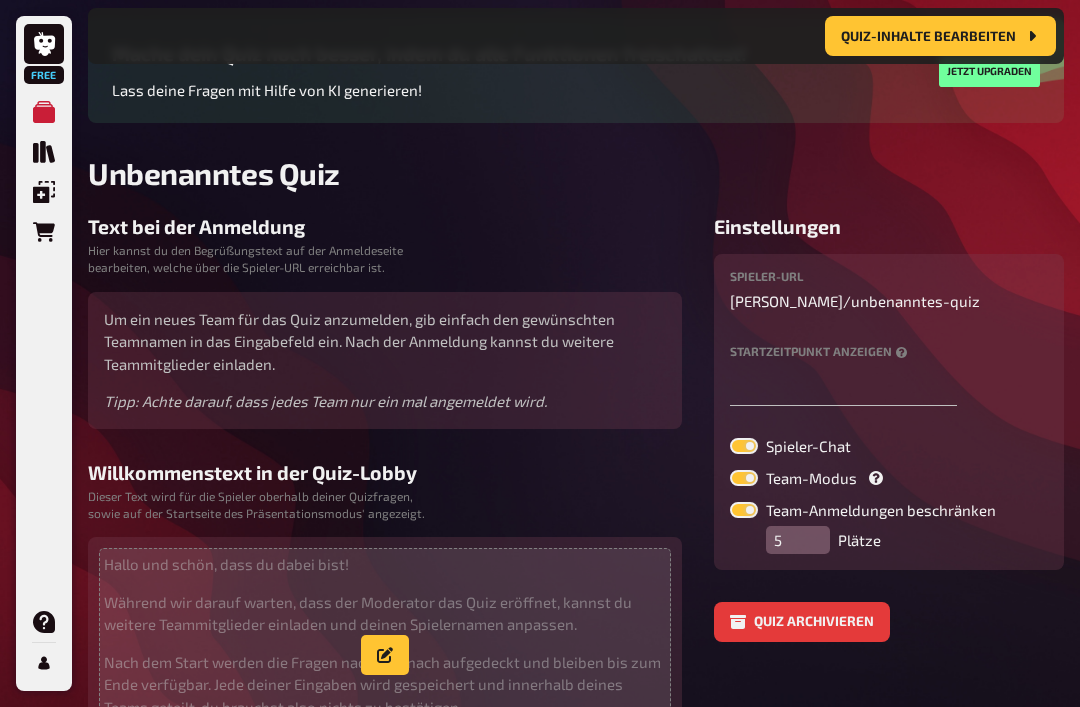 scroll, scrollTop: 194, scrollLeft: 0, axis: vertical 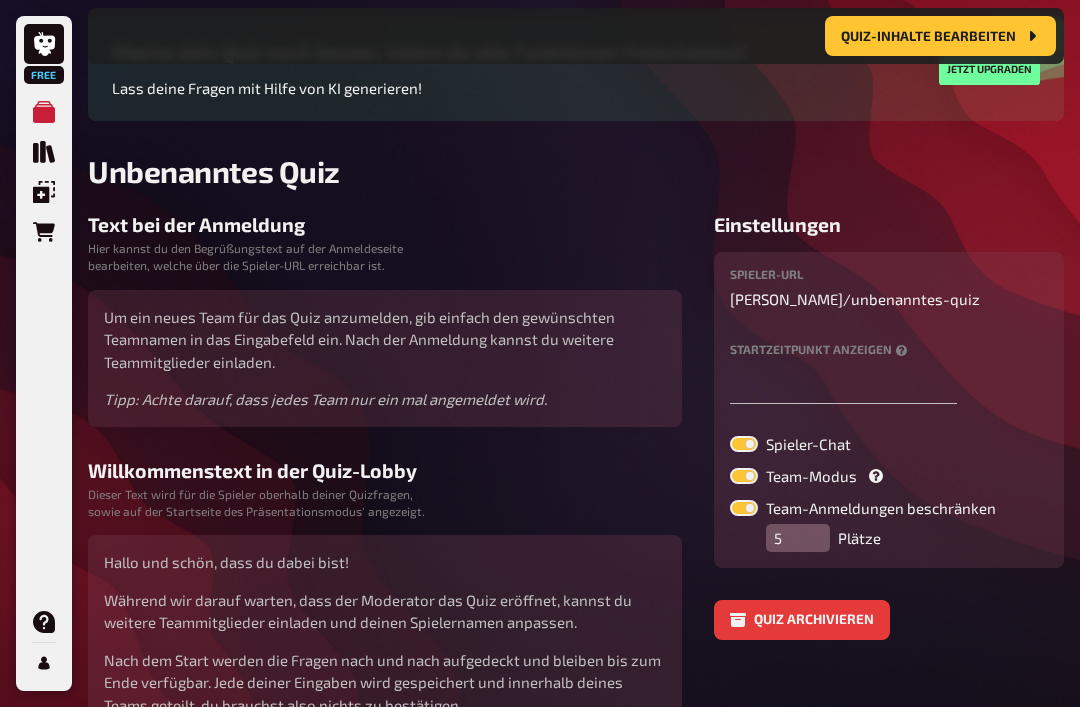 click at bounding box center [744, 444] 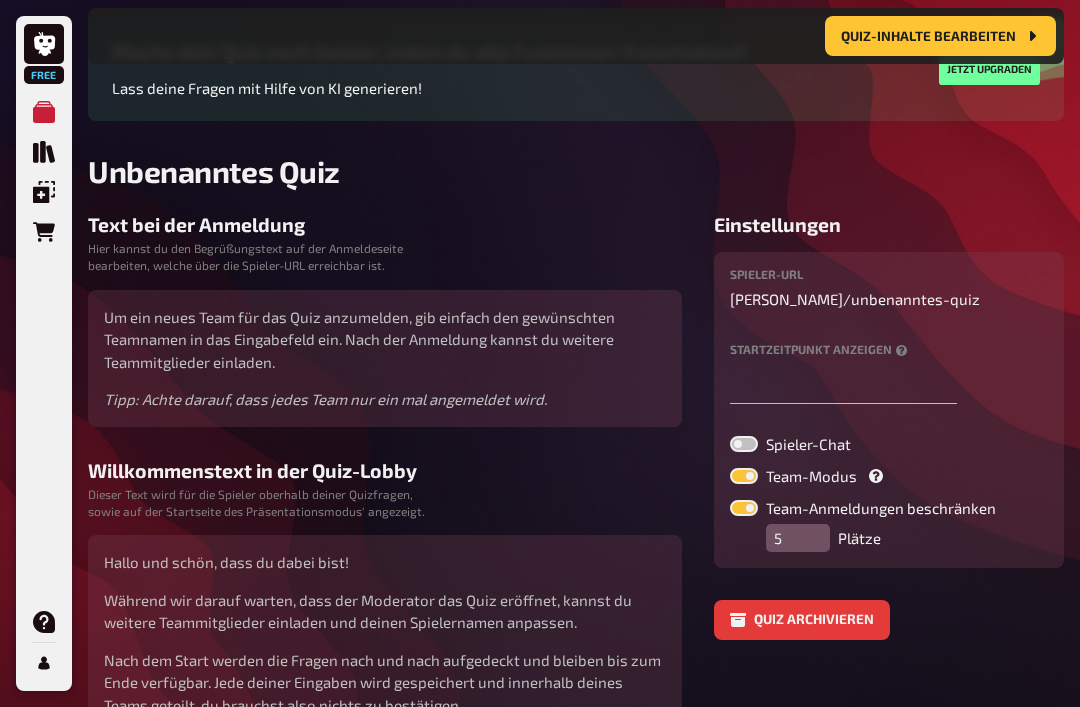 checkbox on "false" 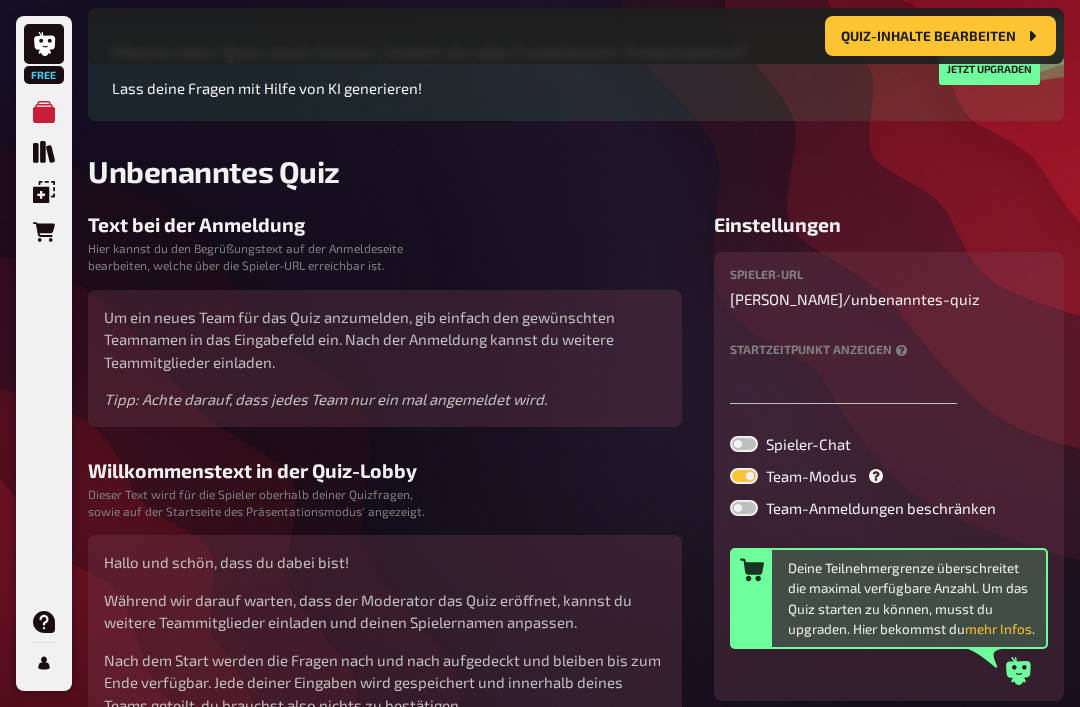 click at bounding box center [744, 508] 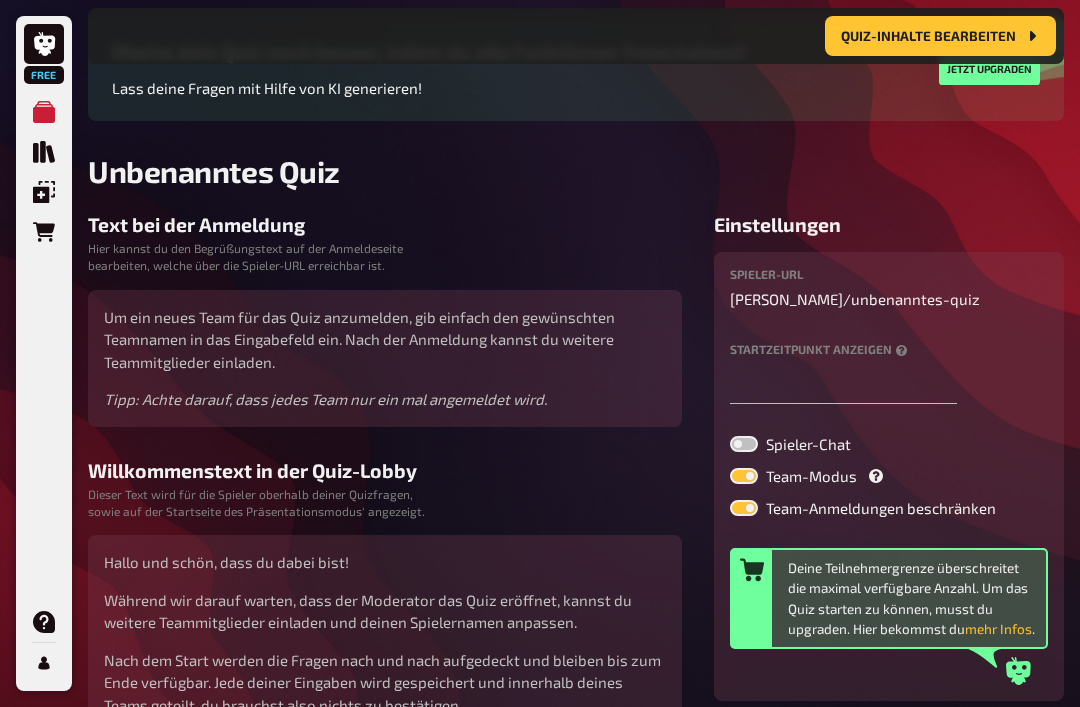 checkbox on "true" 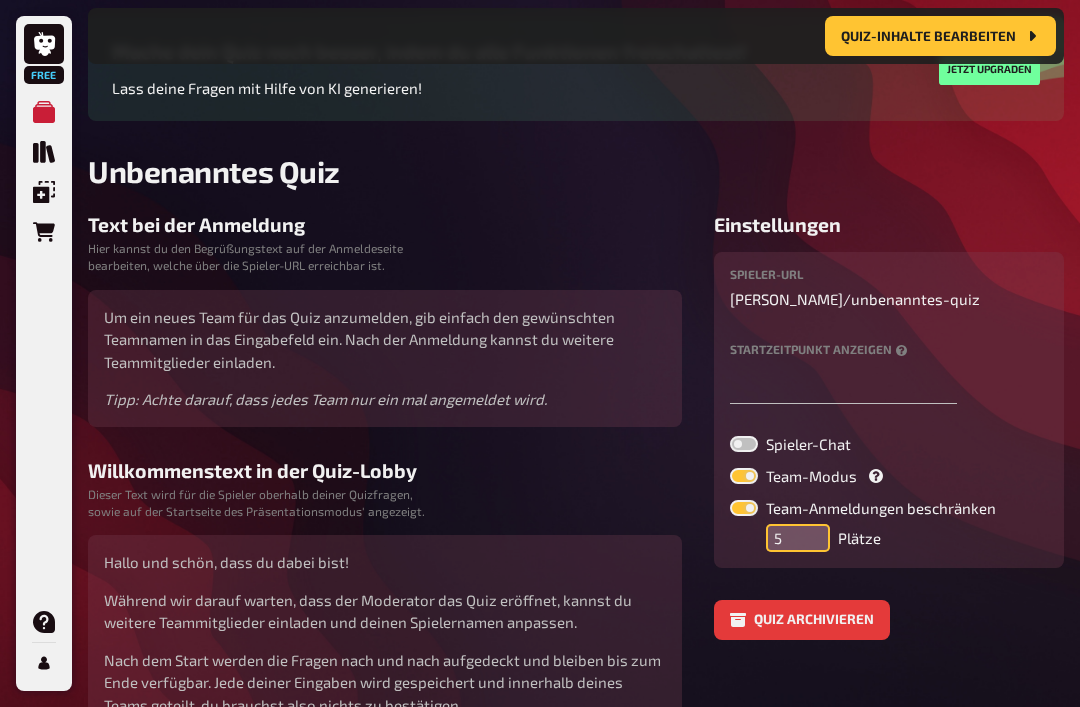 click on "5" at bounding box center [798, 538] 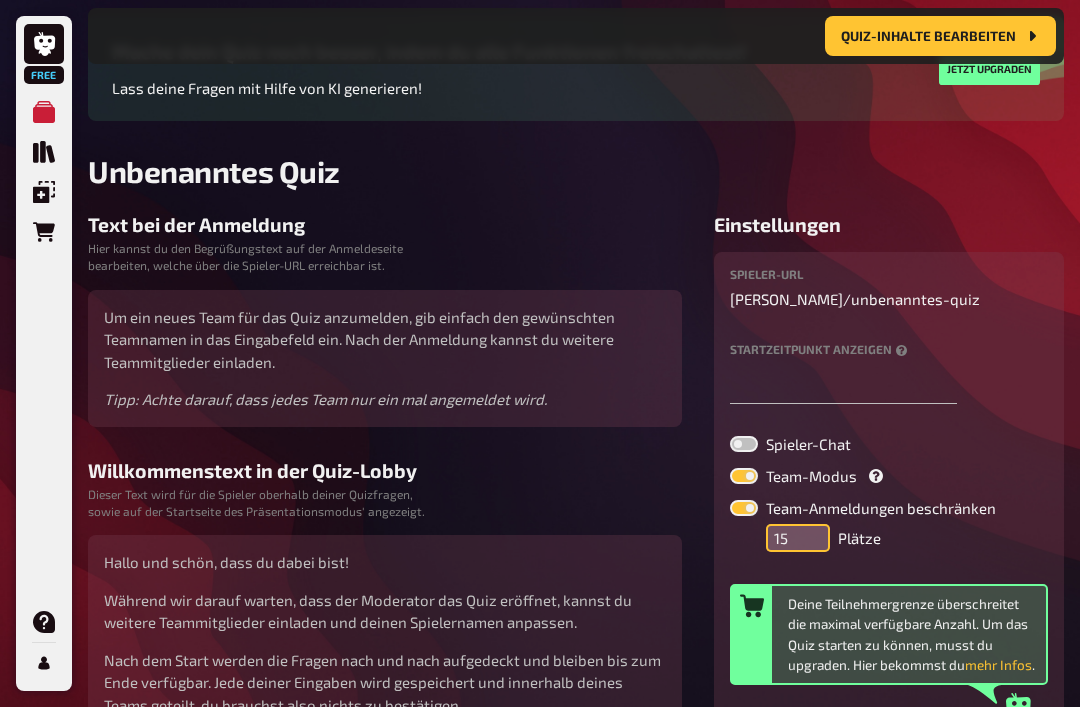 type on "5" 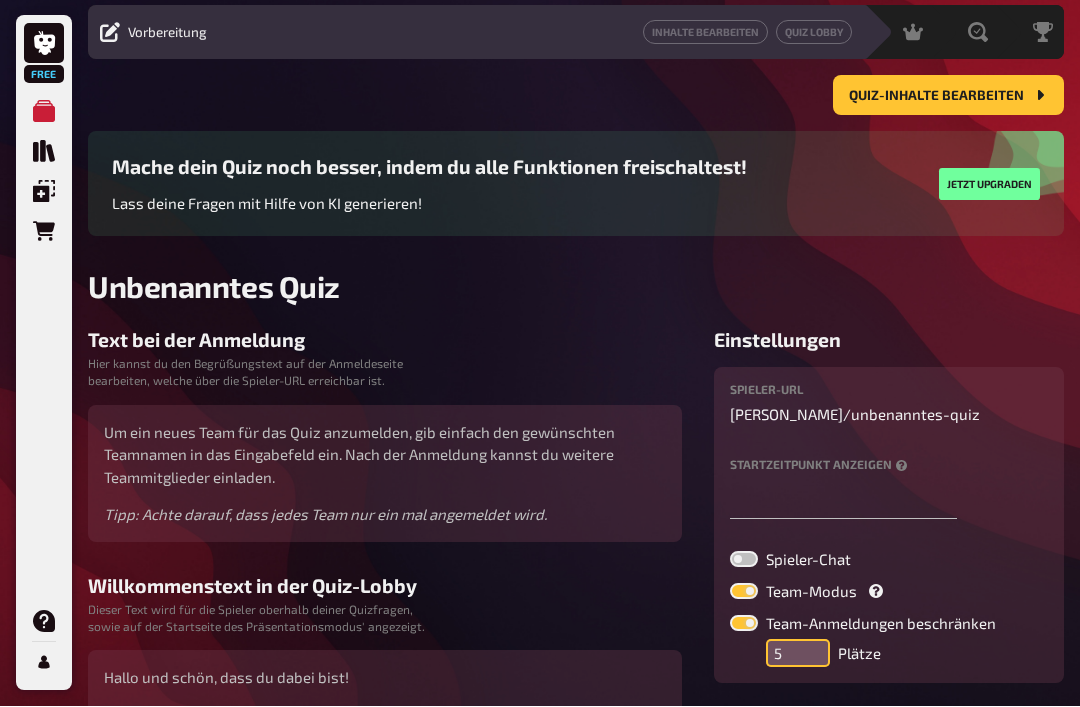 scroll, scrollTop: 63, scrollLeft: 0, axis: vertical 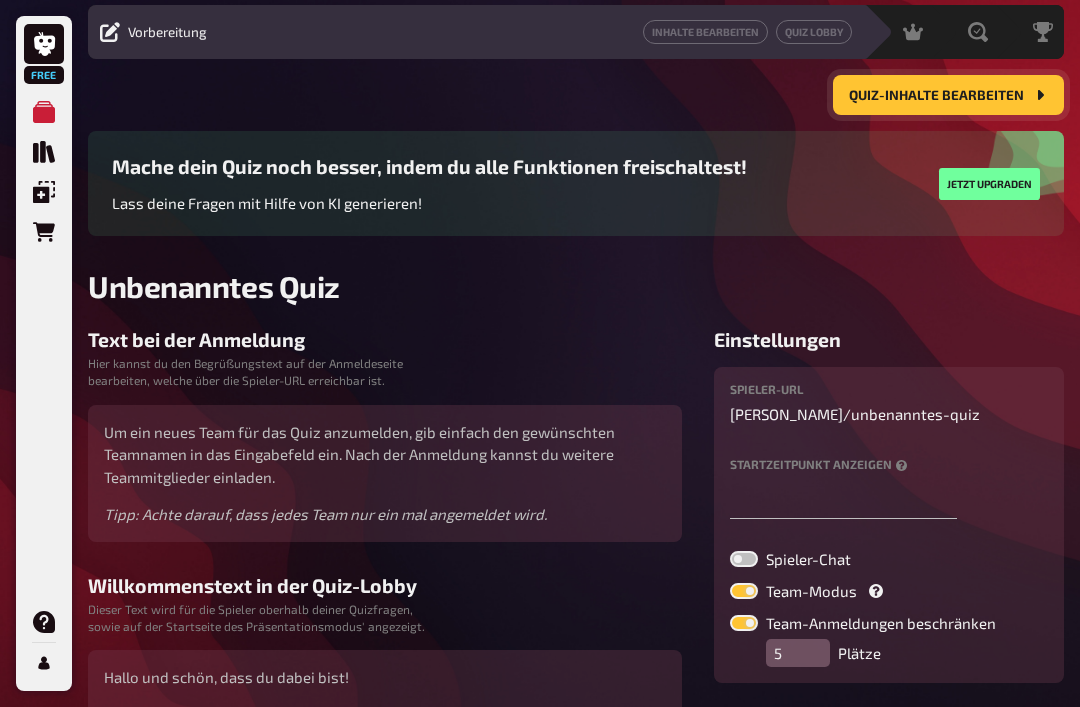 click on "Quiz-Inhalte bearbeiten" at bounding box center (936, 96) 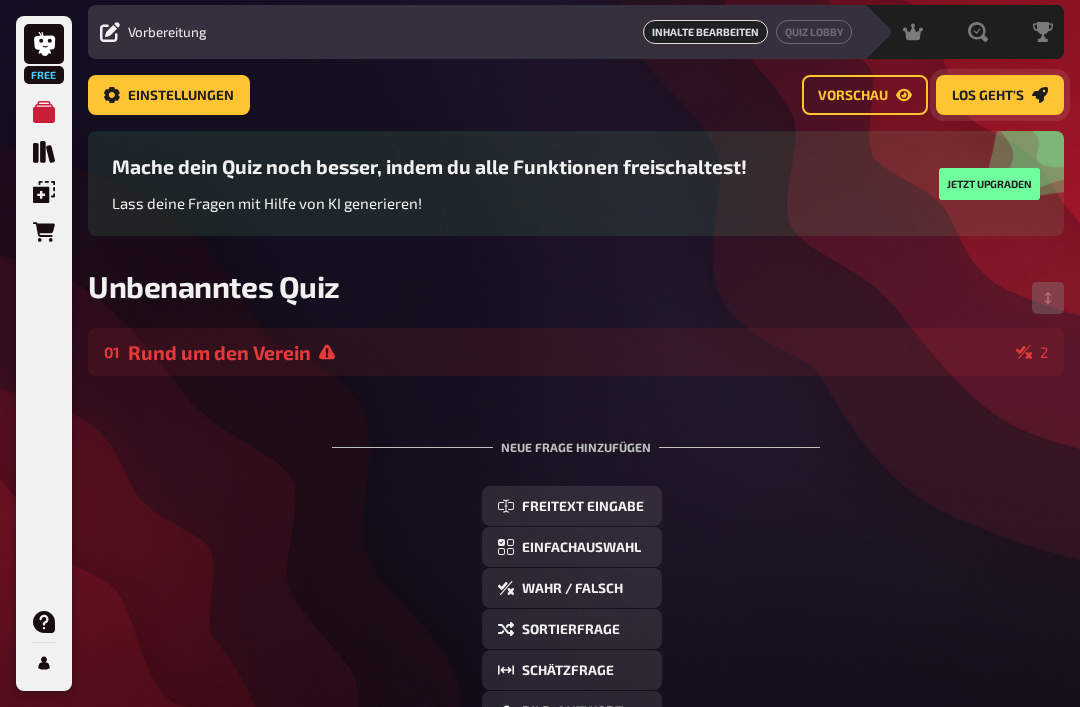 click on "Los geht's" at bounding box center [988, 96] 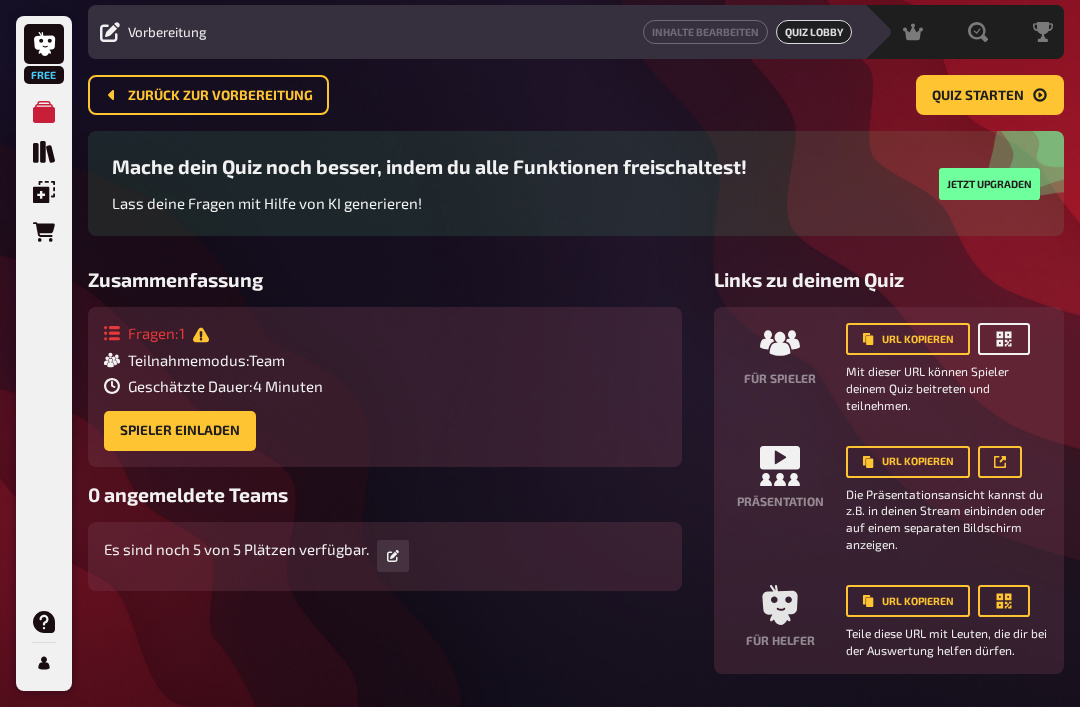 click 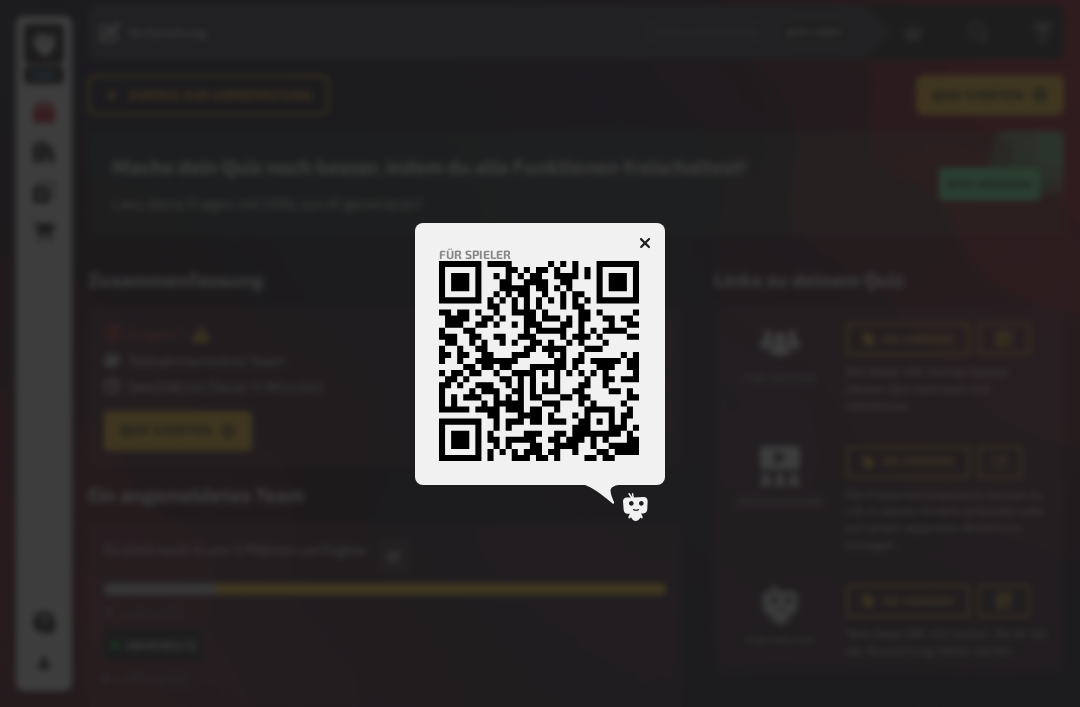 click 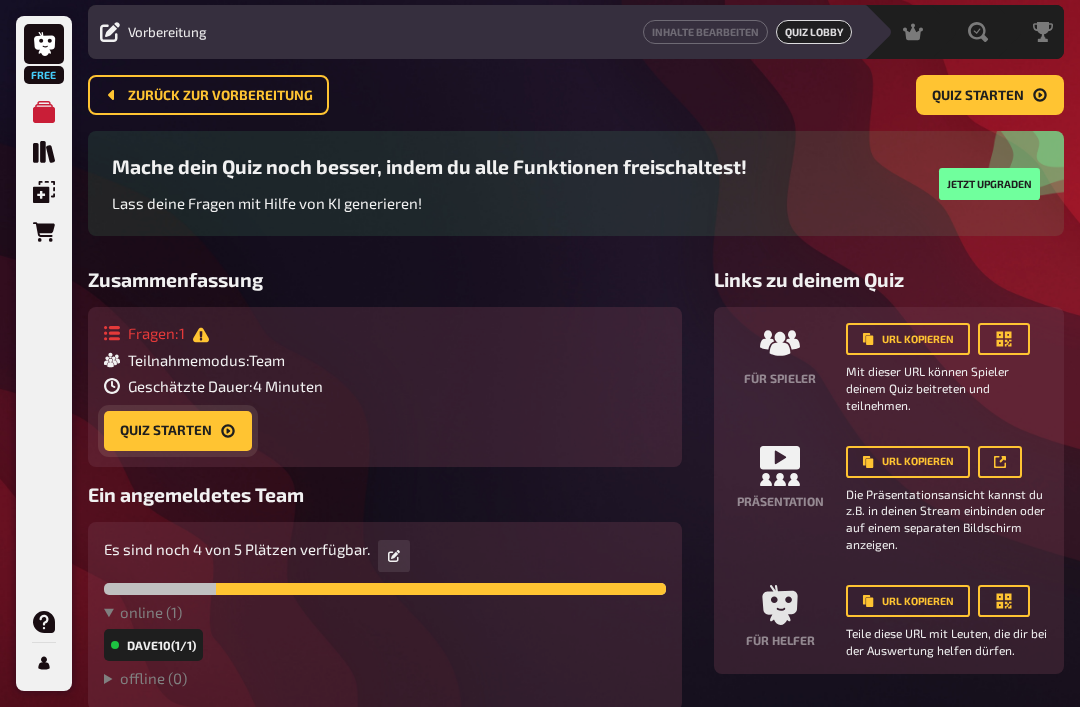 click on "Quiz starten" at bounding box center (178, 431) 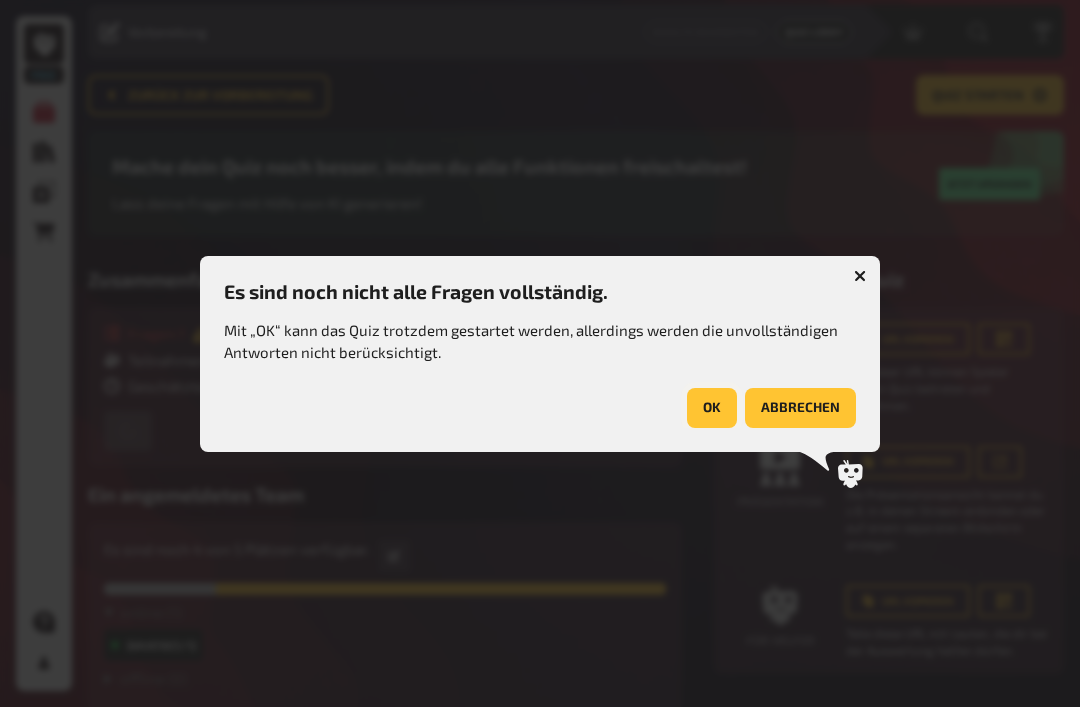 click on "OK" at bounding box center [712, 408] 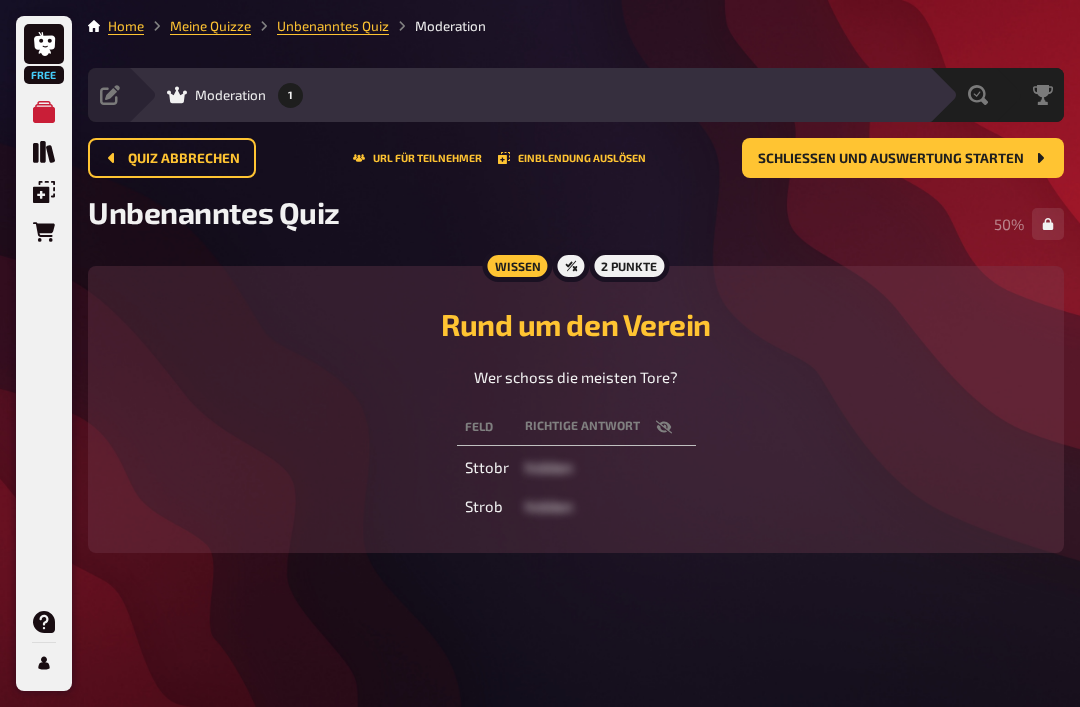 scroll, scrollTop: 44, scrollLeft: 0, axis: vertical 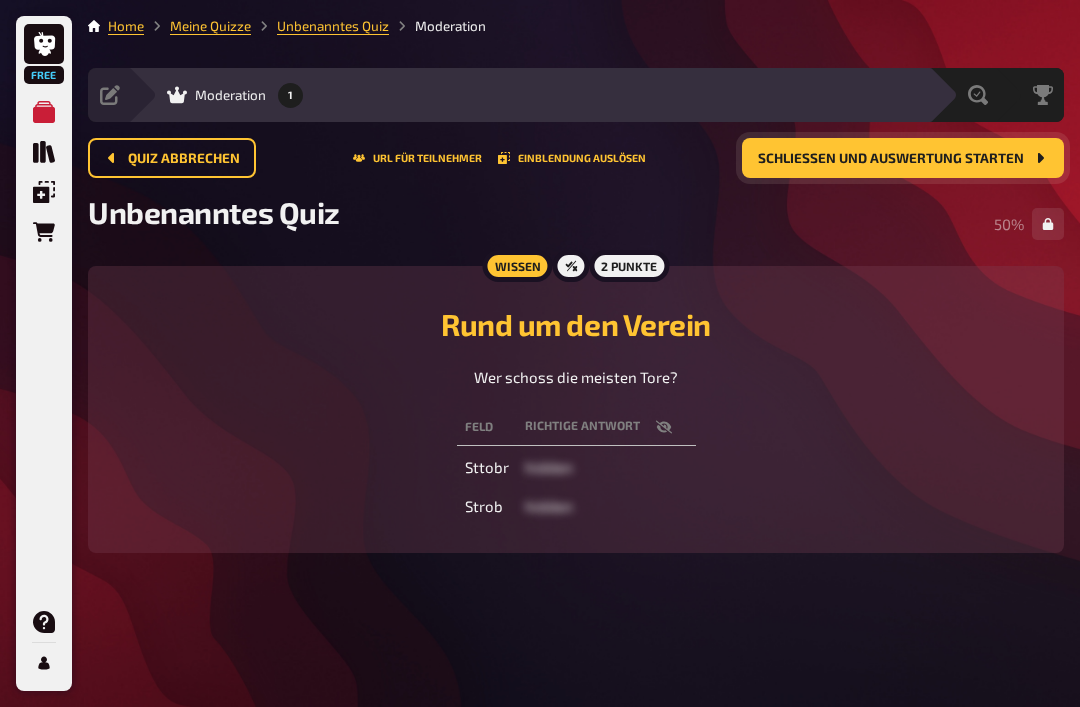 click on "Schließen und Auswertung starten" at bounding box center [903, 158] 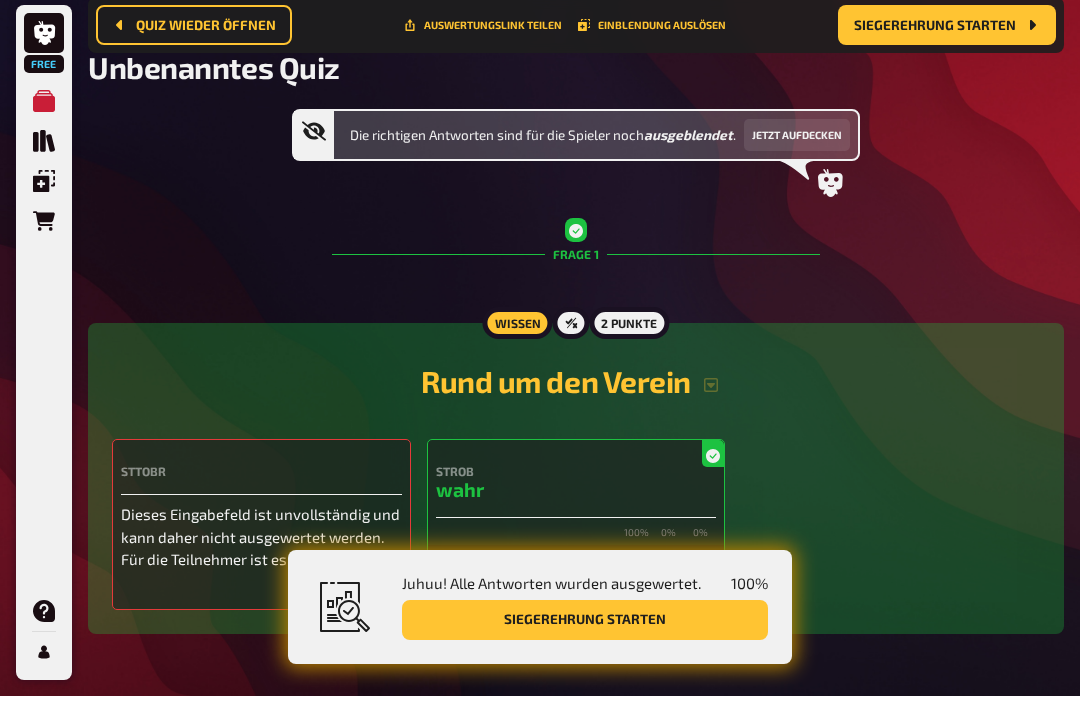 scroll, scrollTop: 157, scrollLeft: 0, axis: vertical 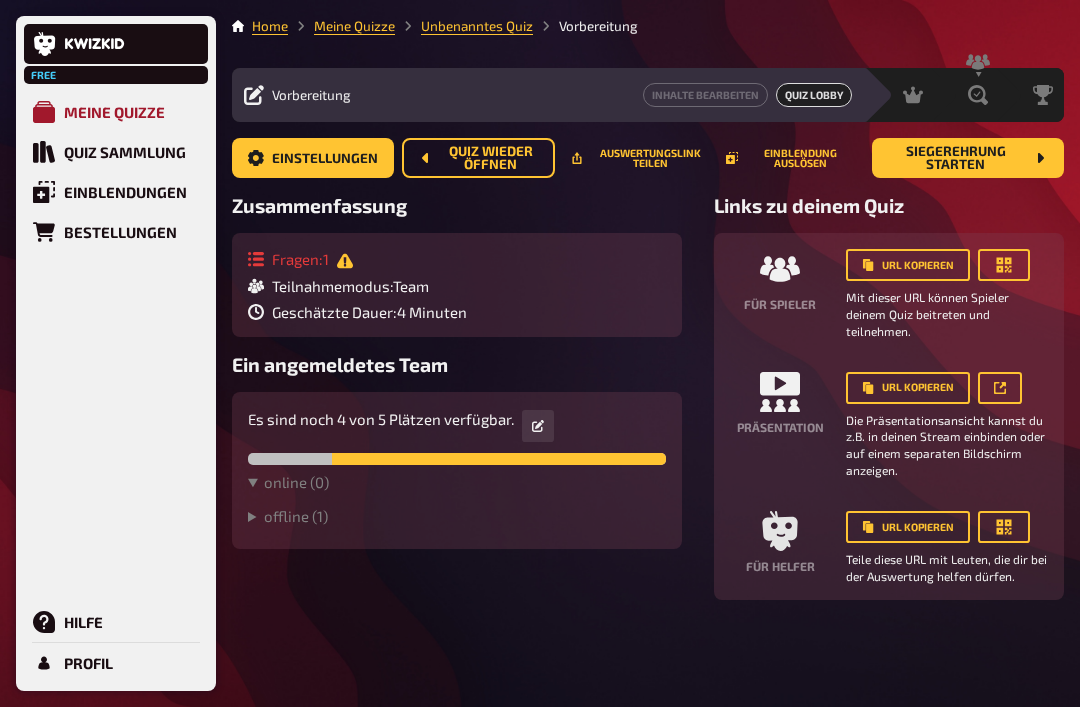 click on "Meine Quizze" at bounding box center (114, 112) 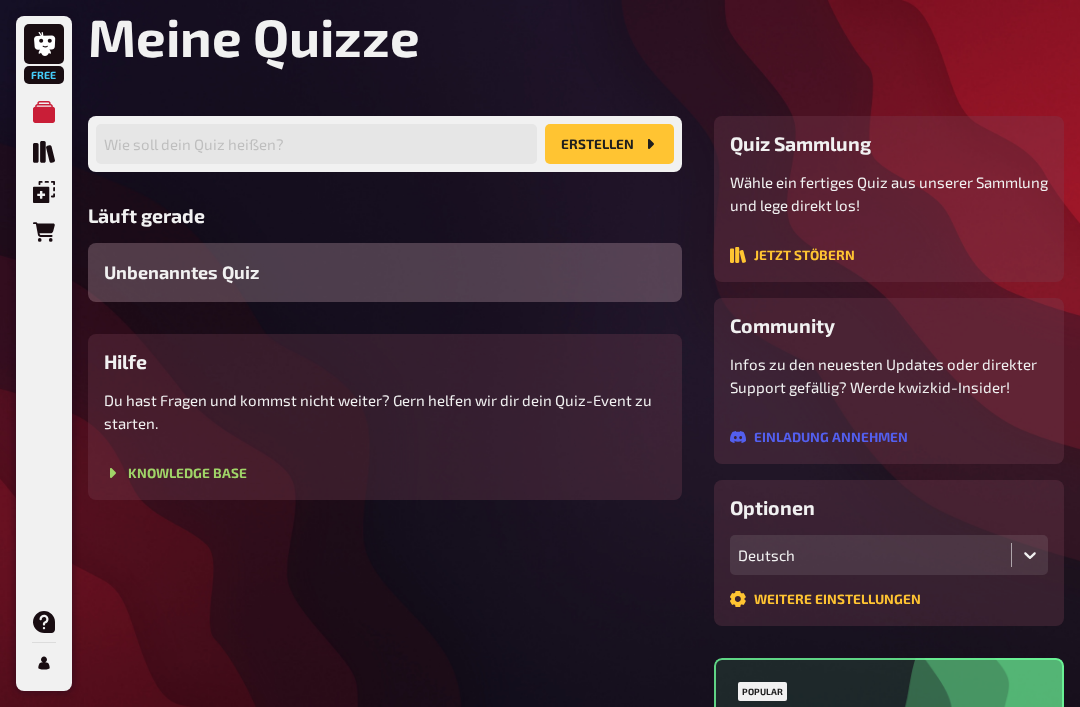 click on "Unbenanntes Quiz" at bounding box center [385, 272] 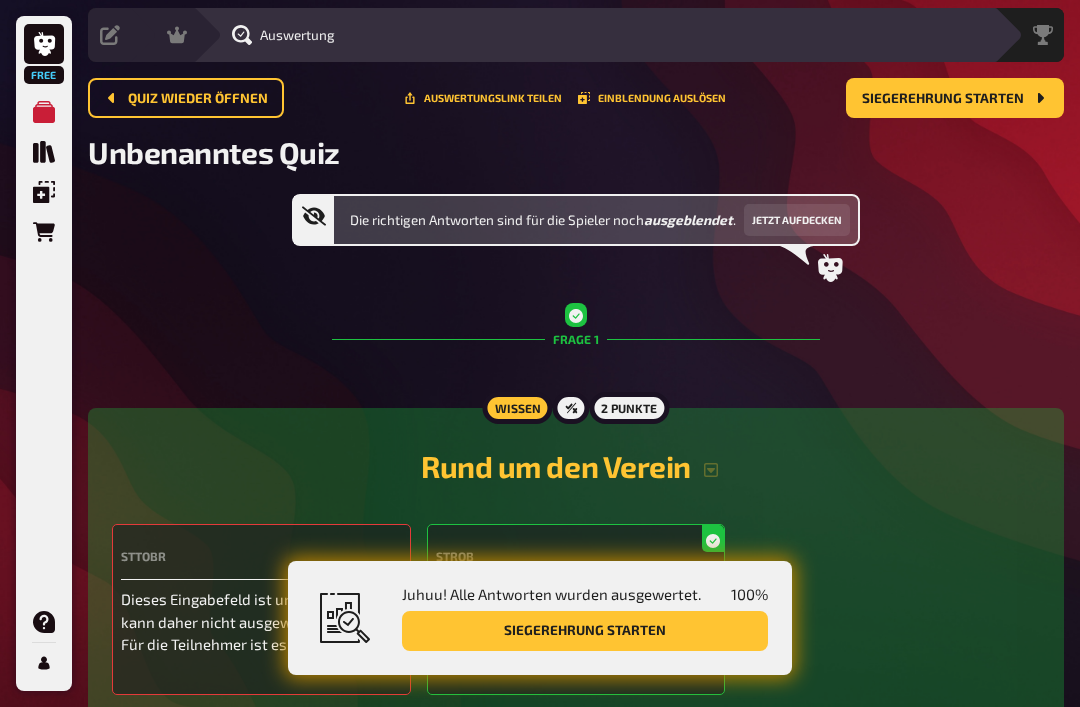 scroll, scrollTop: 62, scrollLeft: 0, axis: vertical 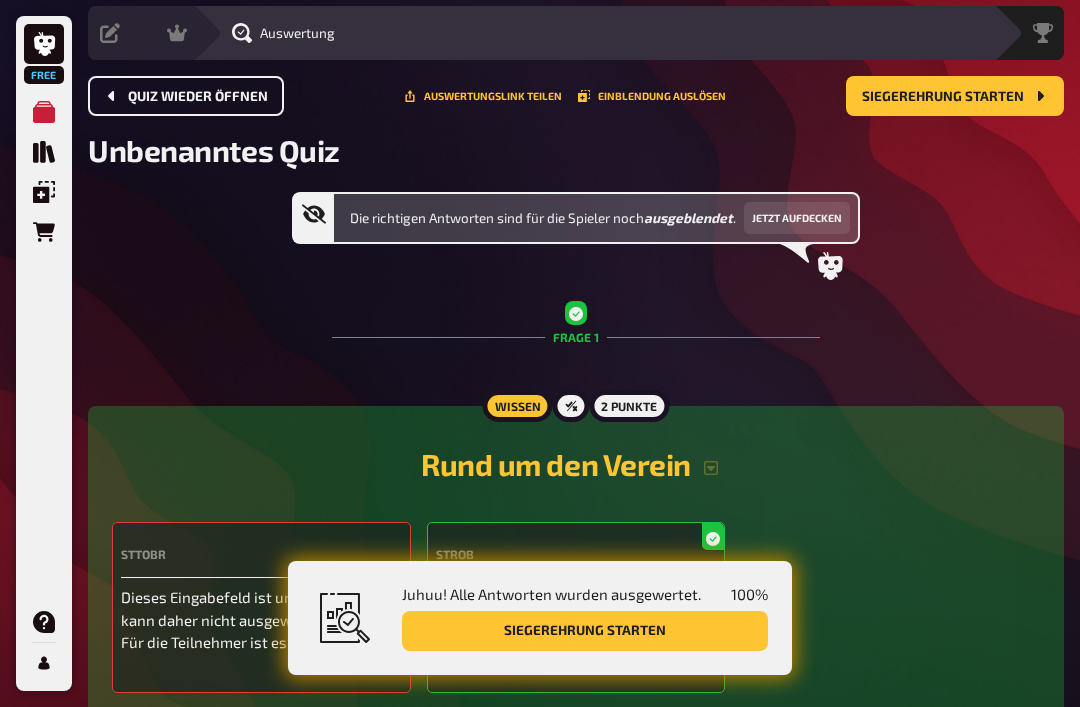 click on "Quiz wieder öffnen" at bounding box center [186, 96] 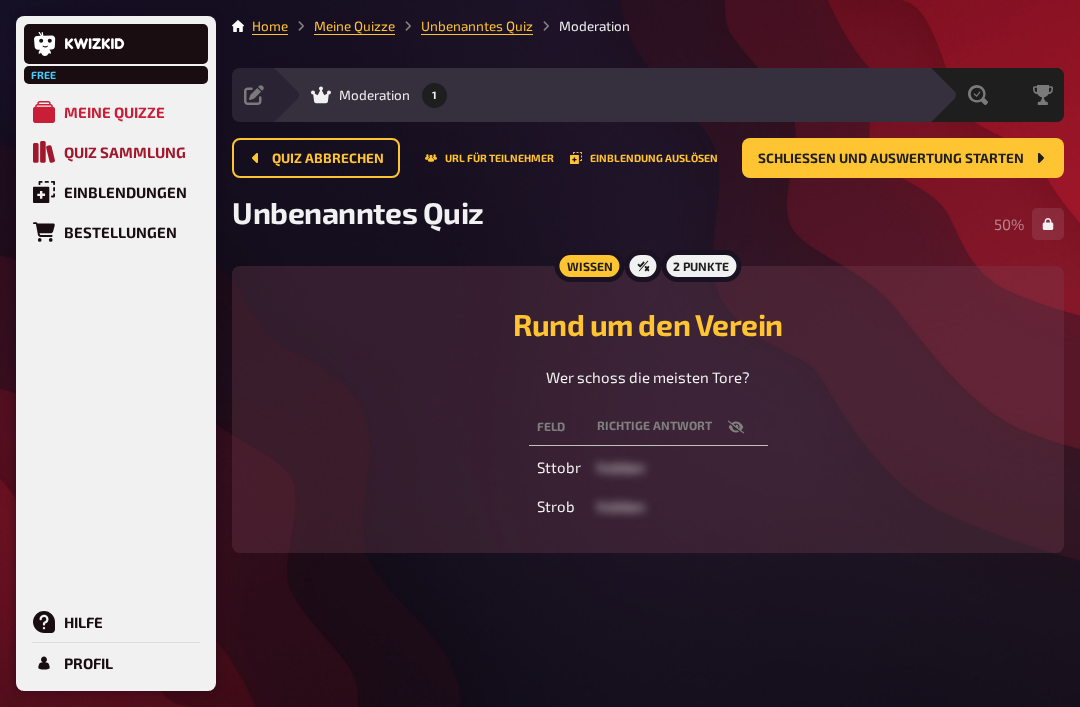 click on "Quiz Sammlung" at bounding box center (125, 152) 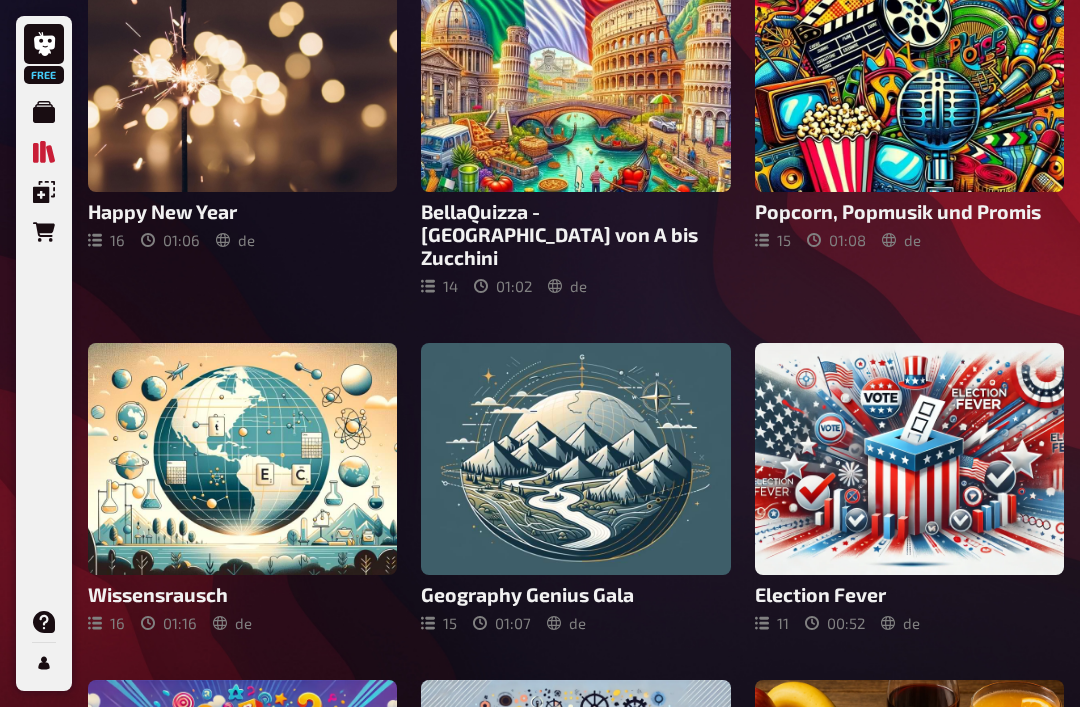 scroll, scrollTop: 559, scrollLeft: 0, axis: vertical 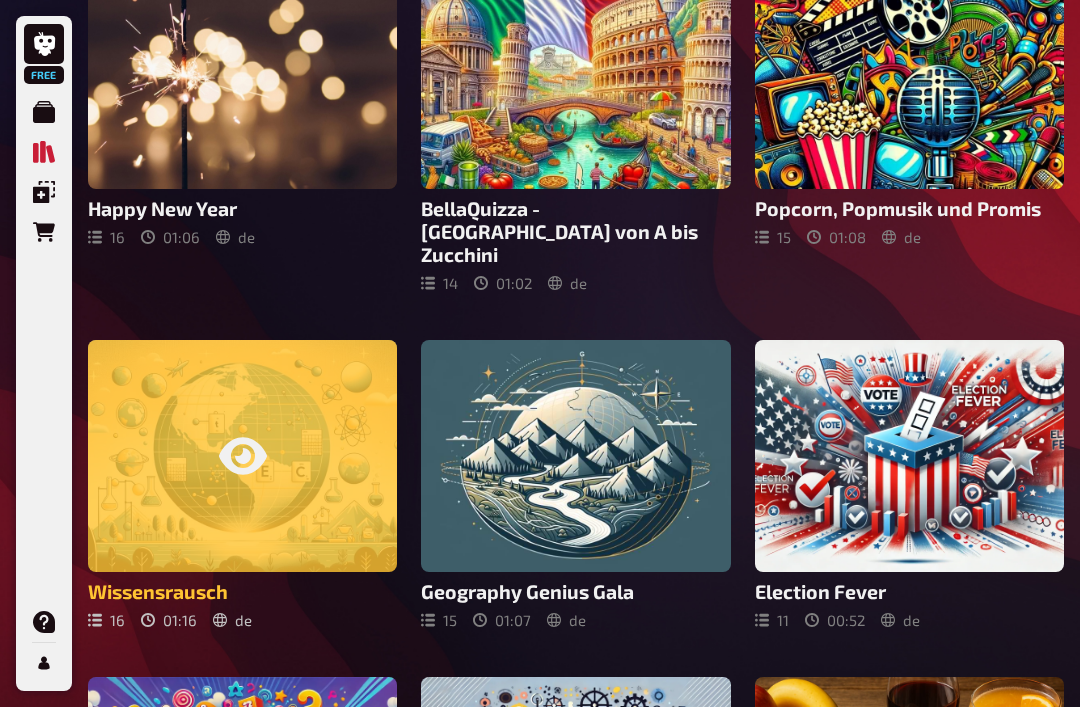click at bounding box center (242, 456) 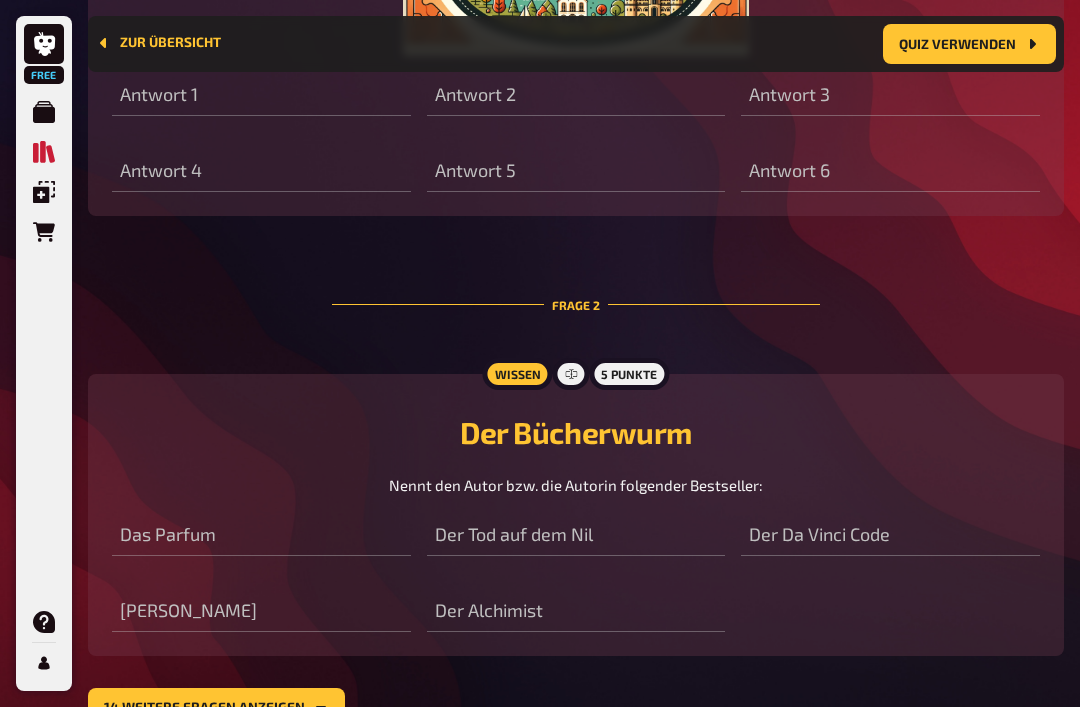 scroll, scrollTop: 1383, scrollLeft: 0, axis: vertical 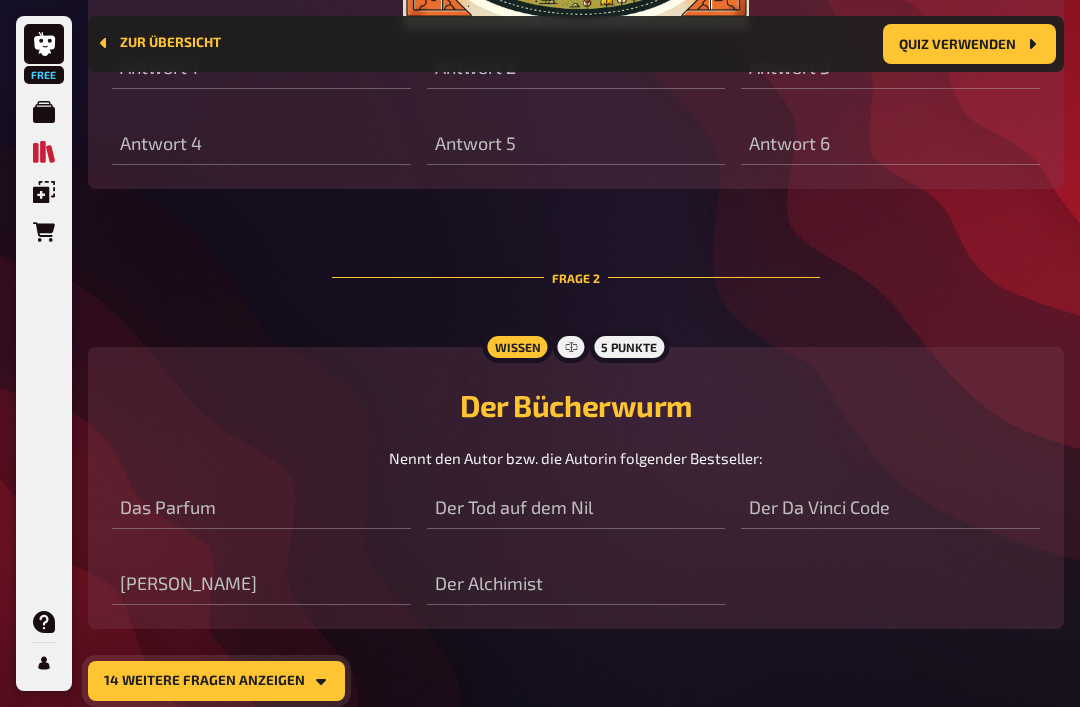 click on "14 weitere Fragen anzeigen" at bounding box center [216, 681] 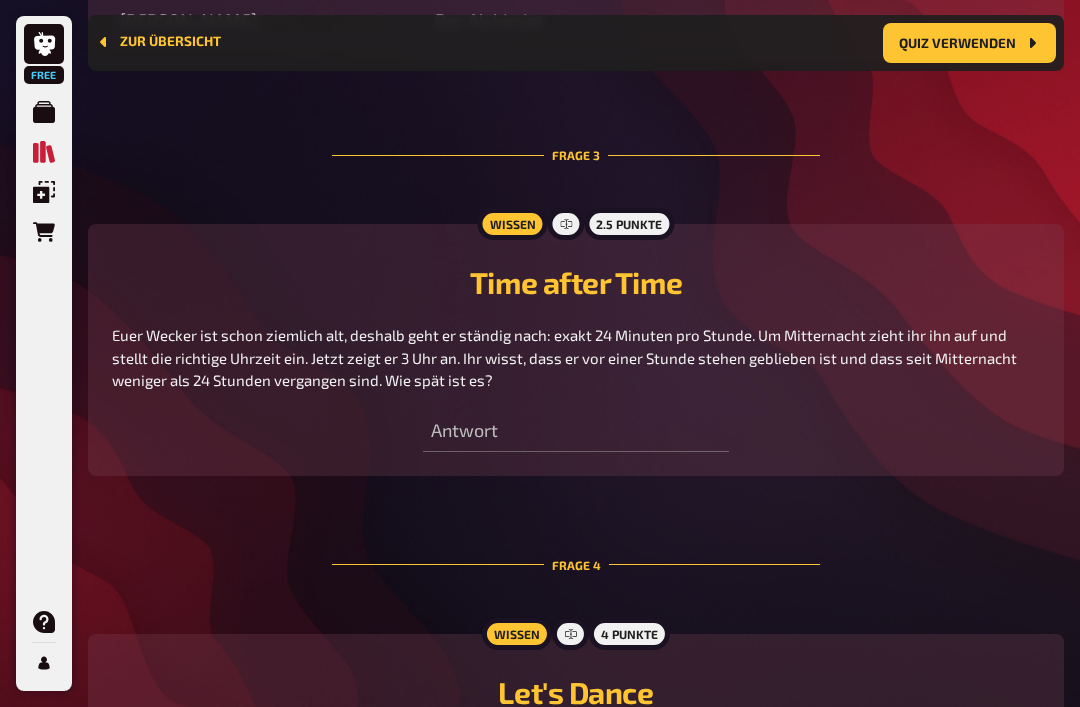 scroll, scrollTop: 1946, scrollLeft: 0, axis: vertical 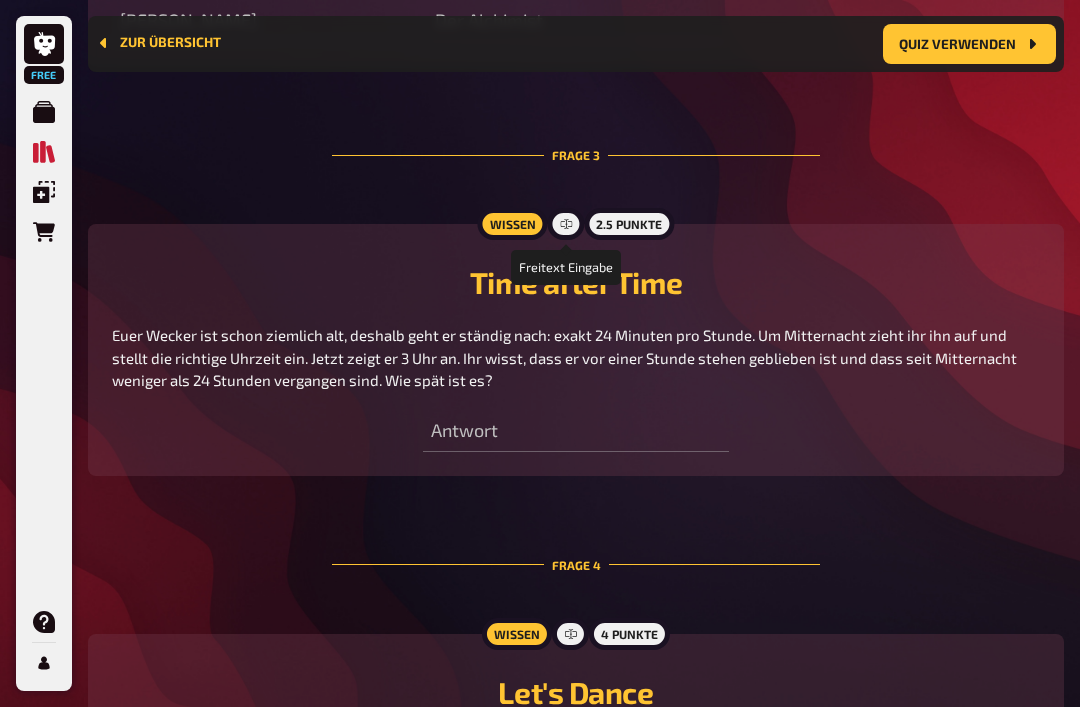 click 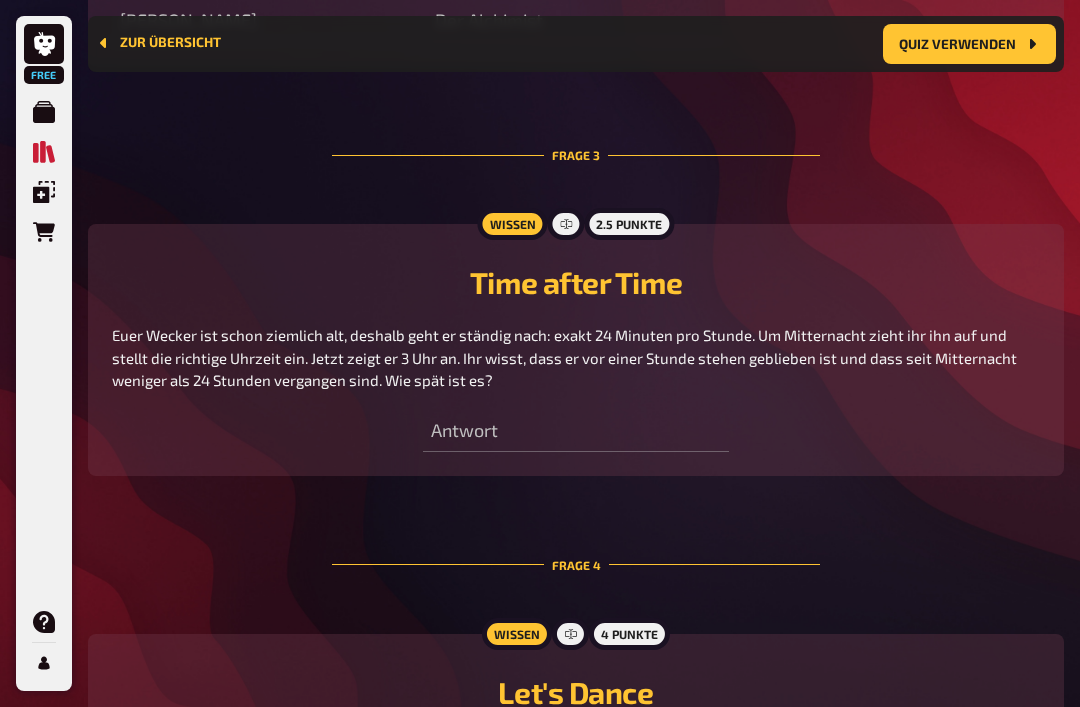 click on "Wissen" at bounding box center [512, 224] 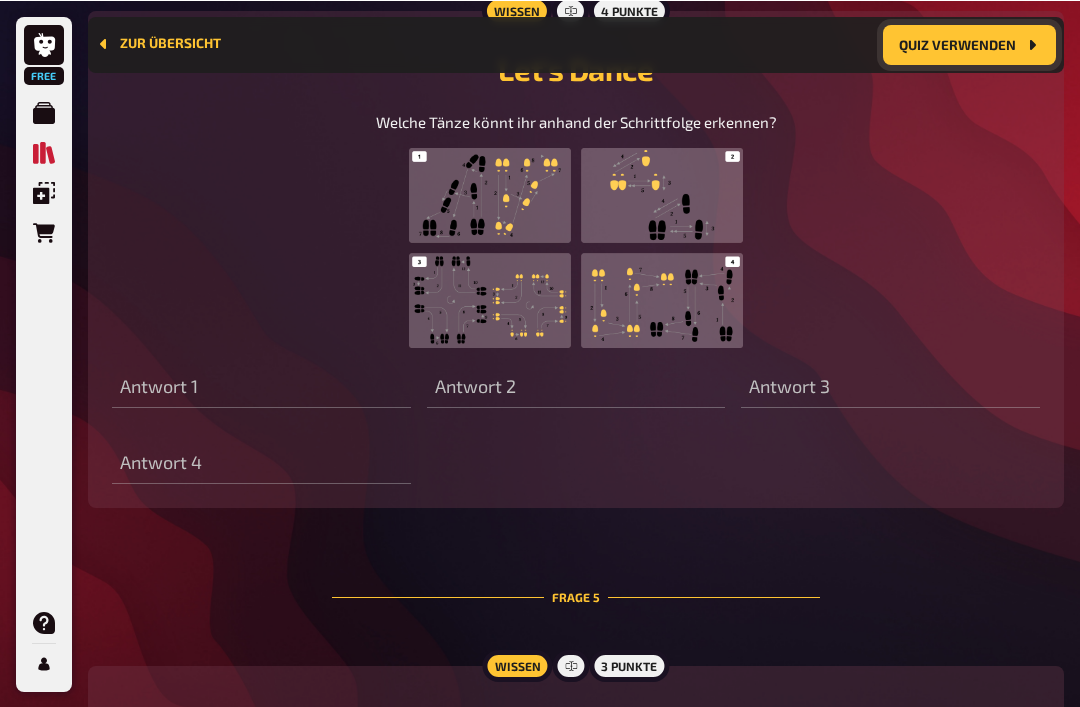 scroll, scrollTop: 2569, scrollLeft: 0, axis: vertical 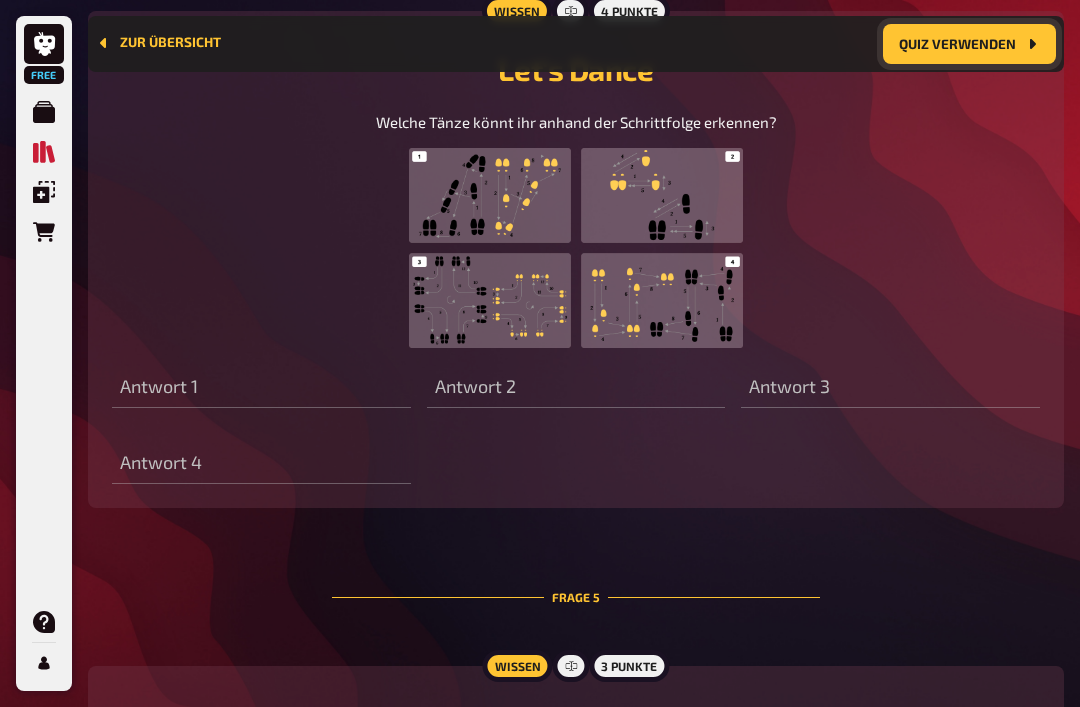 click on "Quiz verwenden" at bounding box center [969, 44] 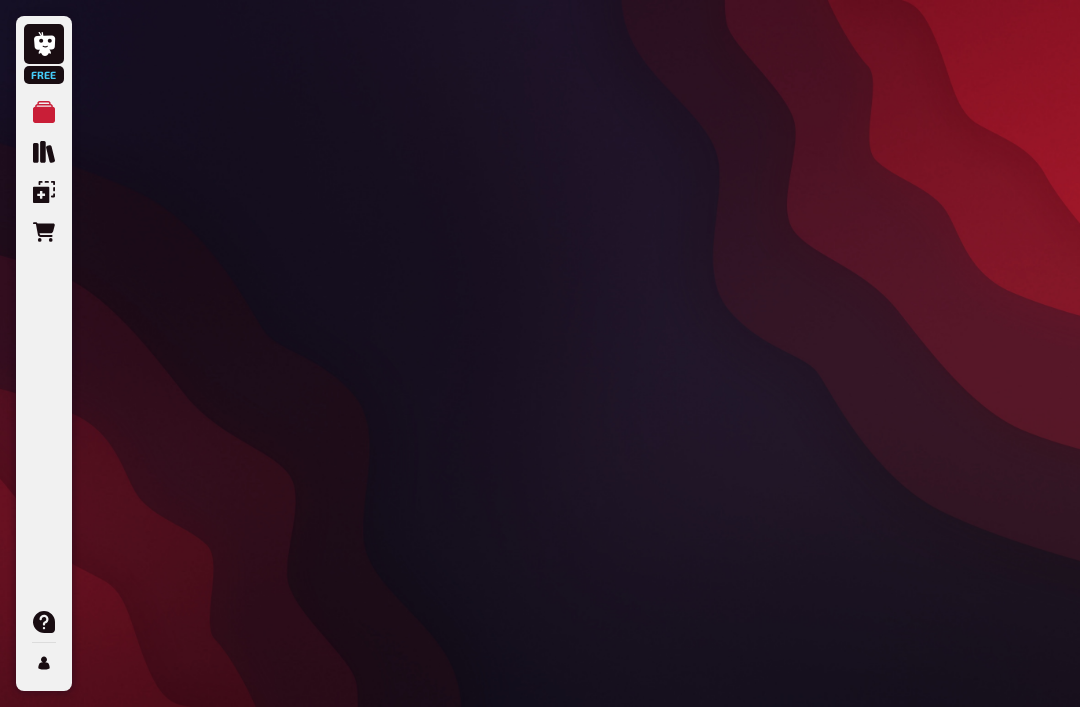 scroll, scrollTop: 0, scrollLeft: 0, axis: both 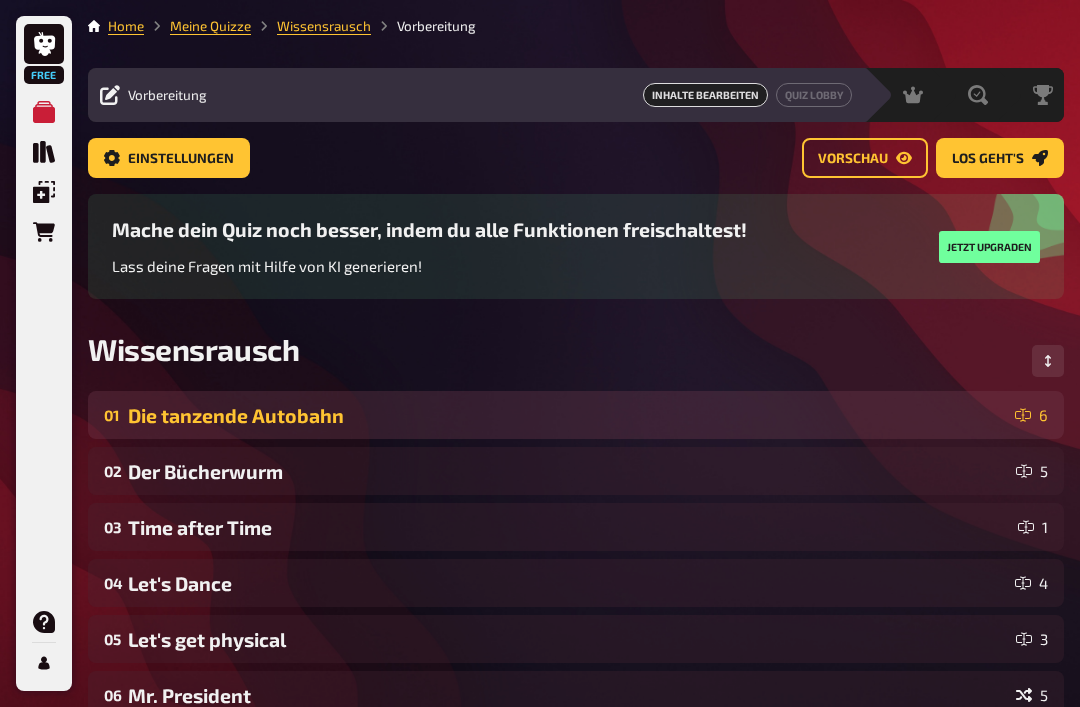 click on "Die tanzende Autobahn" at bounding box center (567, 415) 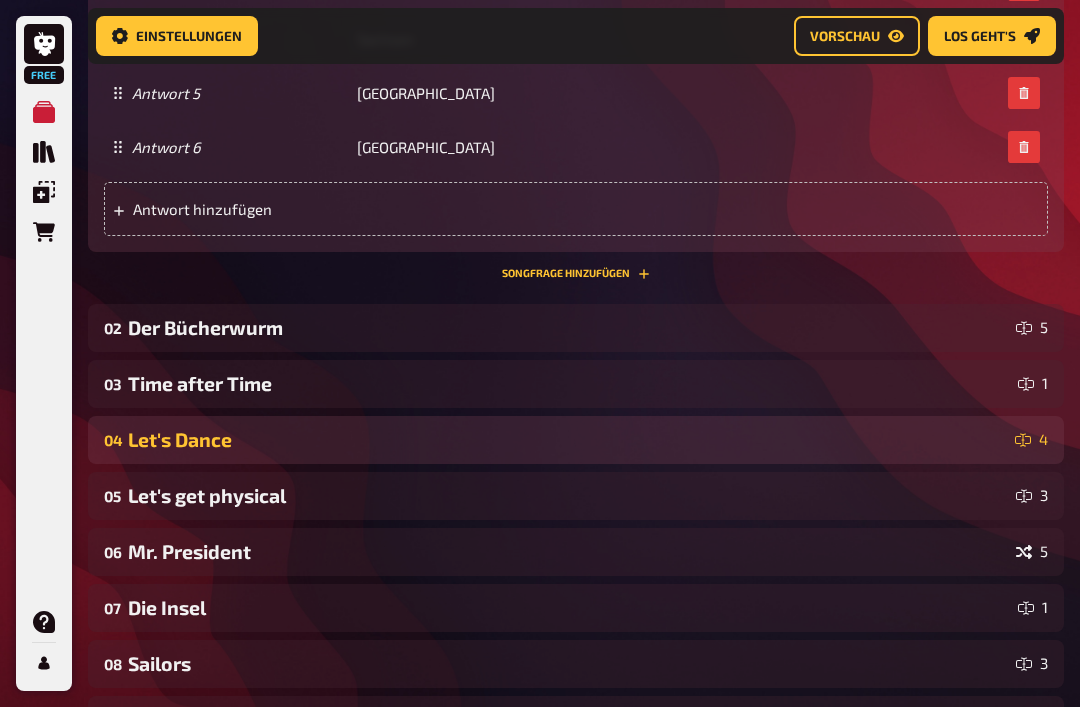 scroll, scrollTop: 1553, scrollLeft: 0, axis: vertical 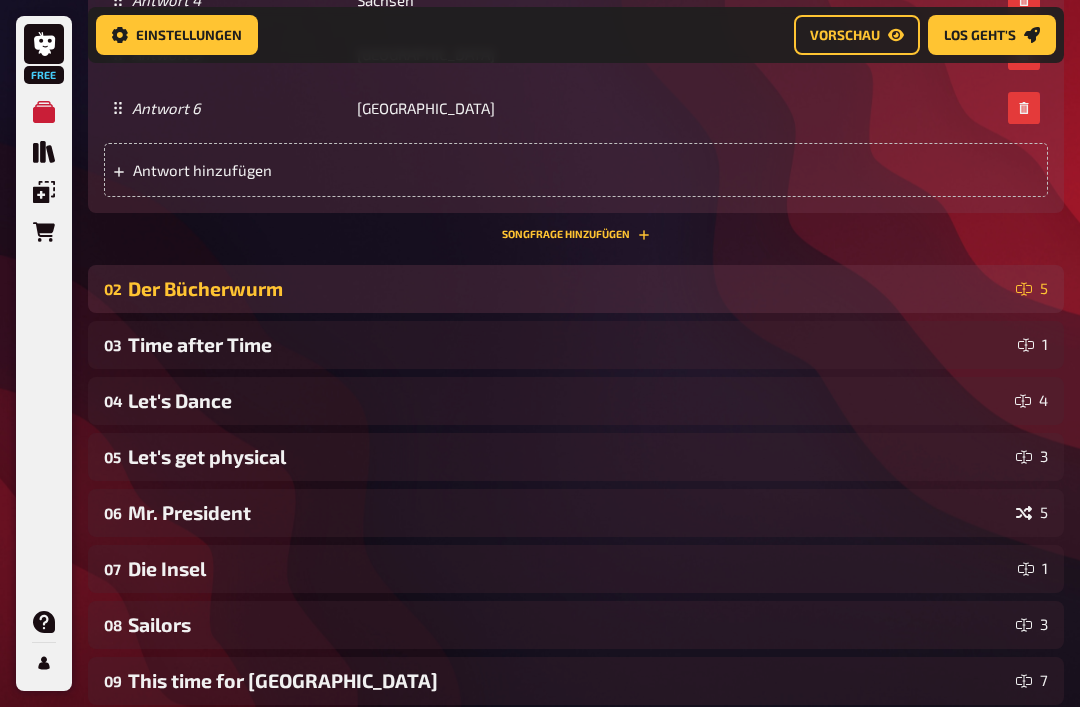 click on "Der Bücherwurm" at bounding box center (568, 289) 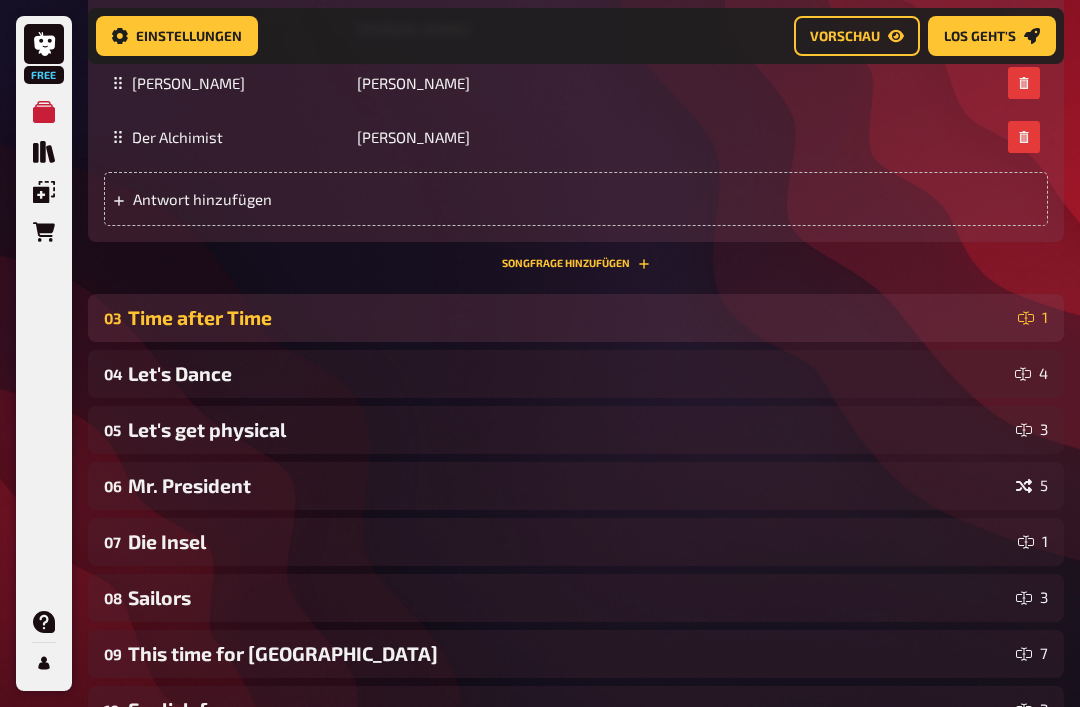scroll, scrollTop: 2268, scrollLeft: 0, axis: vertical 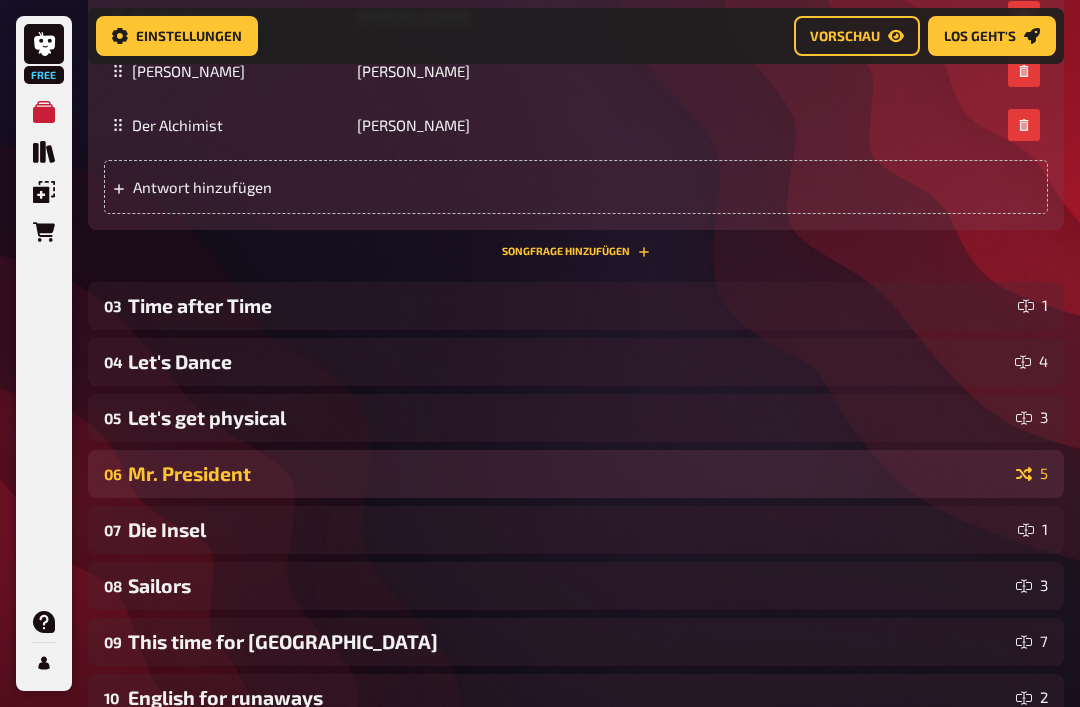 click on "06 Mr. President 5" at bounding box center [576, 474] 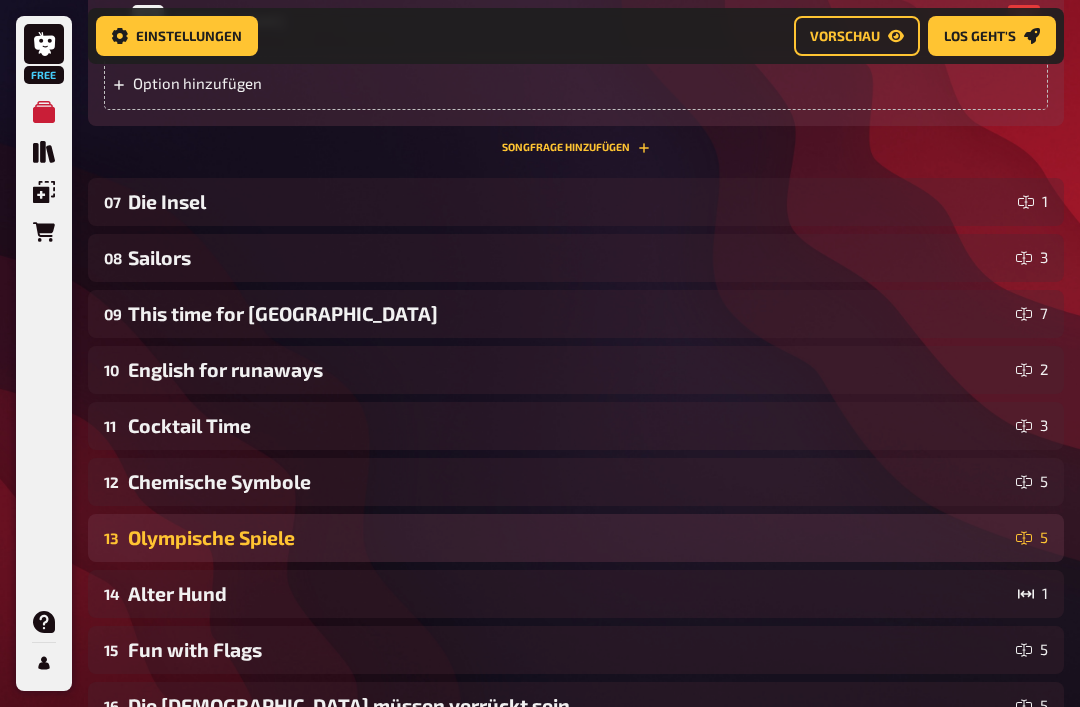 scroll, scrollTop: 3292, scrollLeft: 0, axis: vertical 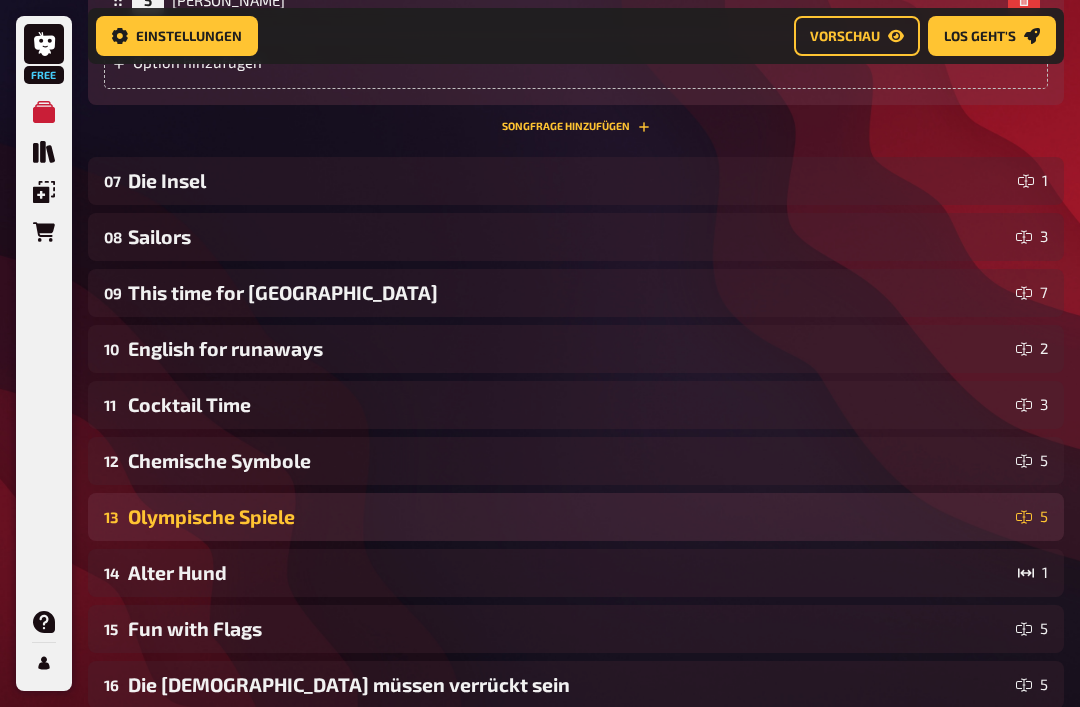 click on "13 Olympische Spiele 5" at bounding box center (576, 517) 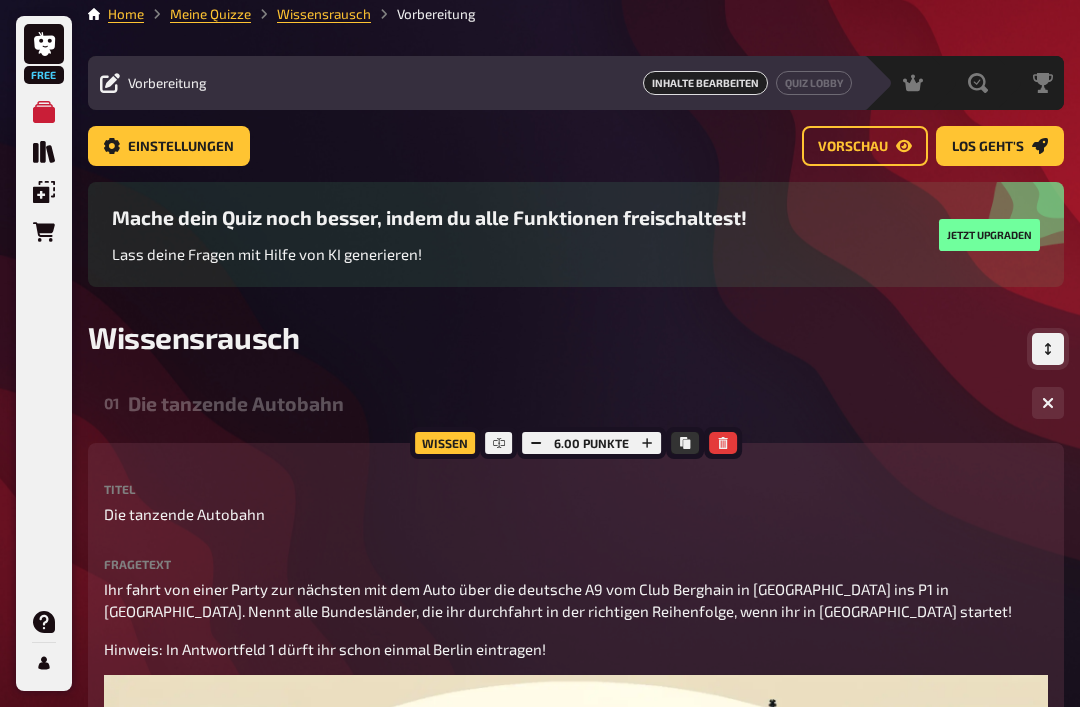 scroll, scrollTop: 12, scrollLeft: 0, axis: vertical 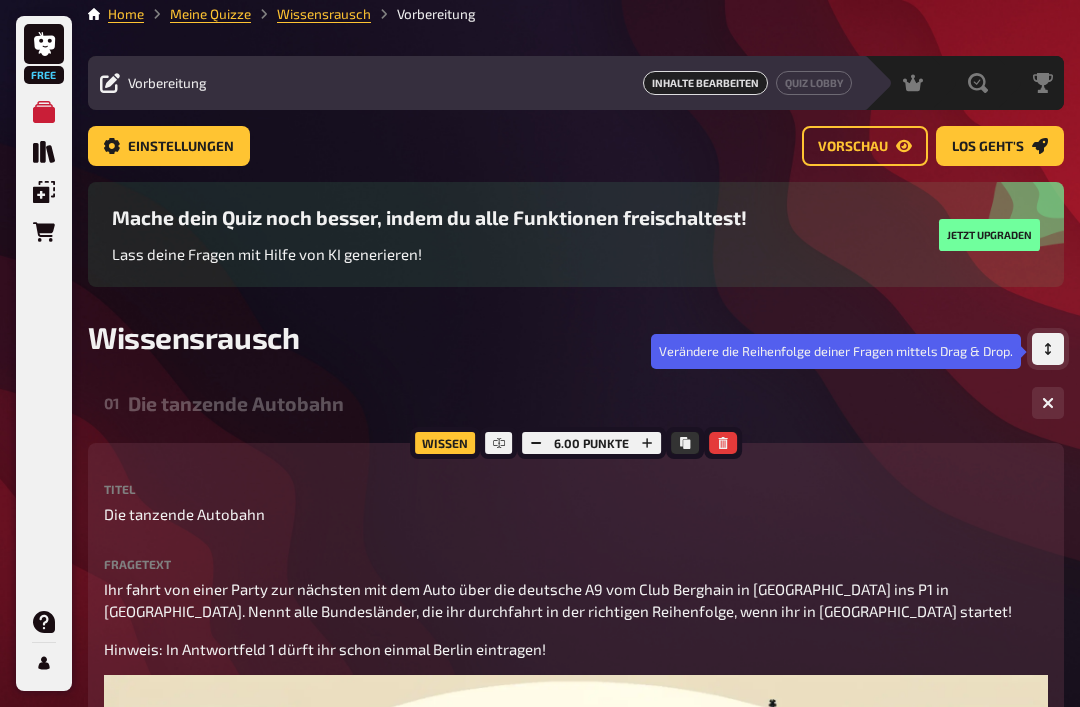 click at bounding box center [1048, 349] 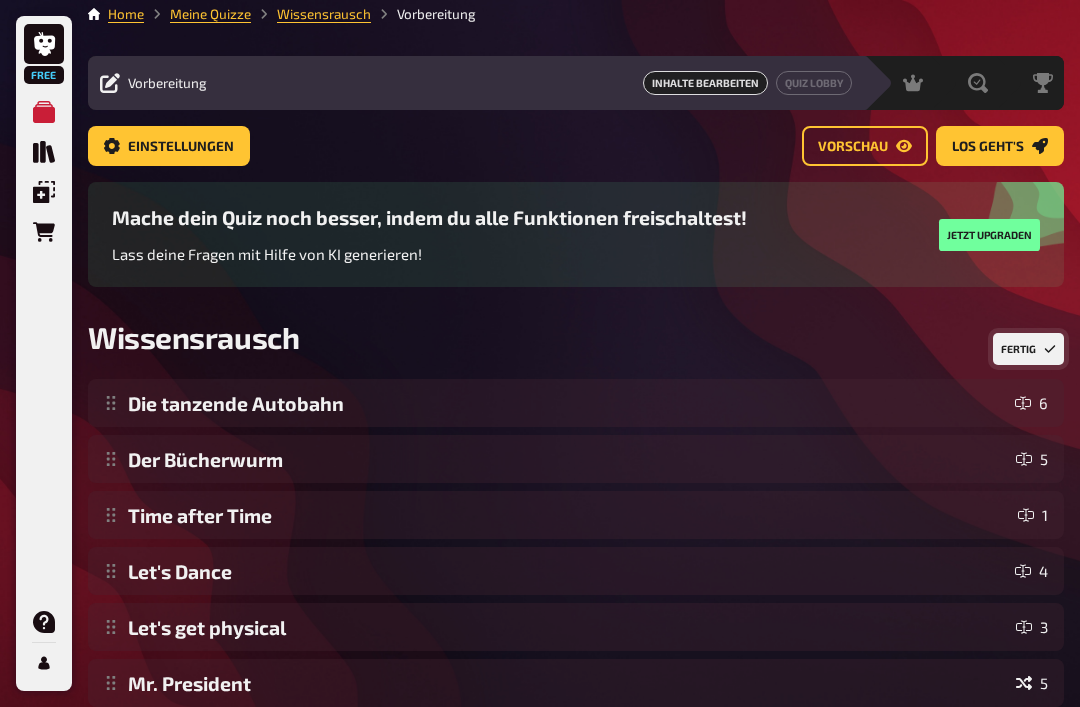 click on "Fertig" at bounding box center (1028, 349) 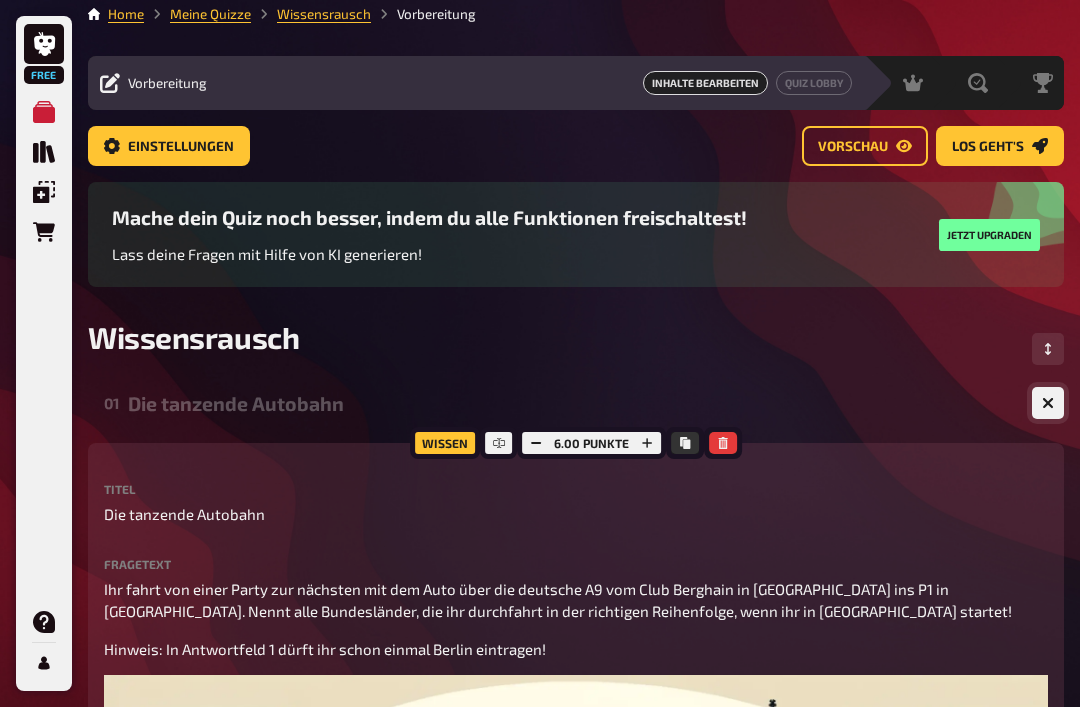 click at bounding box center [1048, 403] 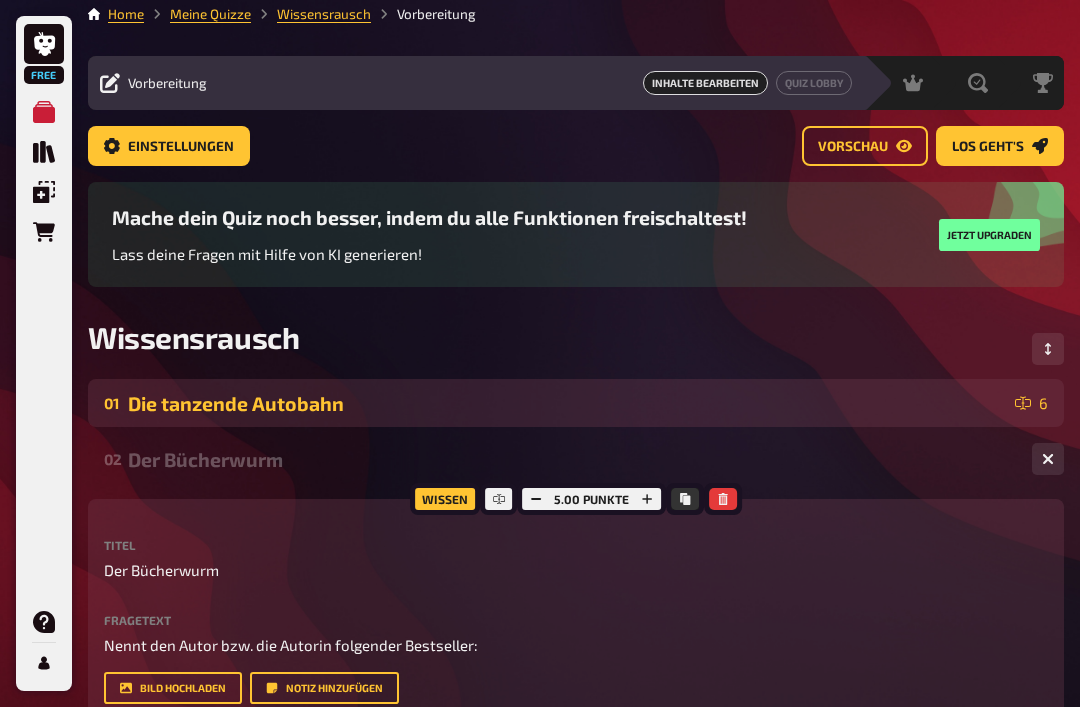 scroll, scrollTop: 0, scrollLeft: 0, axis: both 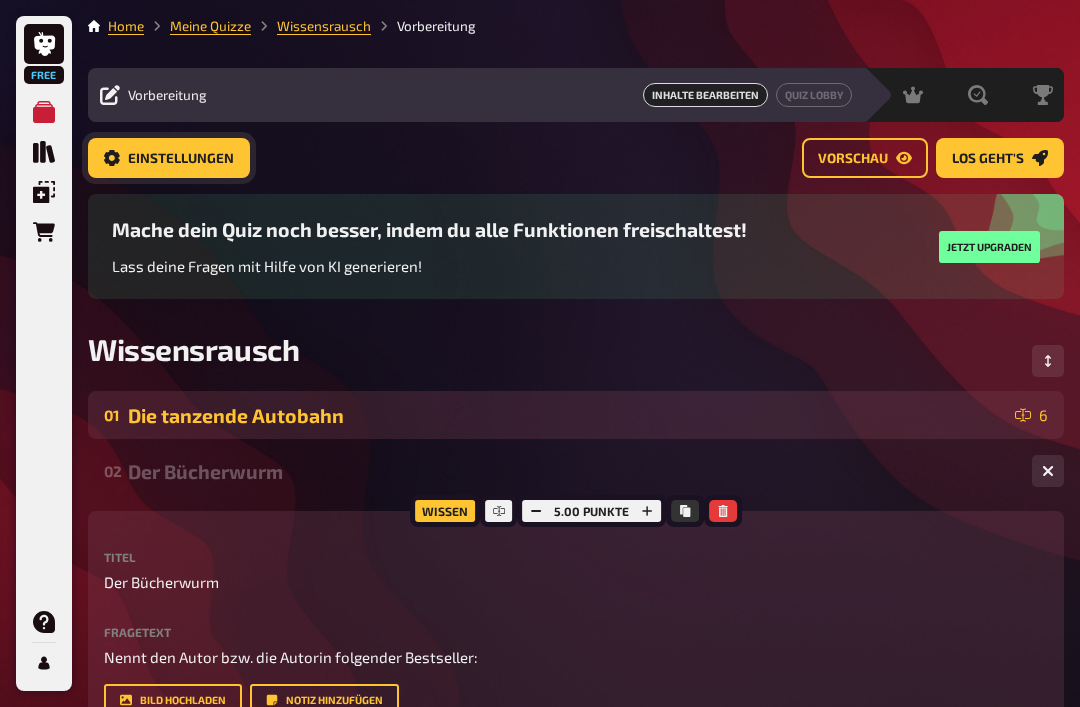 click on "Einstellungen" at bounding box center [181, 159] 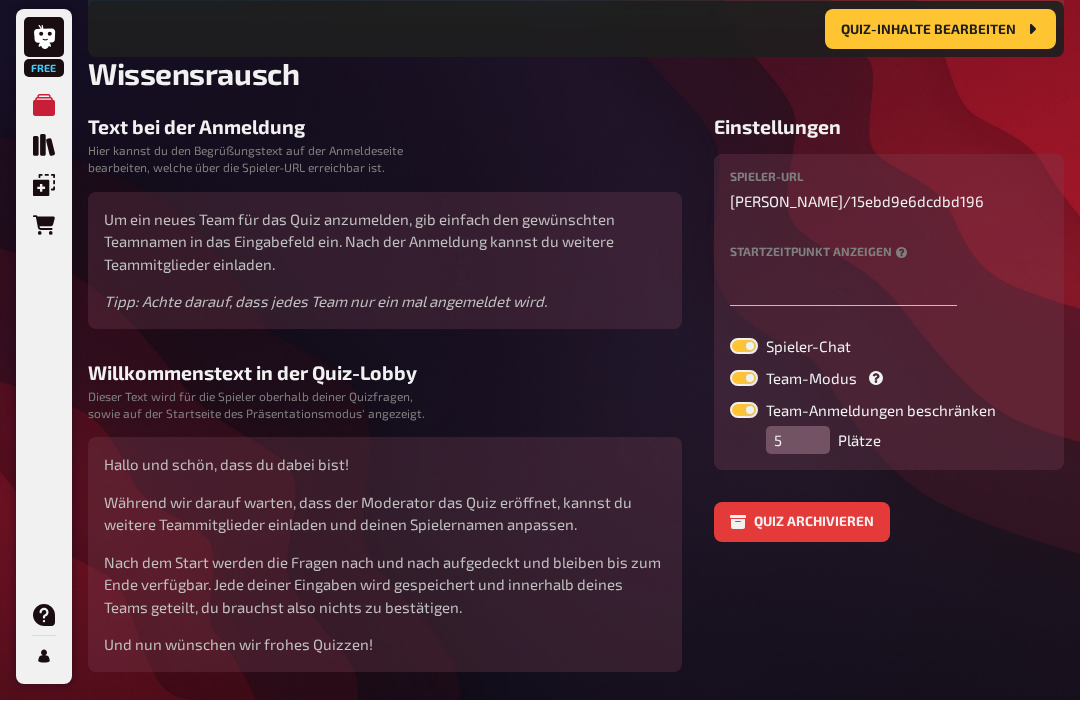 scroll, scrollTop: 0, scrollLeft: 0, axis: both 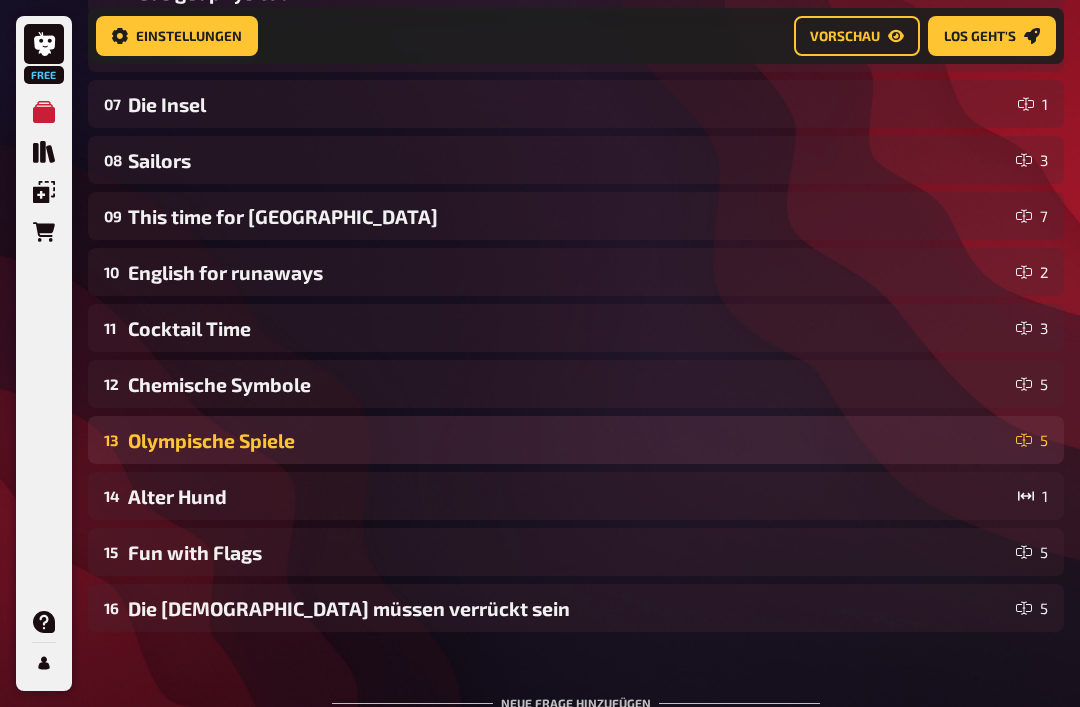 click on "Olympische Spiele" at bounding box center [568, 440] 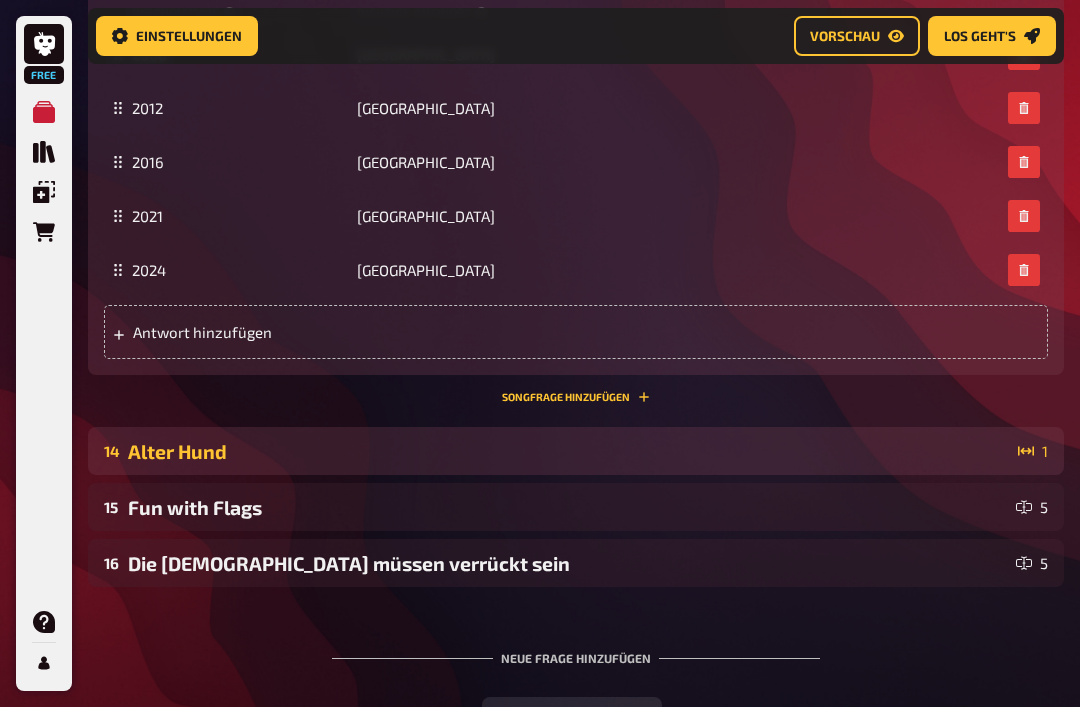 scroll, scrollTop: 1405, scrollLeft: 0, axis: vertical 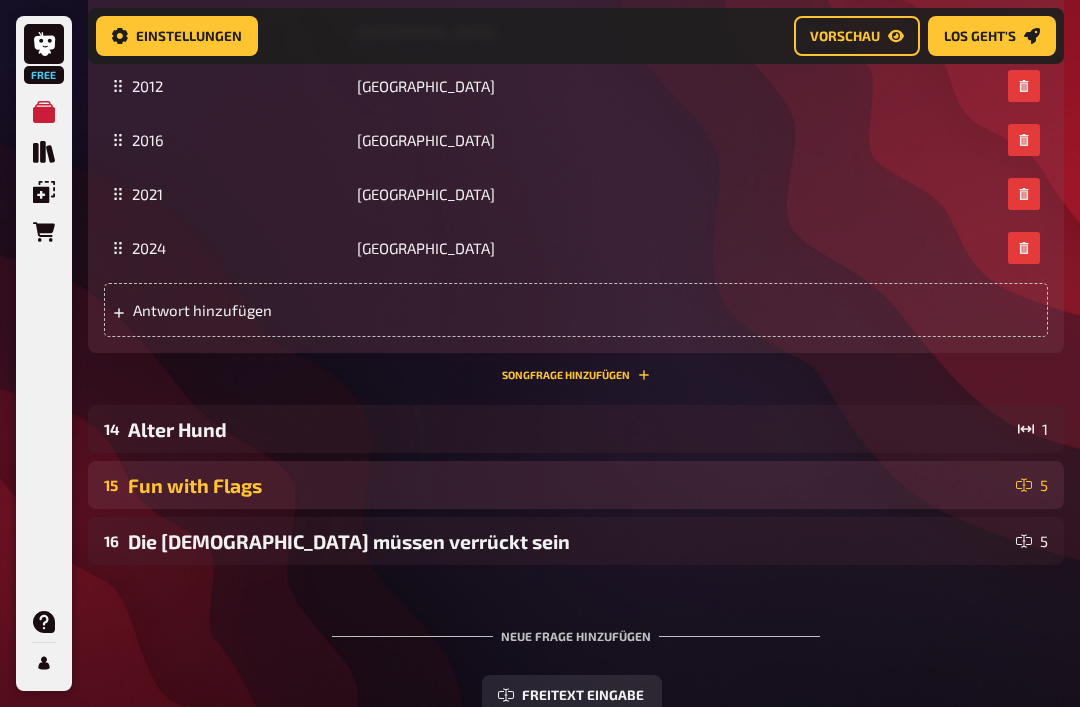 click on "15 Fun with Flags 5" at bounding box center (576, 485) 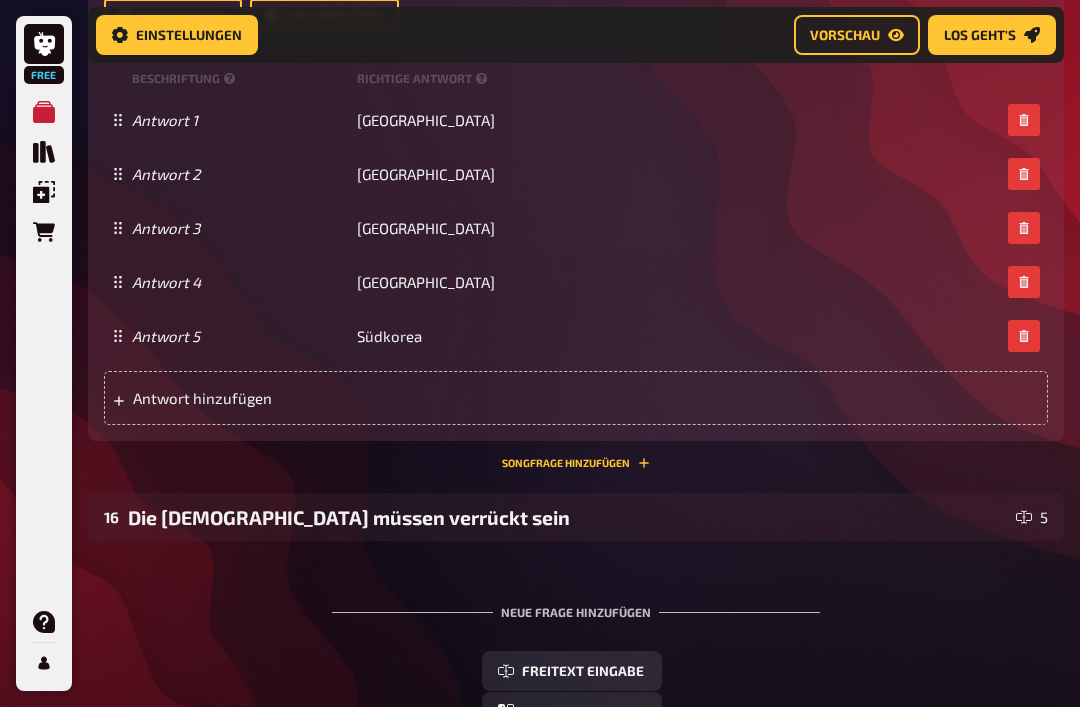 scroll, scrollTop: 2542, scrollLeft: 0, axis: vertical 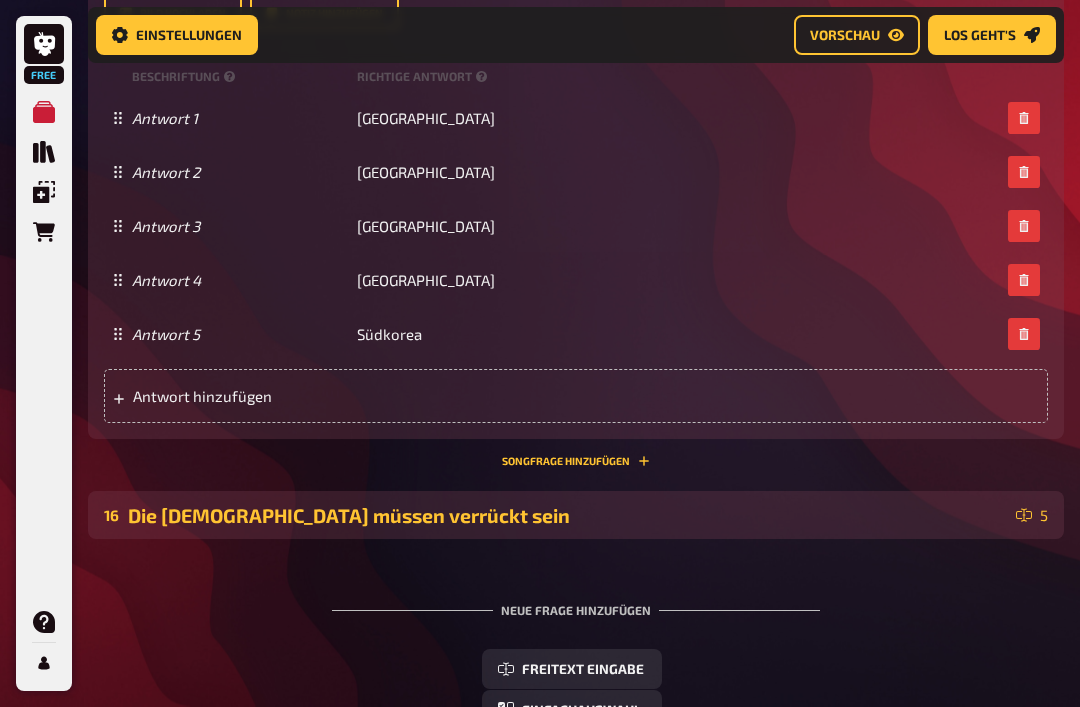 click on "16 Die [DEMOGRAPHIC_DATA] müssen verrückt sein 5" at bounding box center (576, 516) 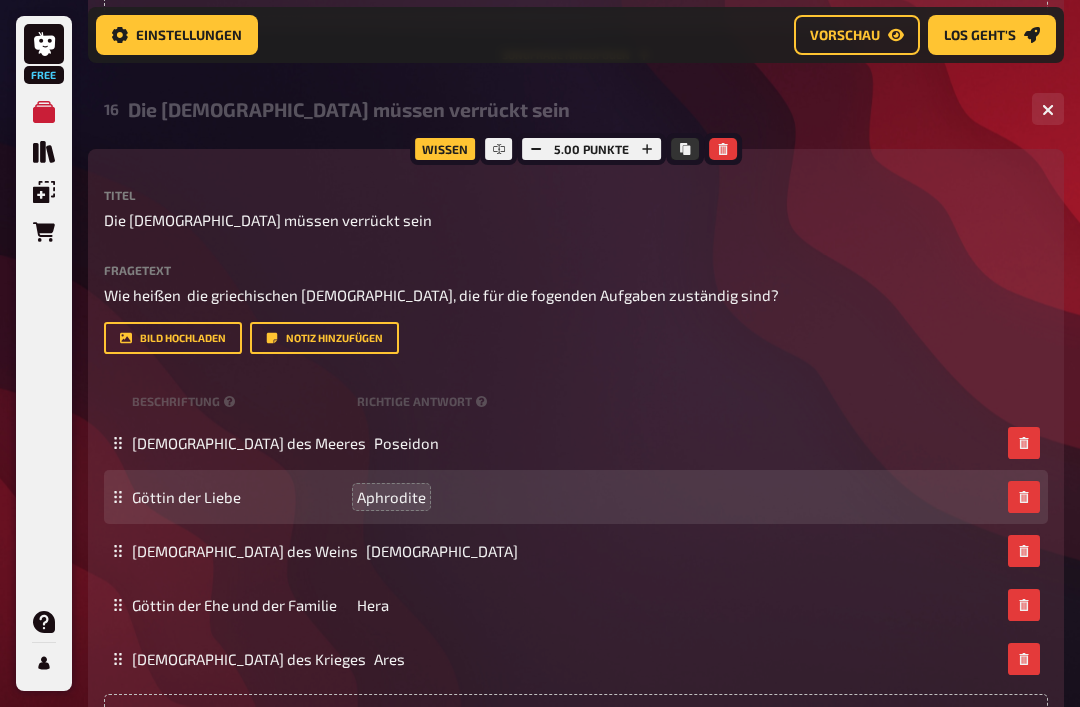 scroll, scrollTop: 2949, scrollLeft: 0, axis: vertical 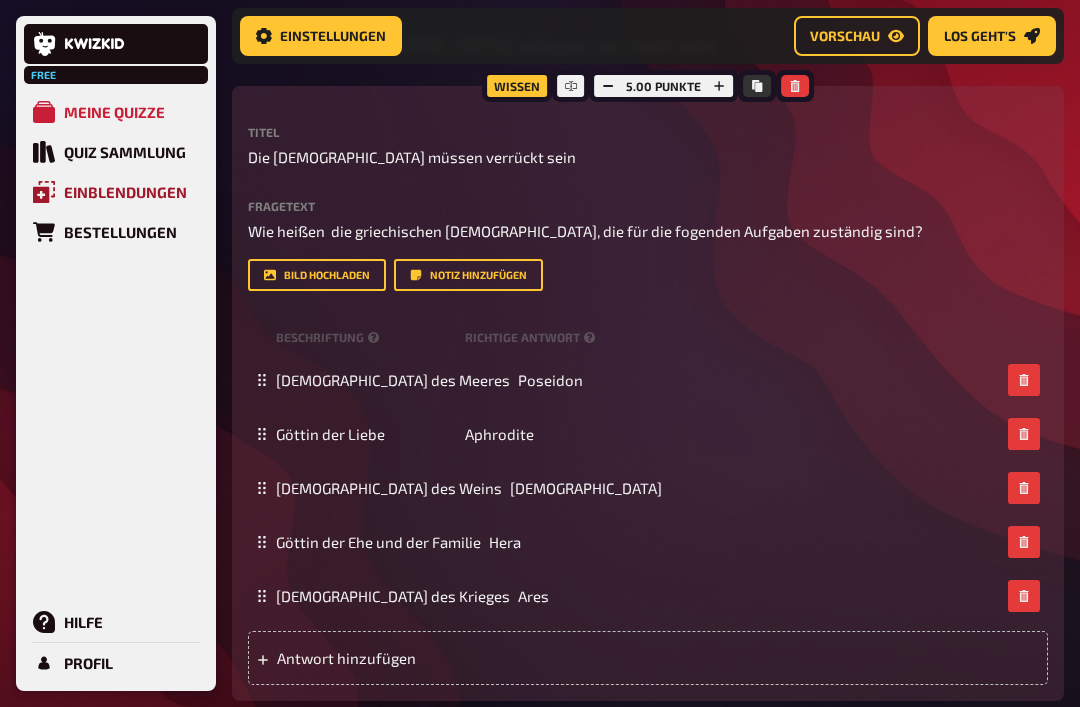 click on "Einblendungen" at bounding box center [125, 192] 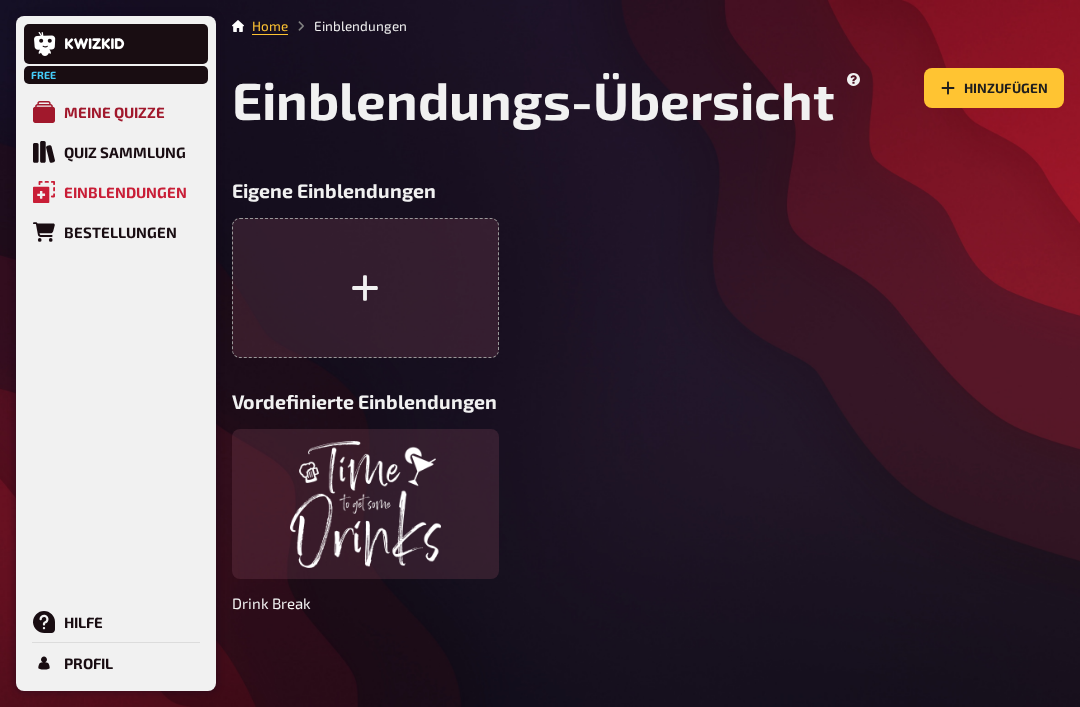 click 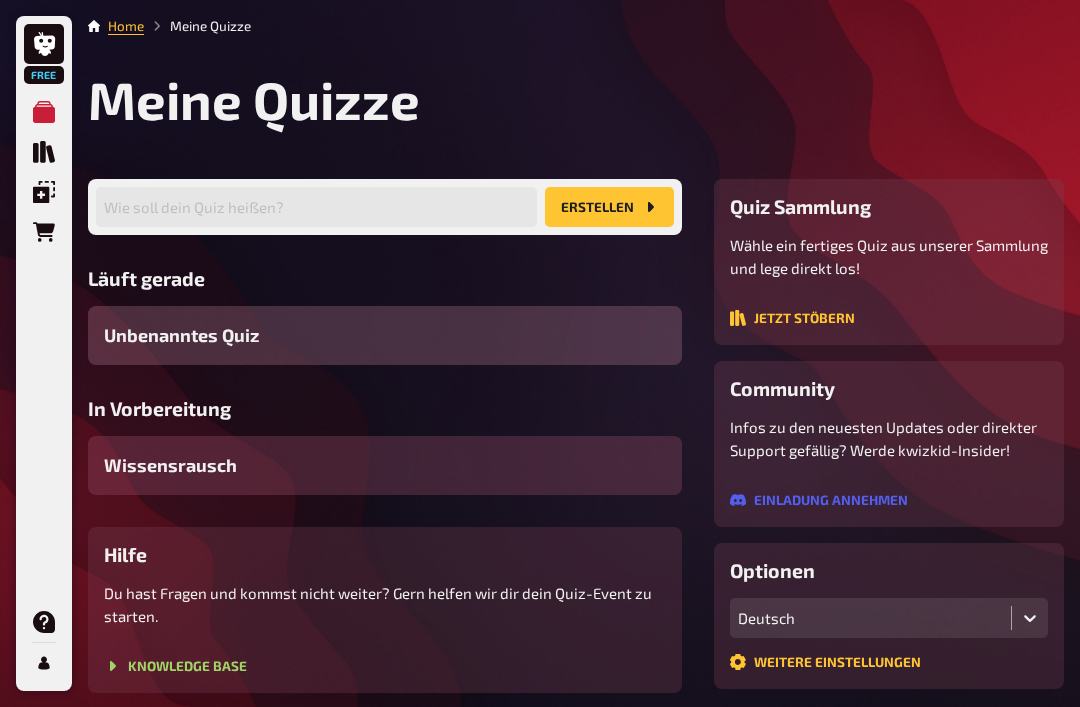 click on "Wissensrausch" at bounding box center [385, 465] 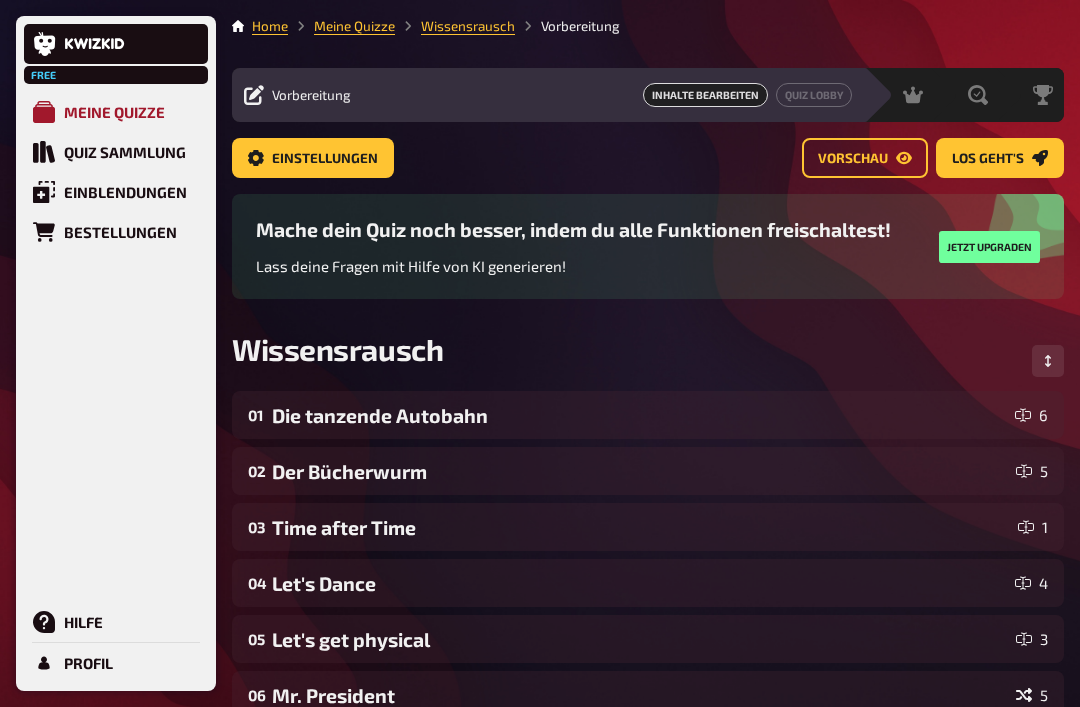 click on "Meine Quizze" at bounding box center [116, 112] 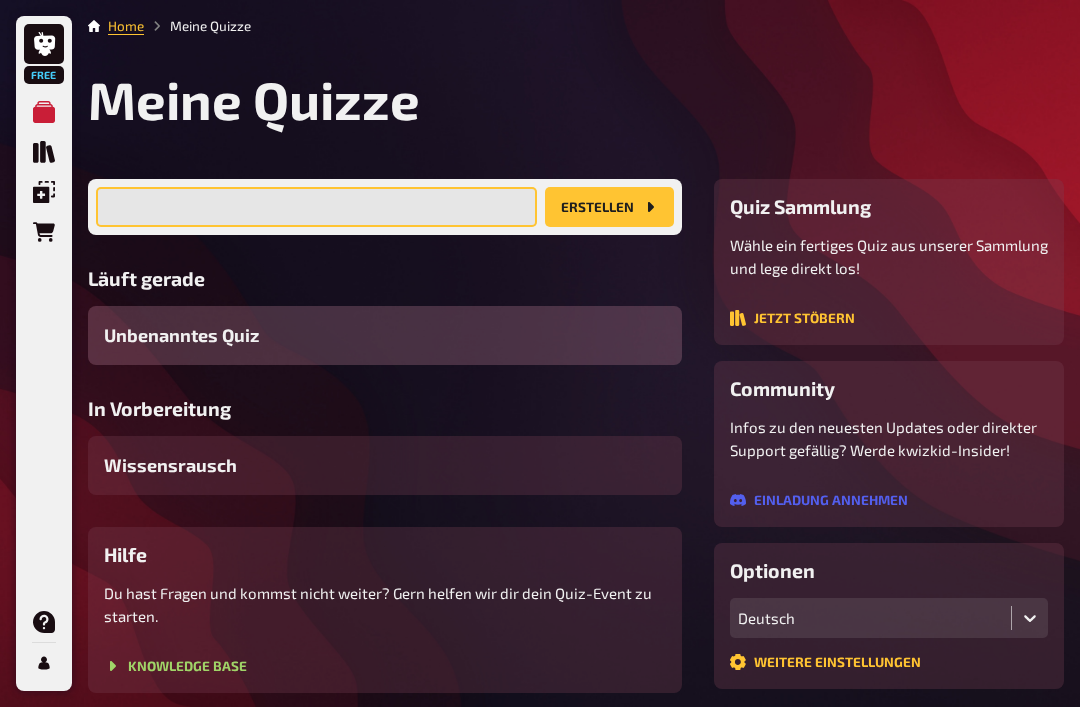 click at bounding box center (316, 207) 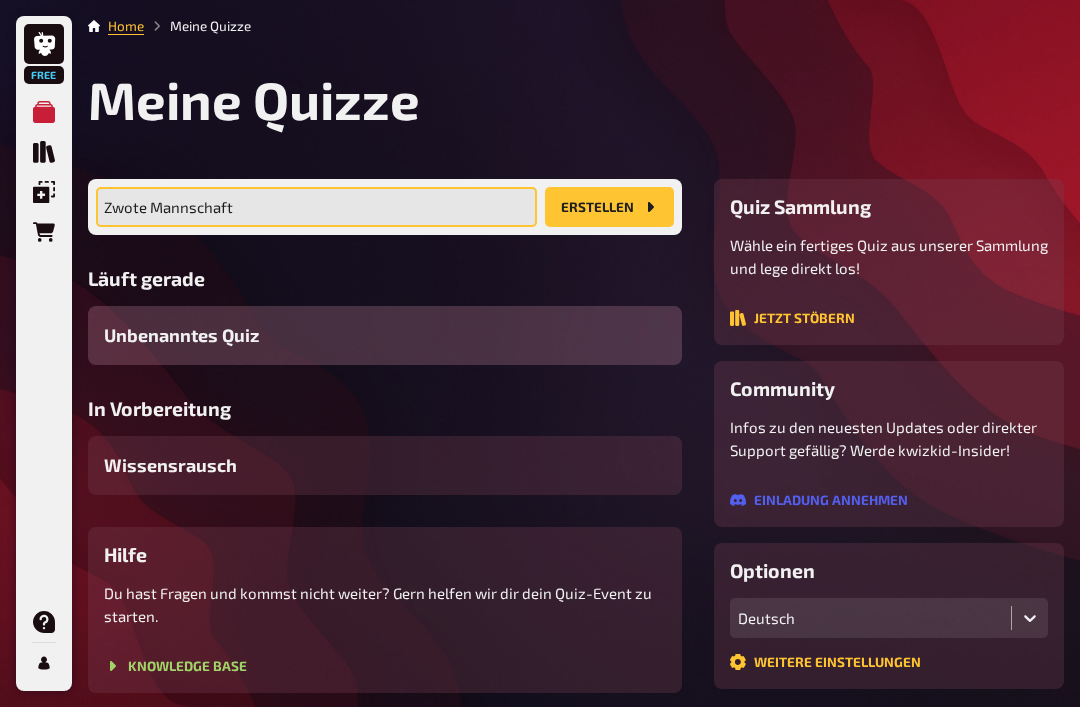 type on "Zwote Mannschaft" 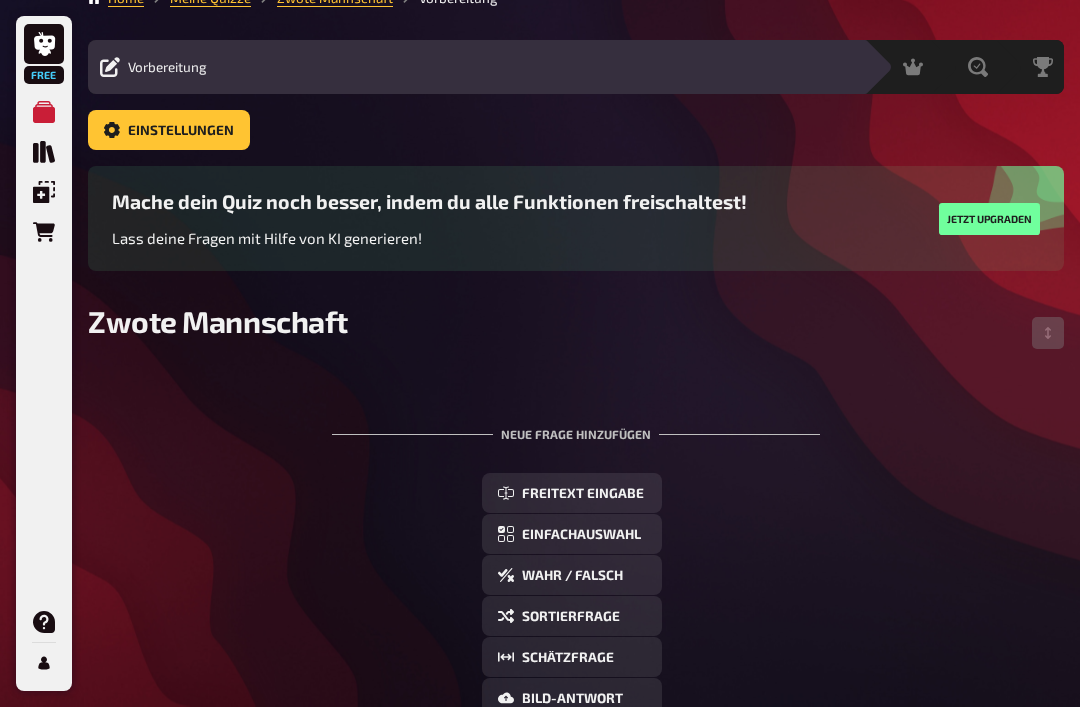 scroll, scrollTop: 28, scrollLeft: 0, axis: vertical 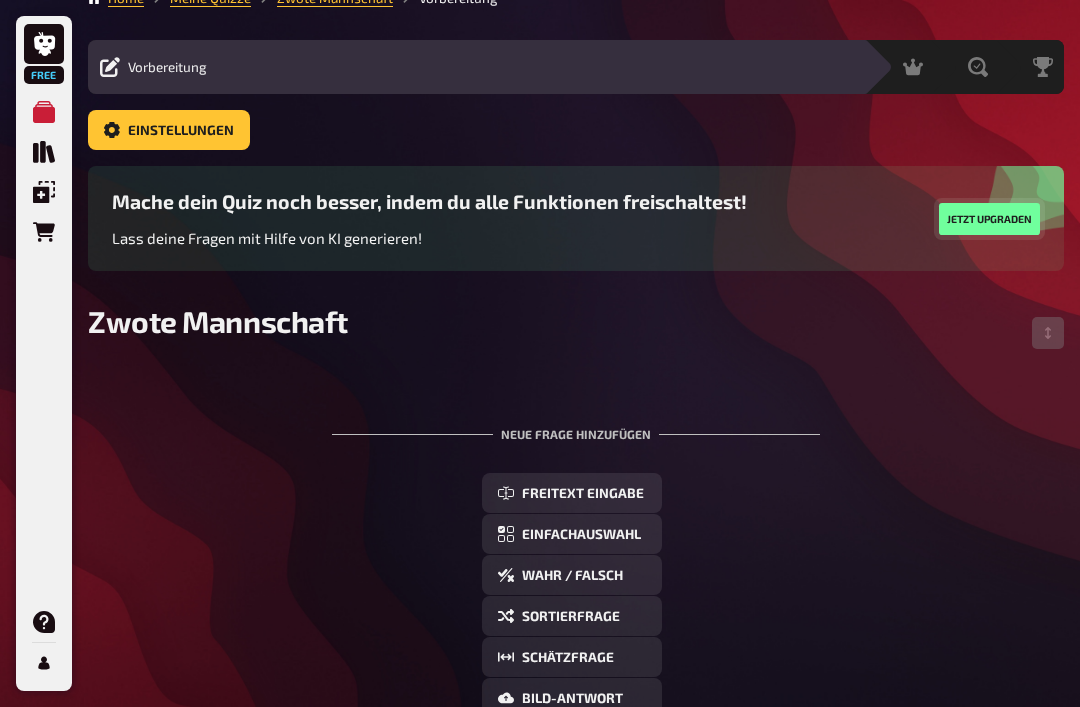 click on "Jetzt upgraden" at bounding box center [989, 219] 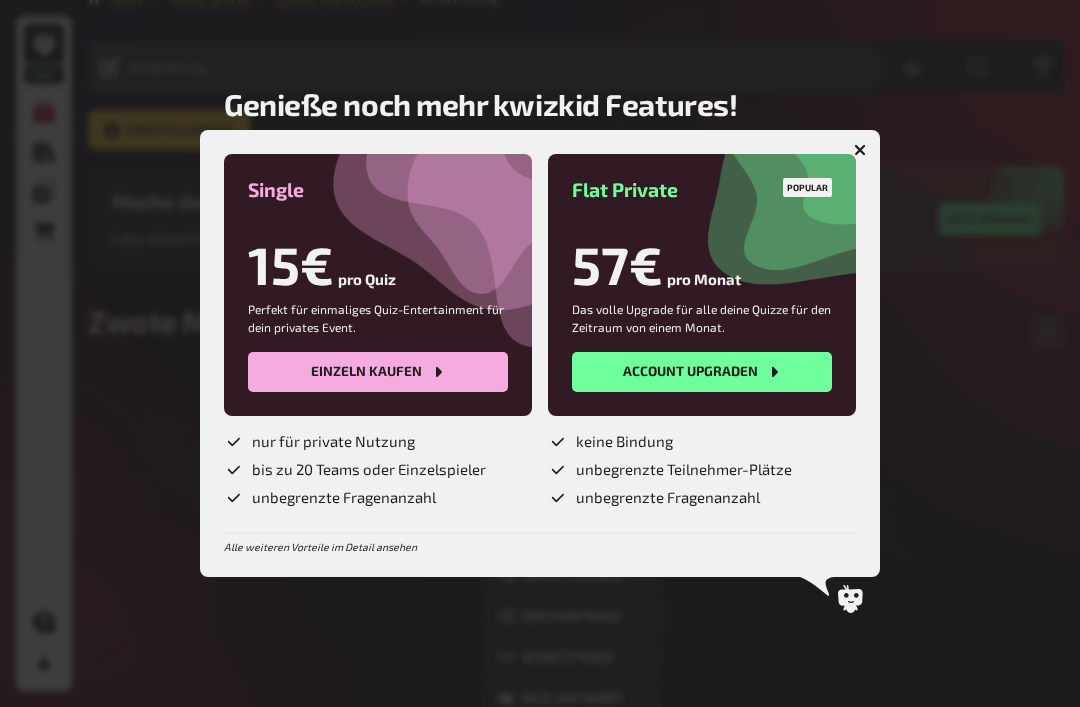 click 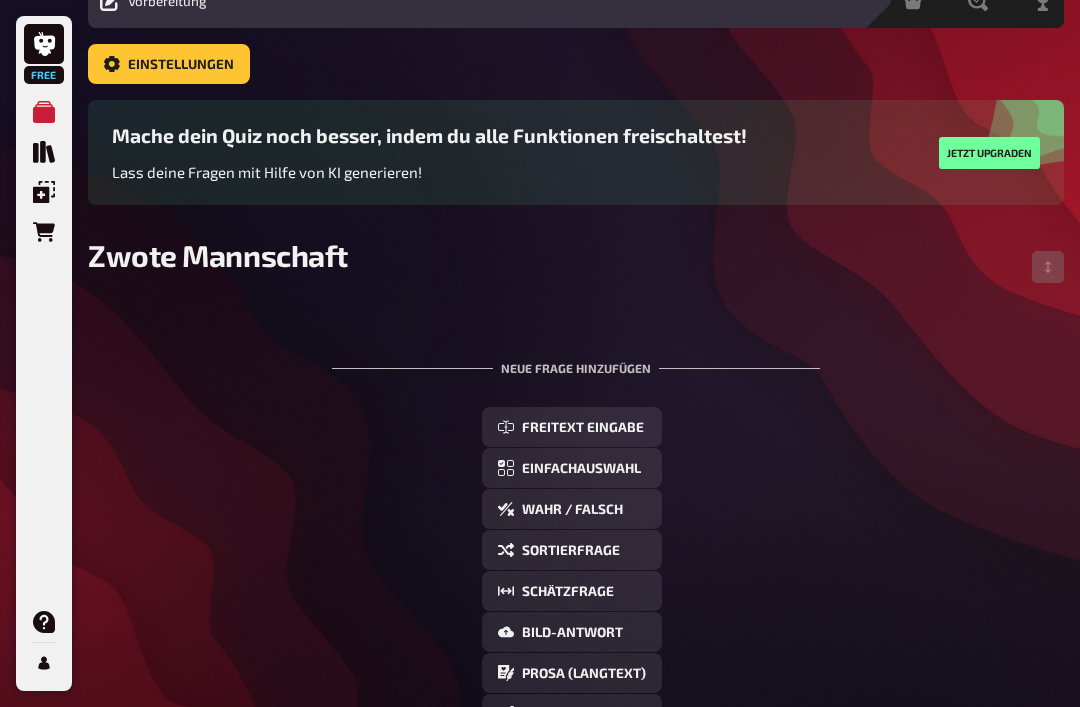scroll, scrollTop: 95, scrollLeft: 0, axis: vertical 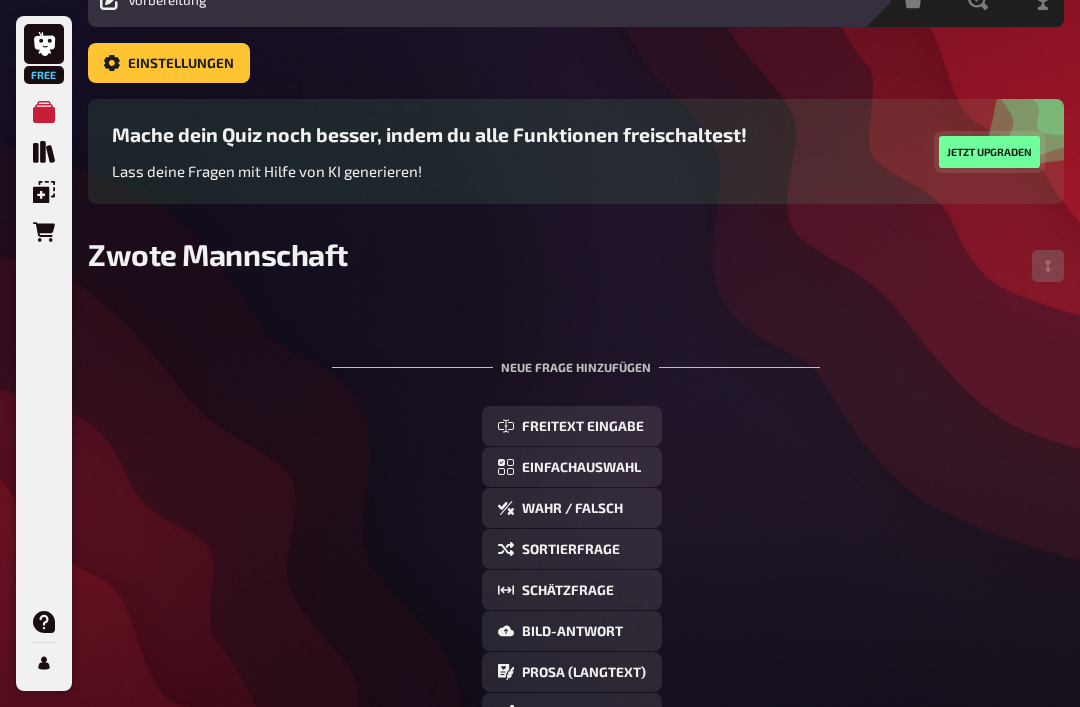 click on "Jetzt upgraden" at bounding box center (989, 152) 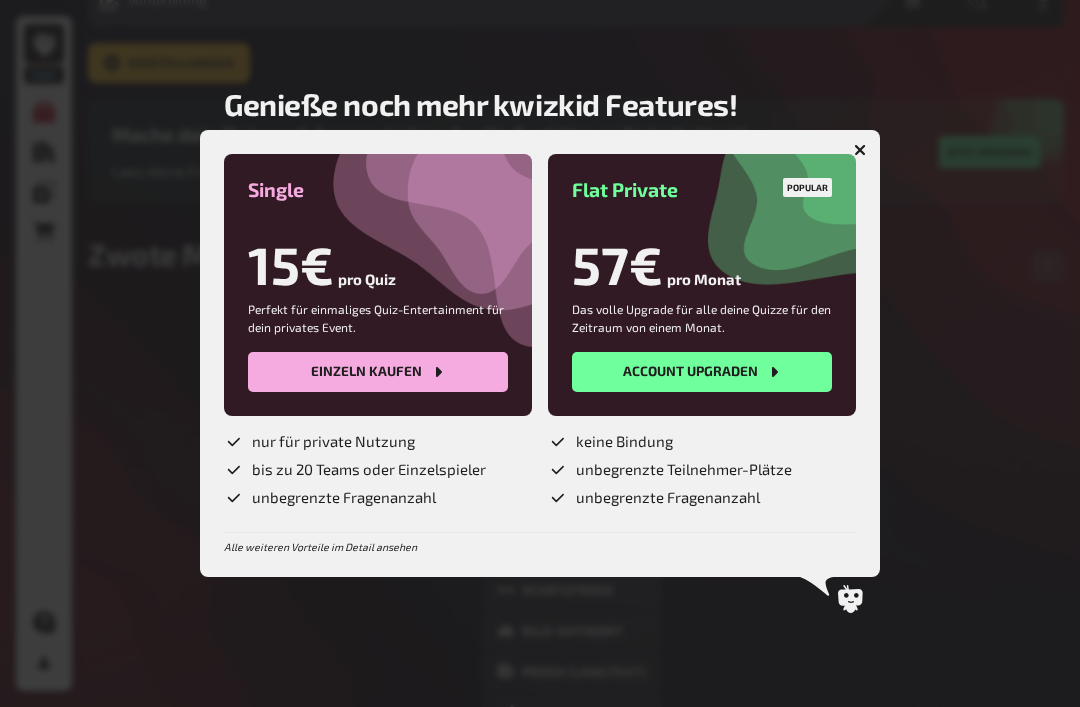 click on "15€ pro Quiz Perfekt für einmaliges Quiz-Entertainment für dein privates Event. Einzeln kaufen" at bounding box center [378, 312] 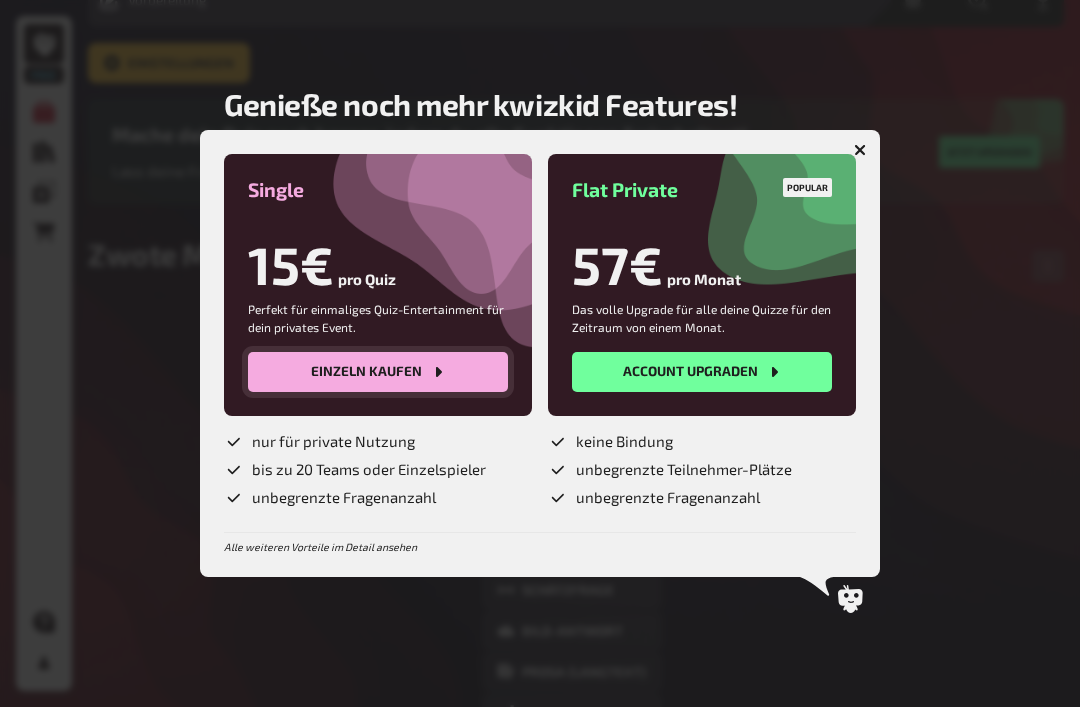 click on "Einzeln kaufen" at bounding box center [378, 372] 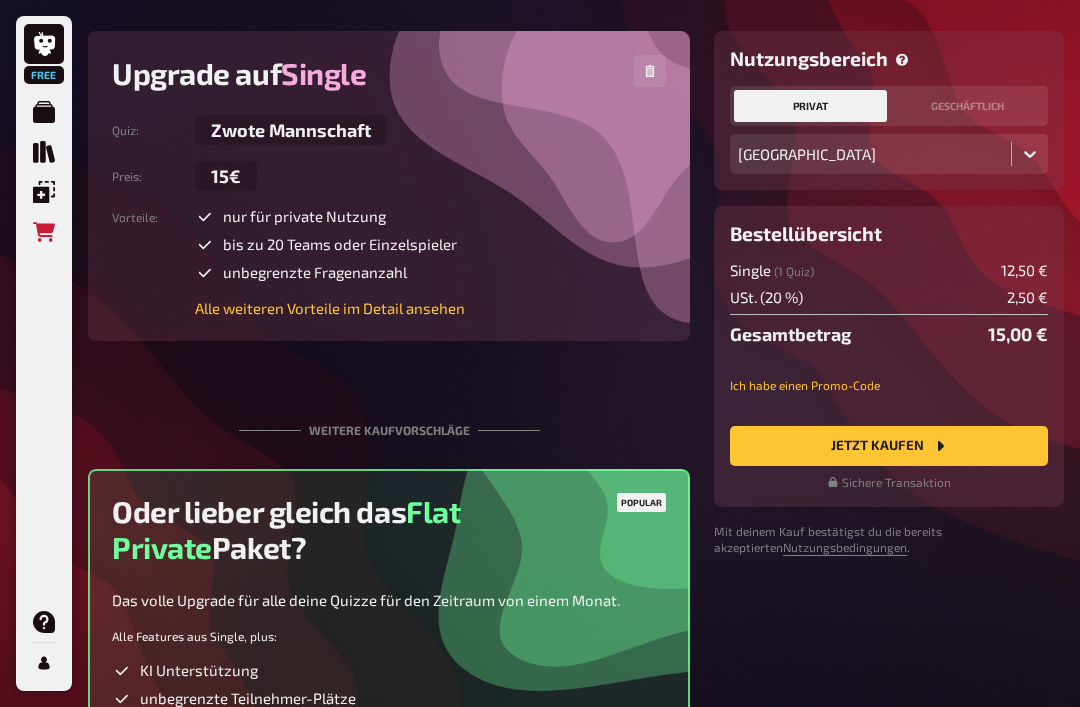scroll, scrollTop: 67, scrollLeft: 0, axis: vertical 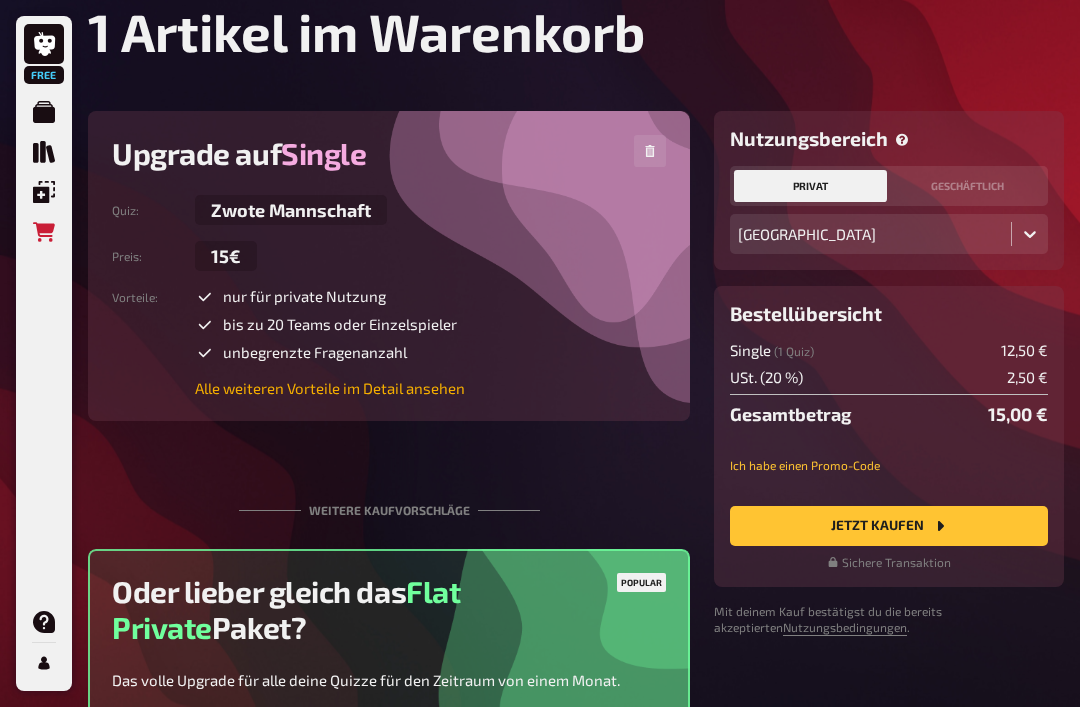 click on "Alle weiteren Vorteile im Detail ansehen" at bounding box center (330, 389) 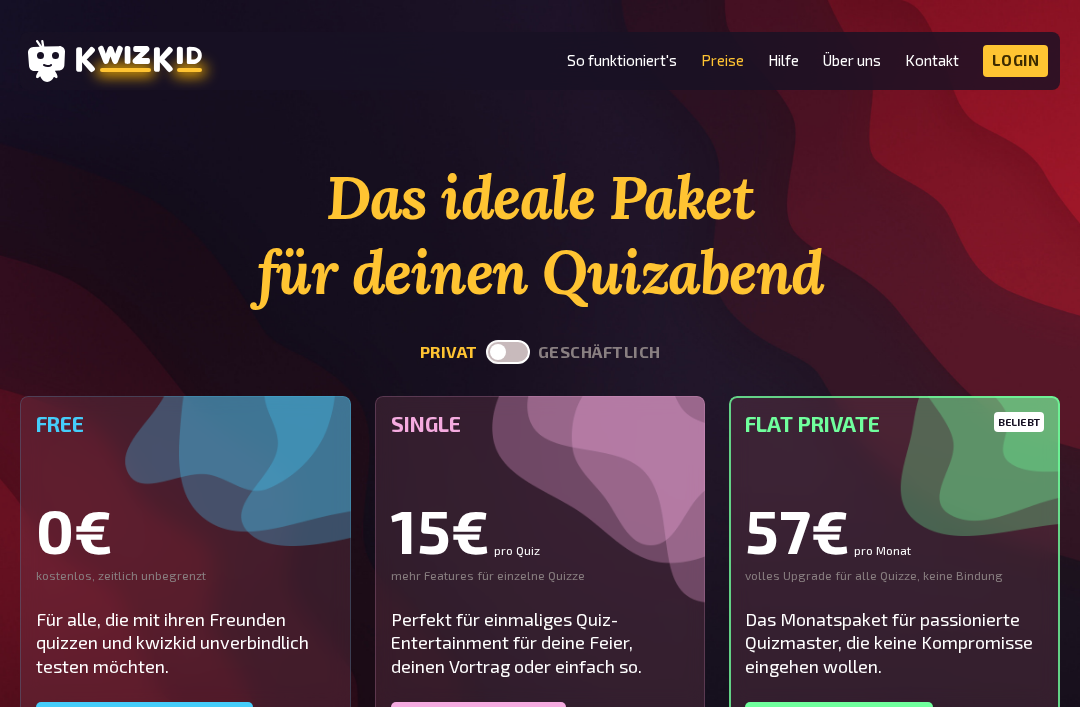 scroll, scrollTop: 0, scrollLeft: 0, axis: both 